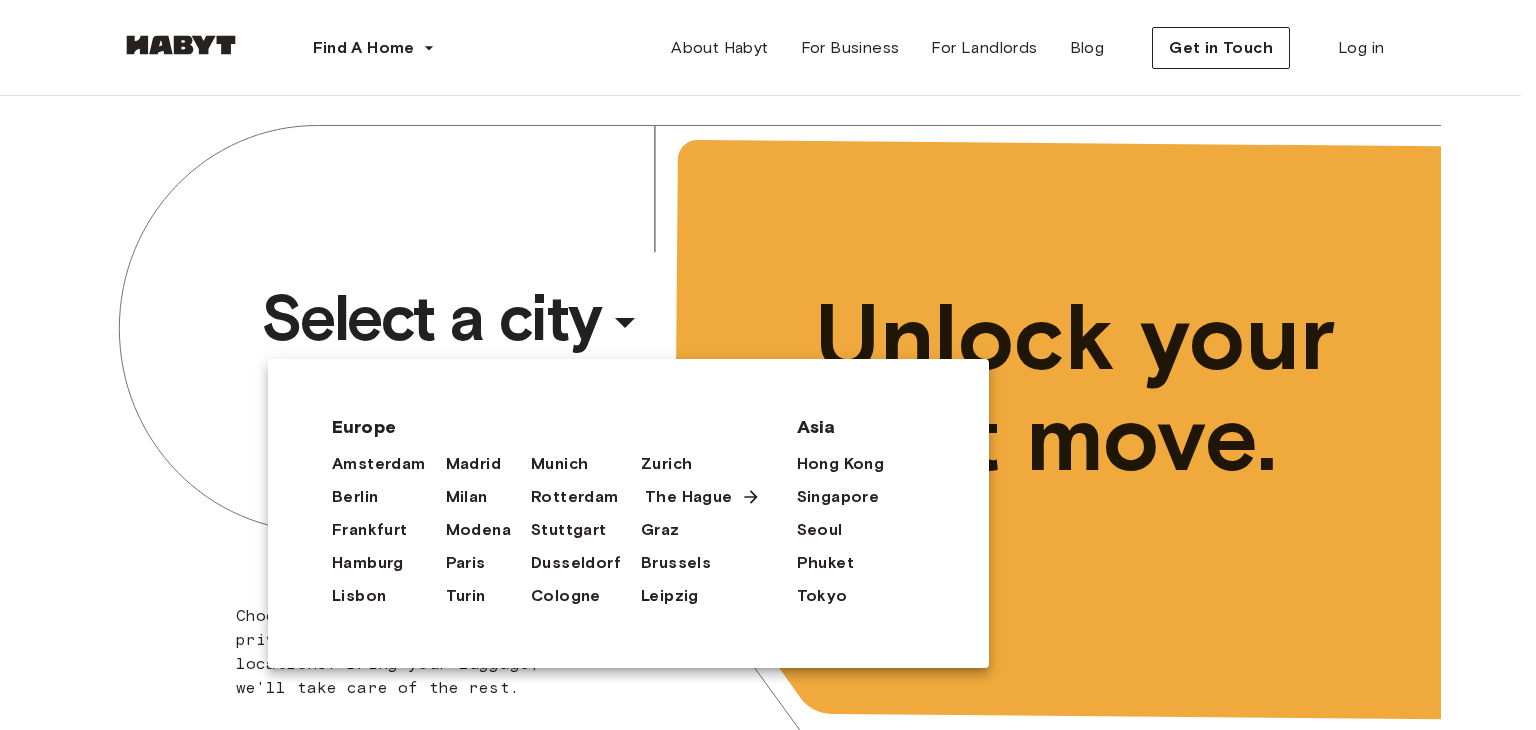 scroll, scrollTop: 0, scrollLeft: 0, axis: both 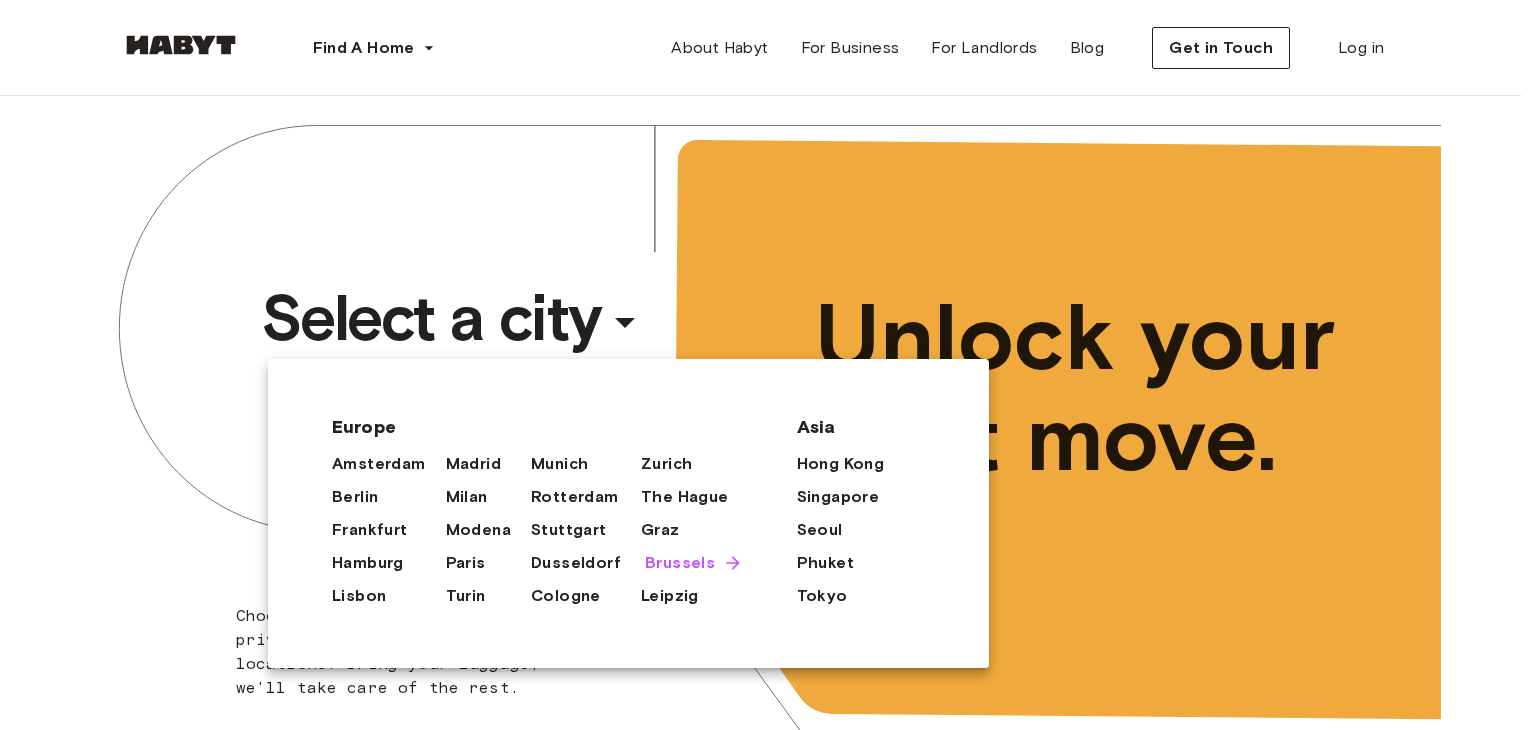 click on "Brussels" at bounding box center [680, 563] 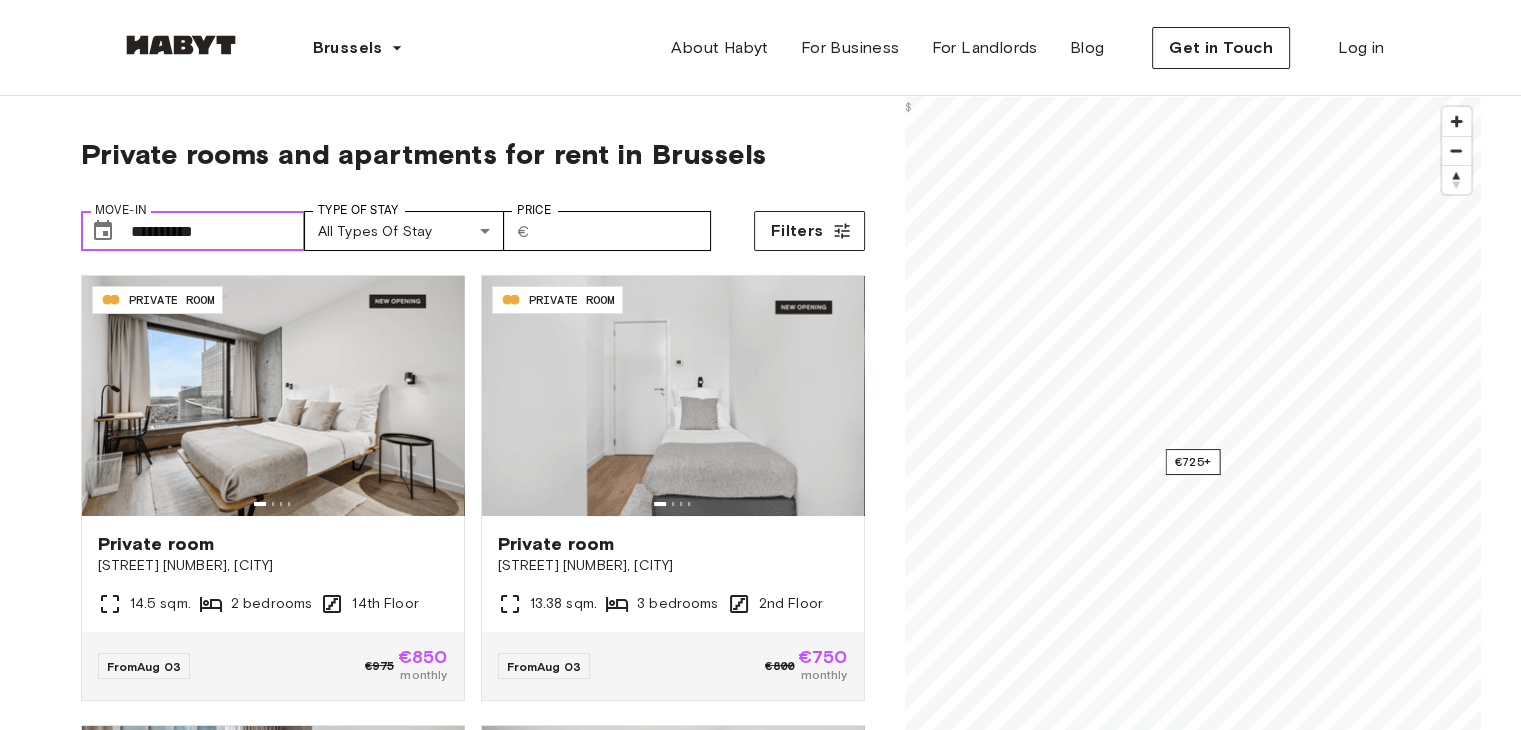 click on "**********" at bounding box center (218, 231) 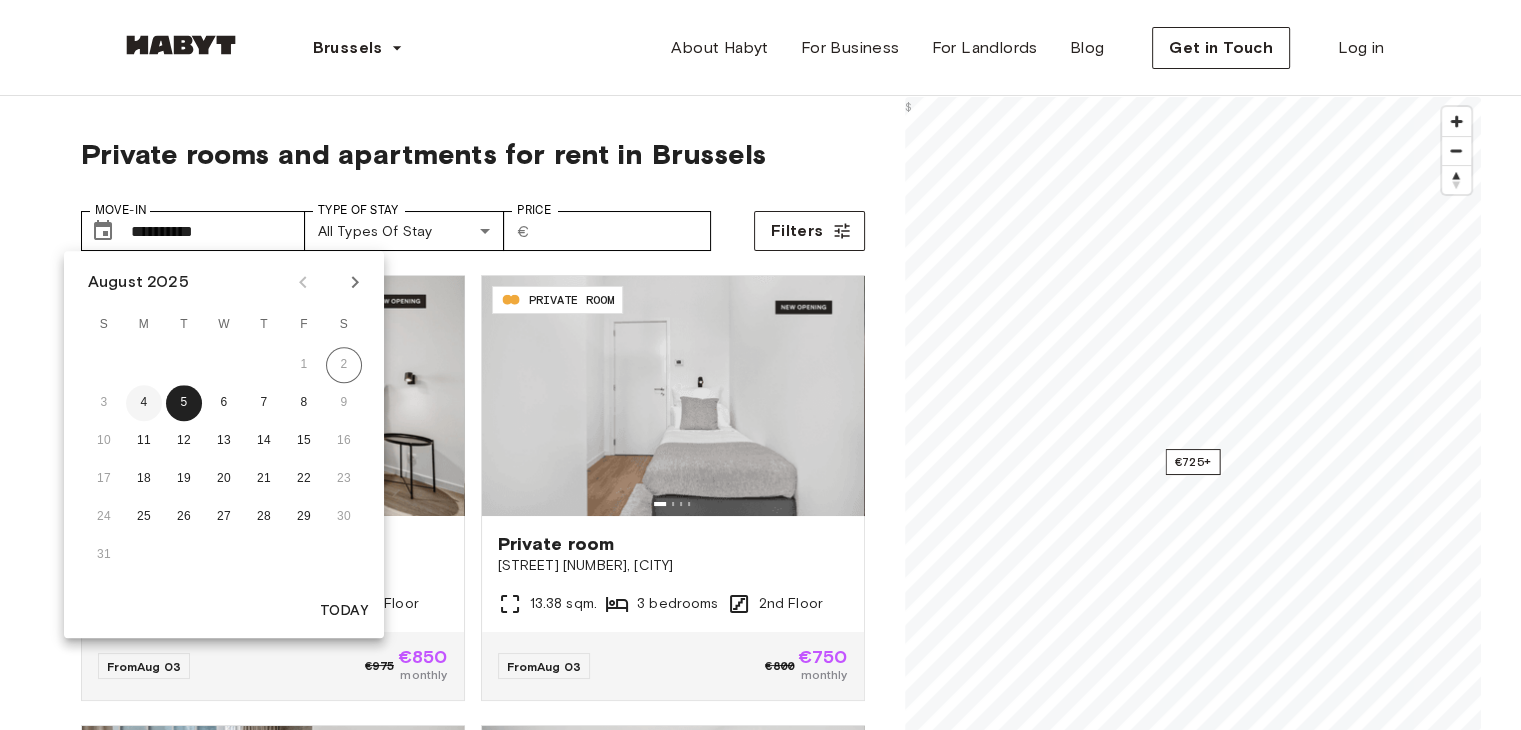 click on "4" at bounding box center [144, 403] 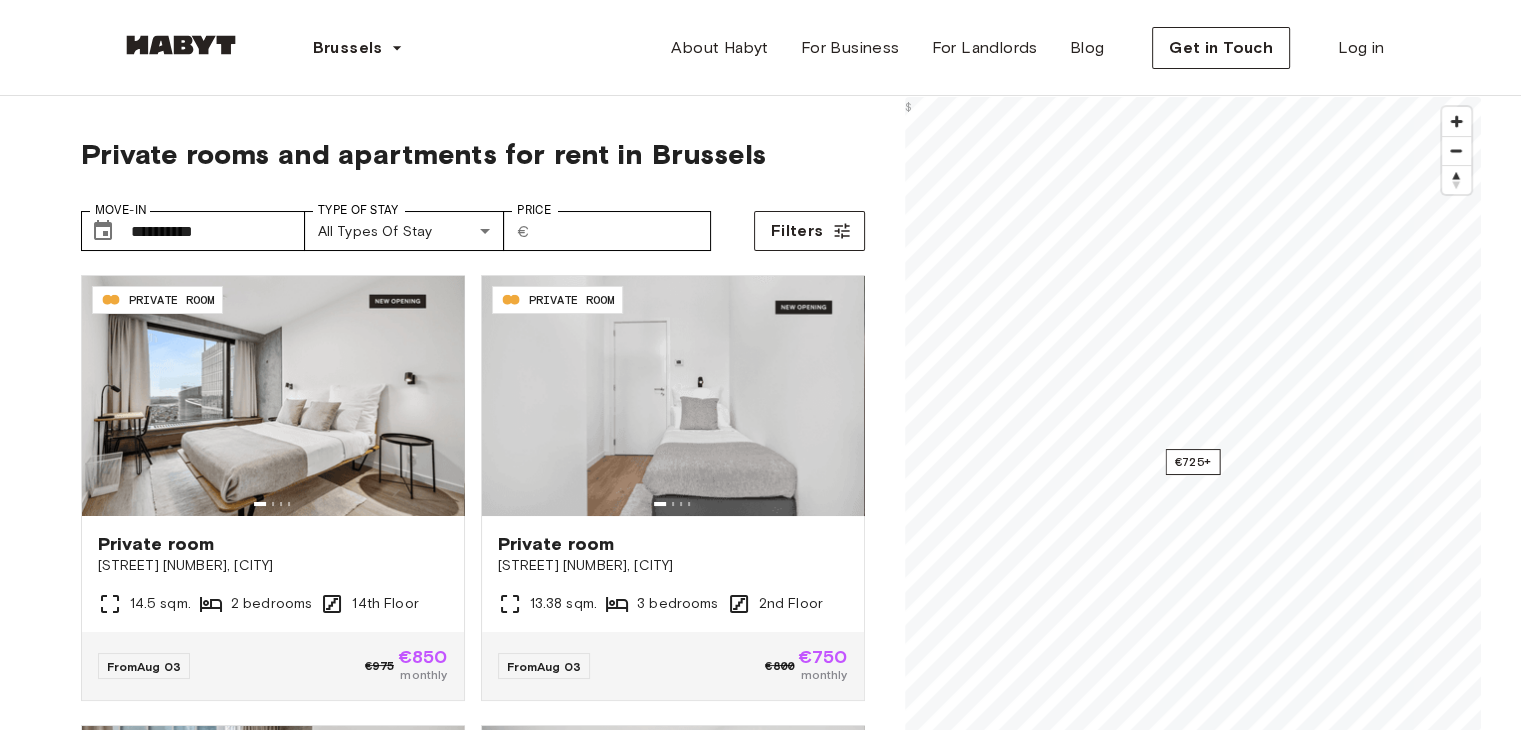 type on "**********" 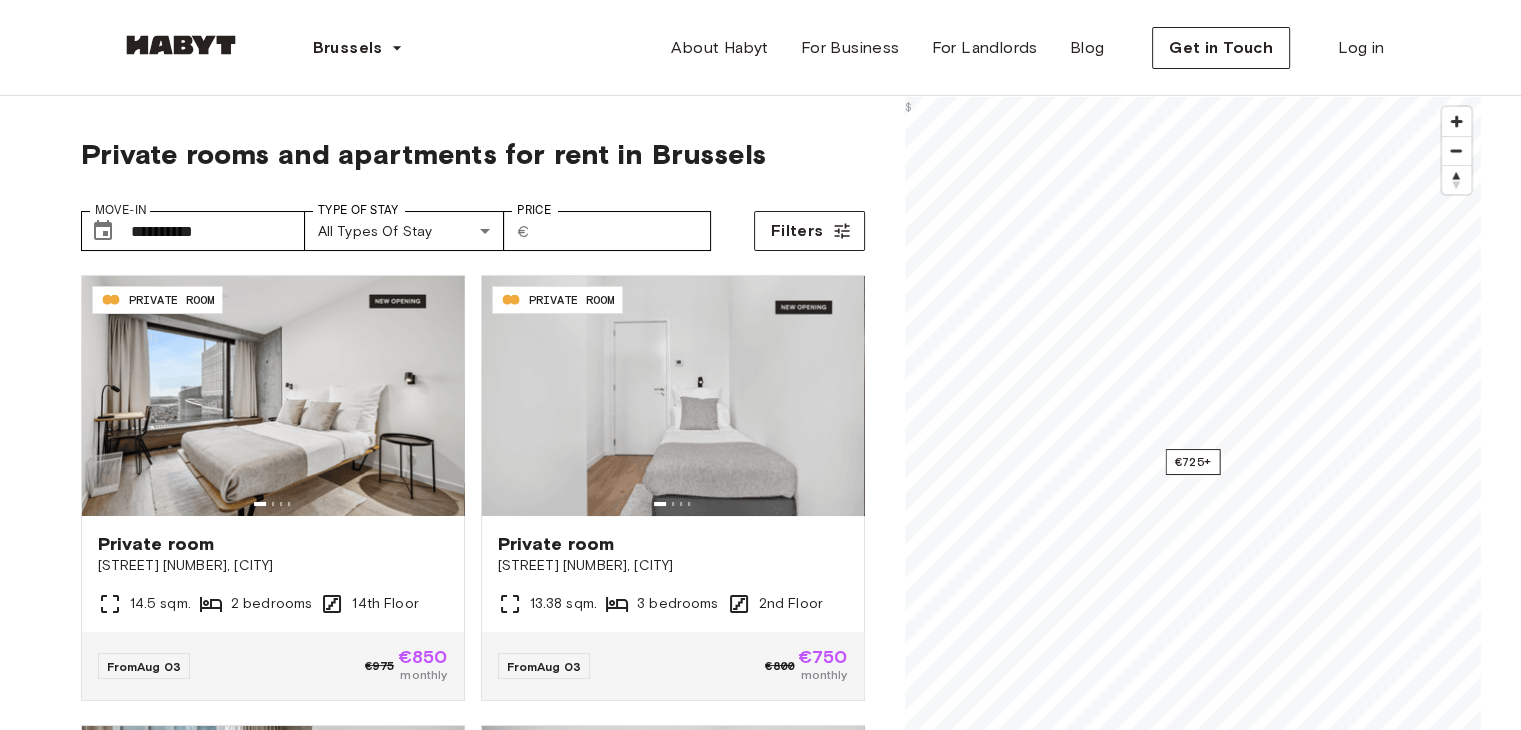 click on "**********" at bounding box center [760, 2029] 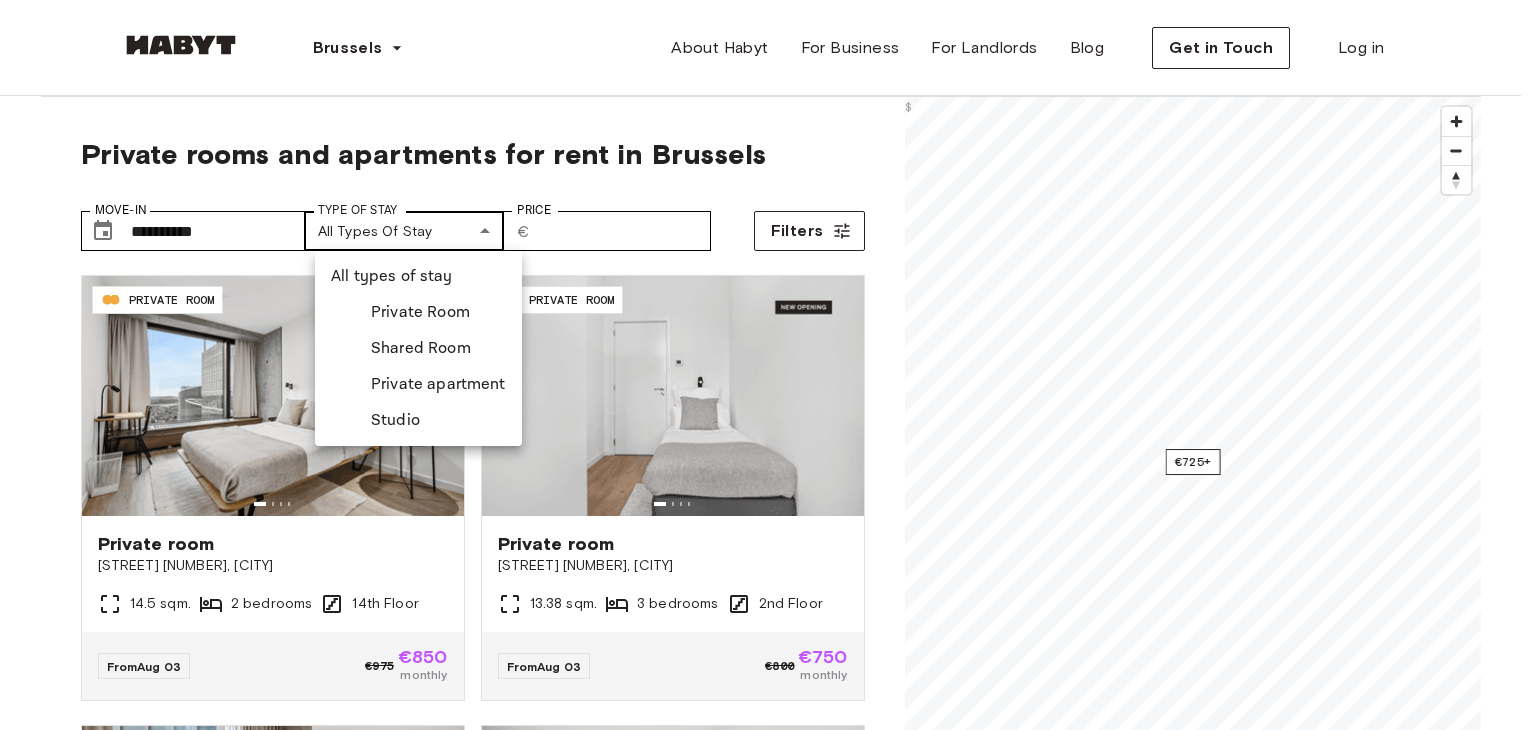 click on "**********" at bounding box center [768, 2448] 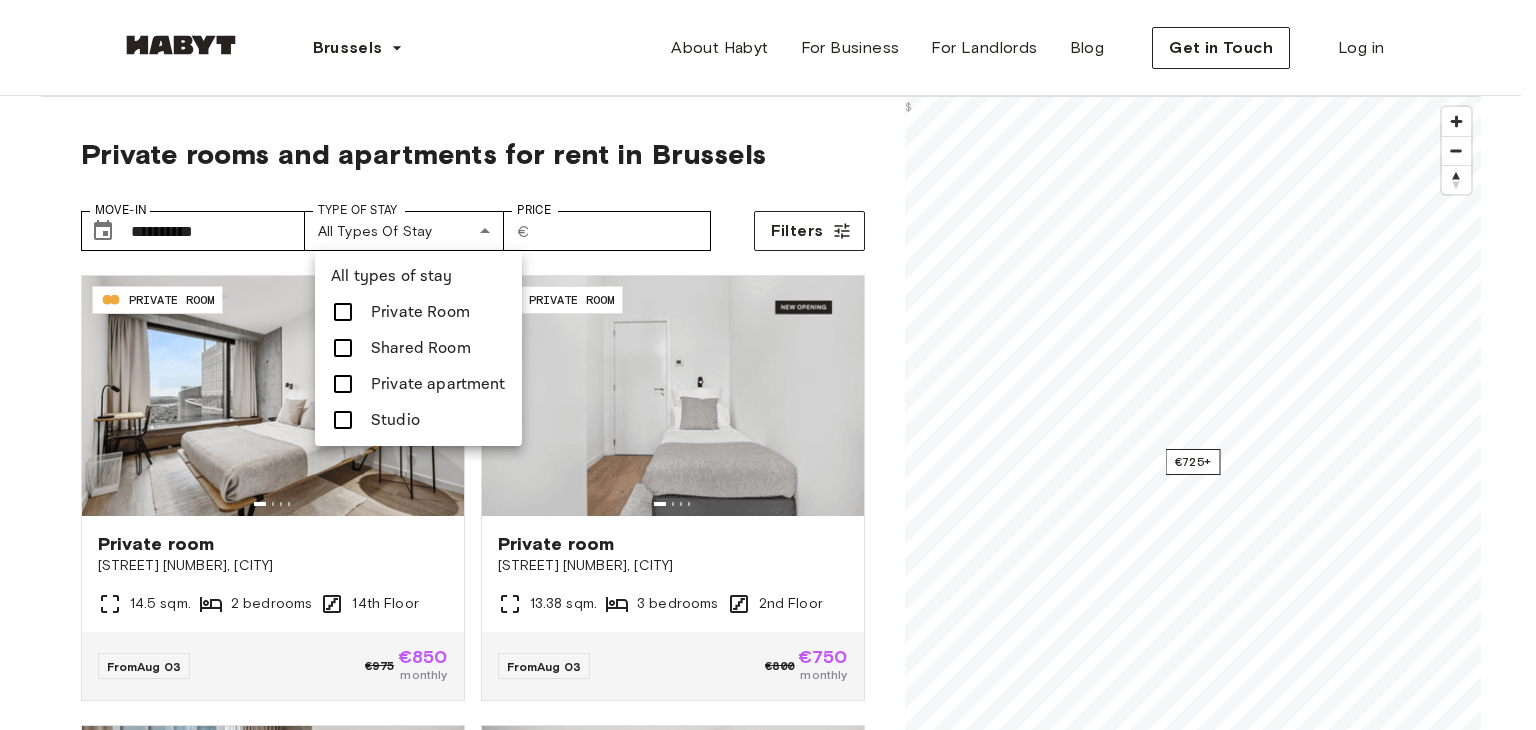 drag, startPoint x: 450, startPoint y: 313, endPoint x: 466, endPoint y: 380, distance: 68.88396 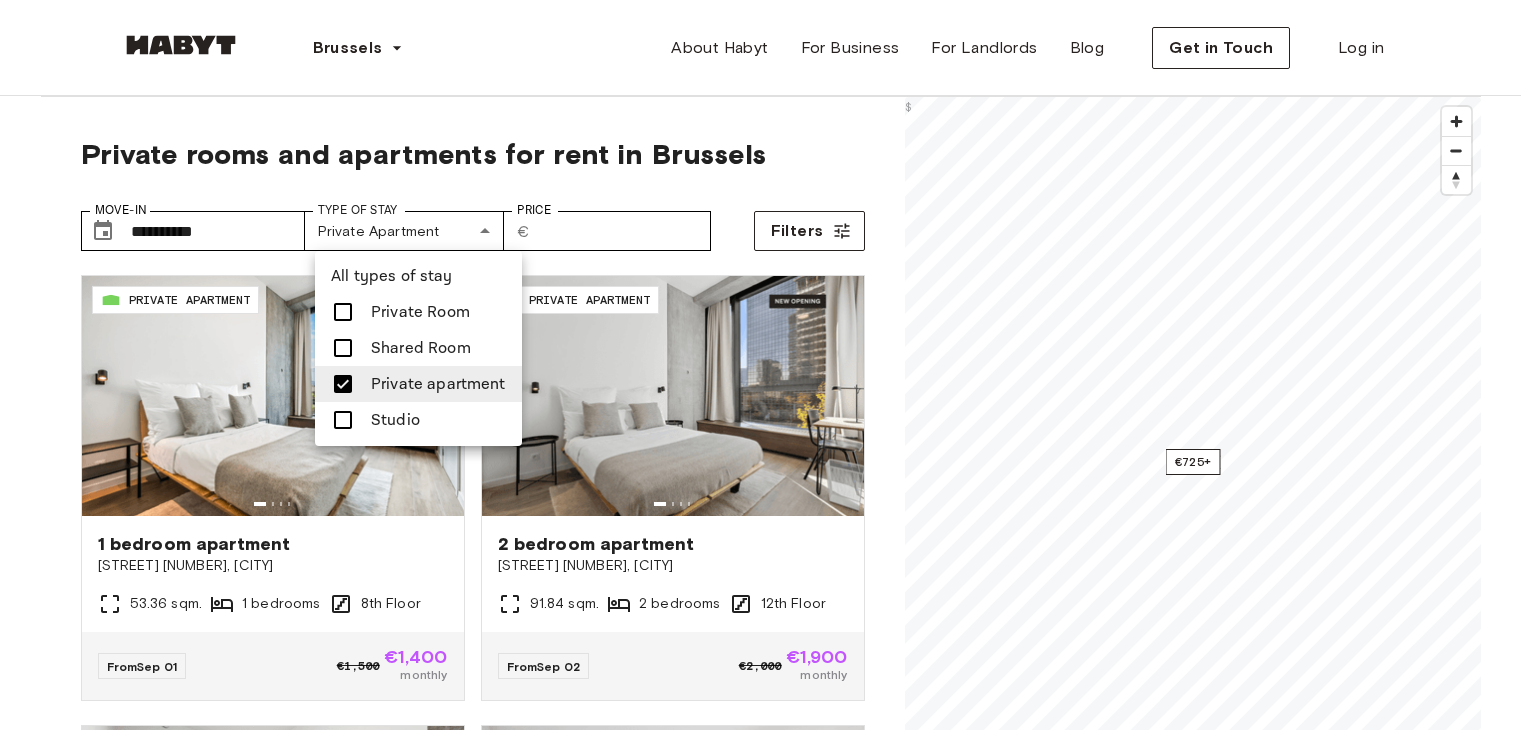 click on "Studio" at bounding box center [395, 420] 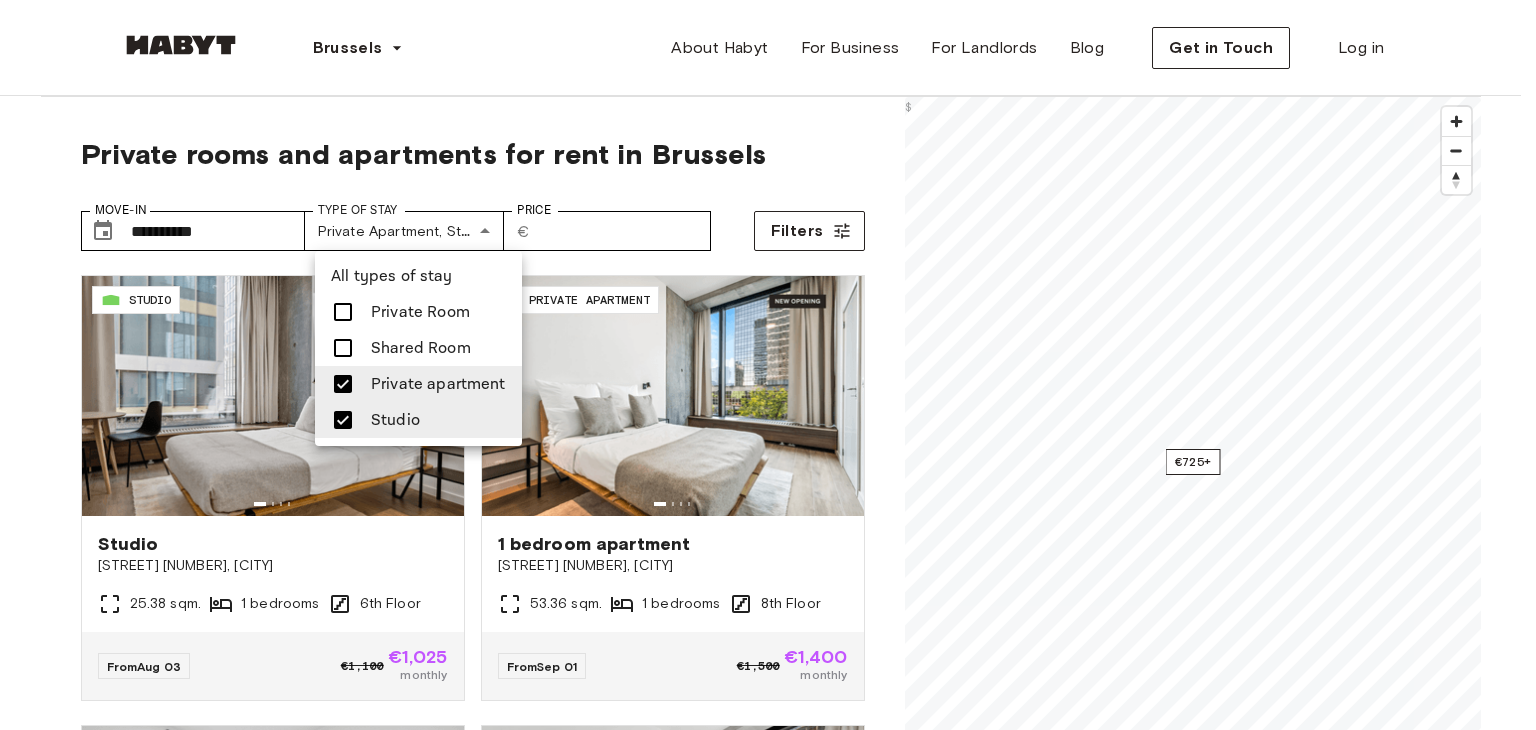 click at bounding box center (768, 365) 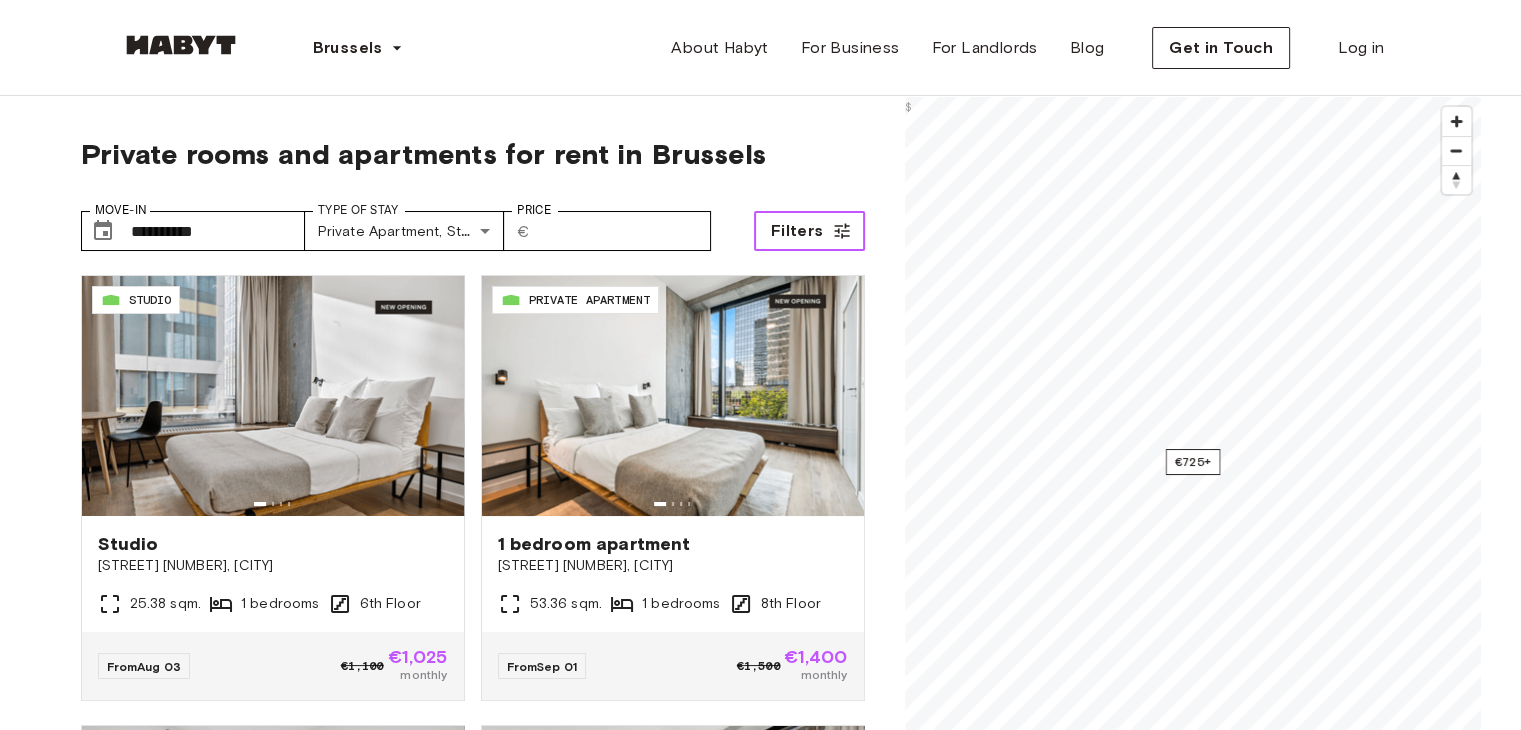 click 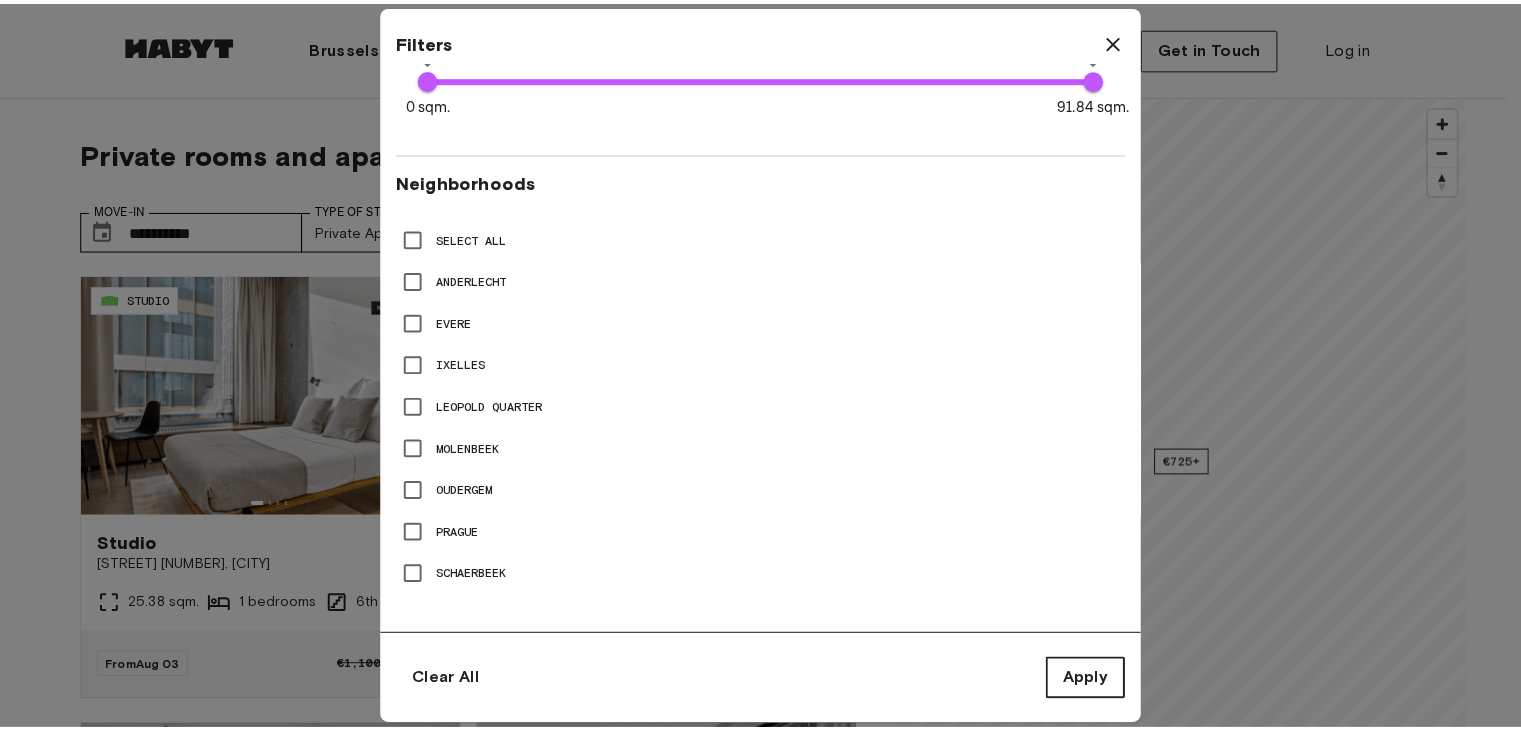 scroll, scrollTop: 801, scrollLeft: 0, axis: vertical 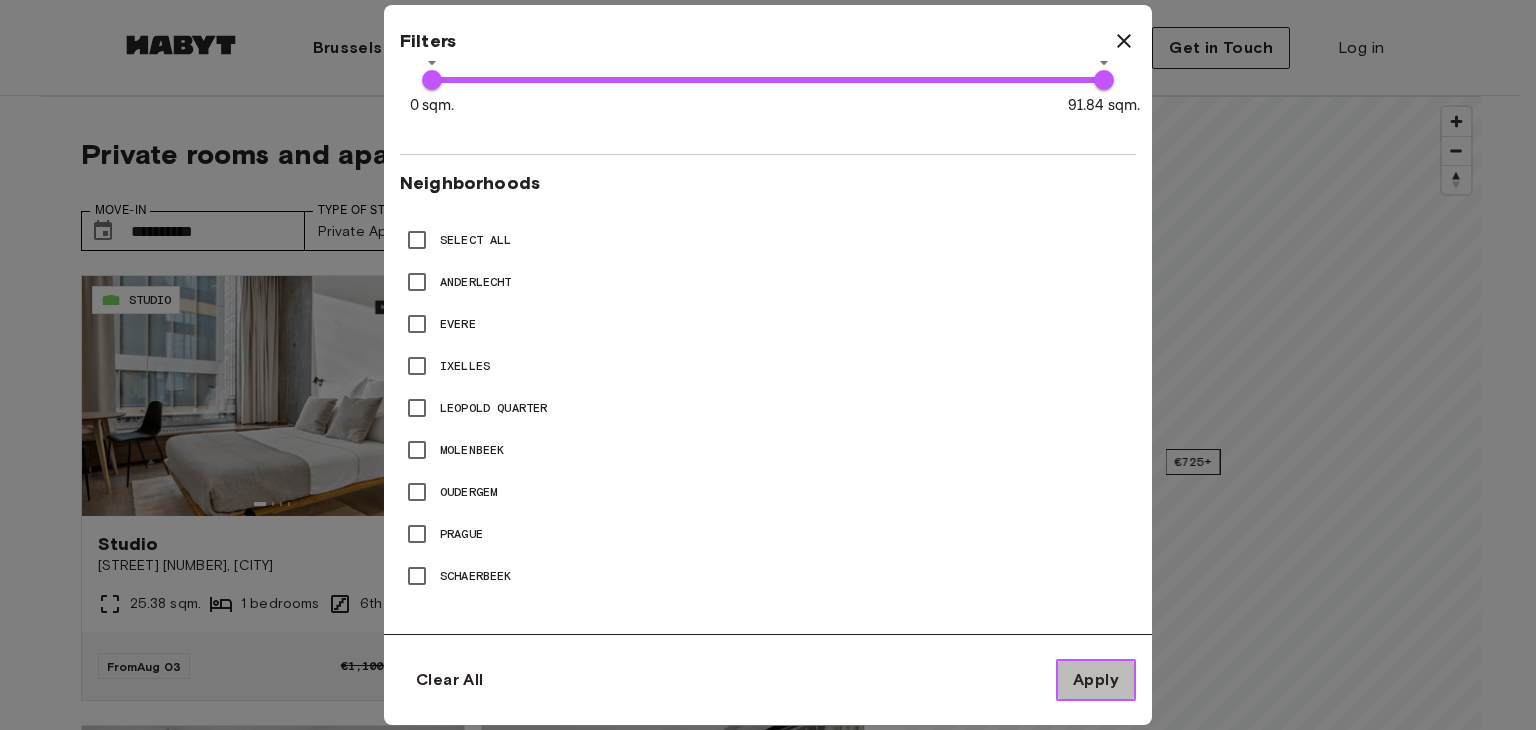 click on "Apply" at bounding box center (1096, 680) 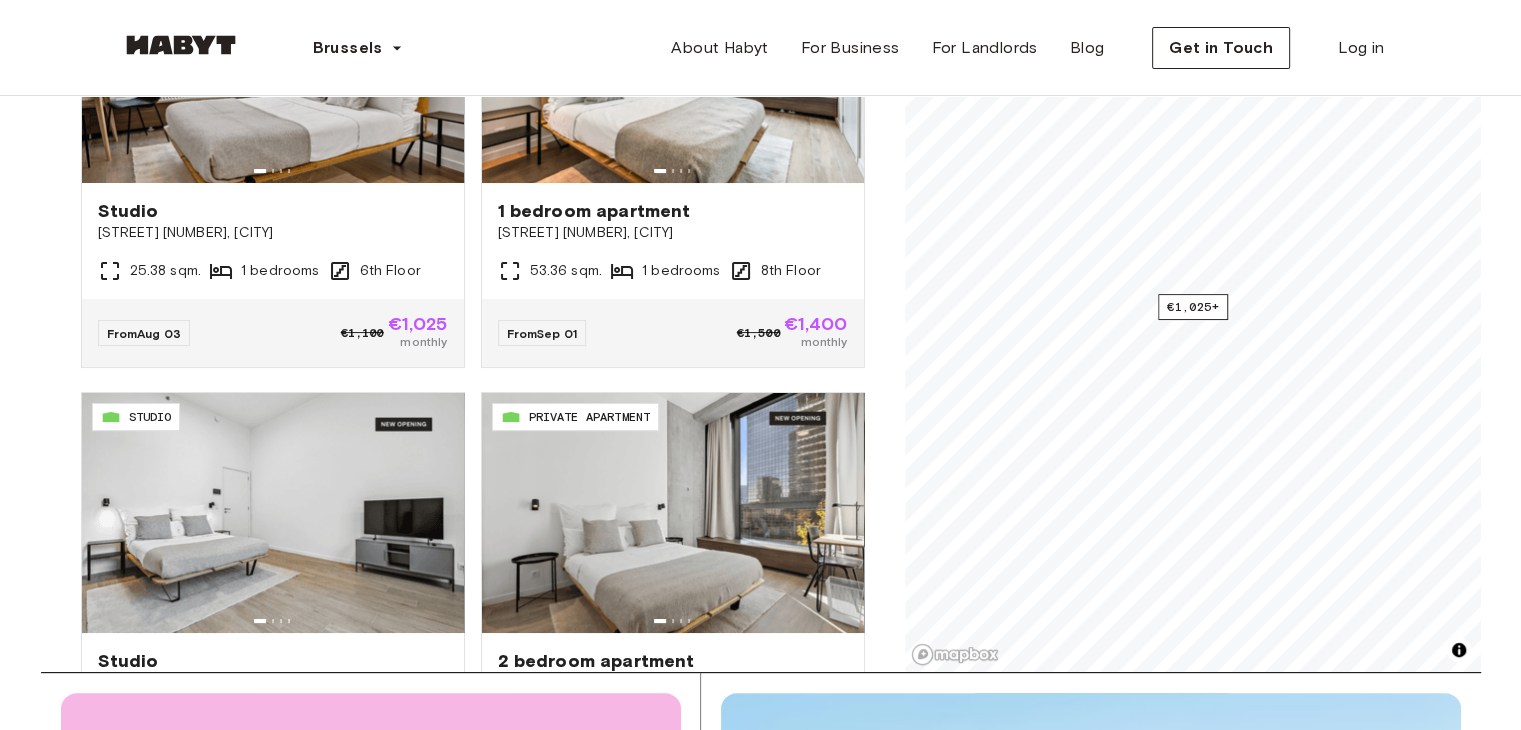 scroll, scrollTop: 0, scrollLeft: 0, axis: both 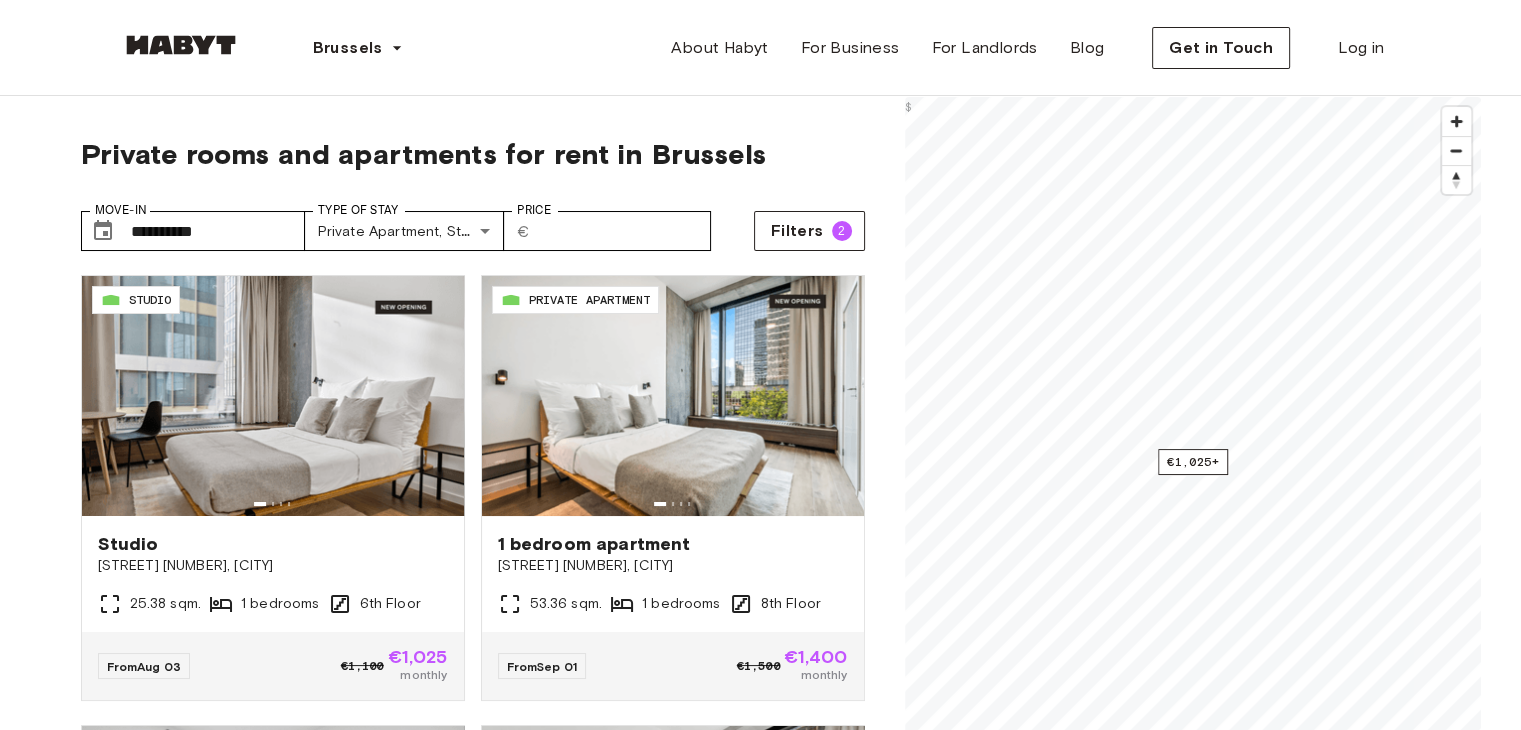 click on "**********" at bounding box center (760, 2029) 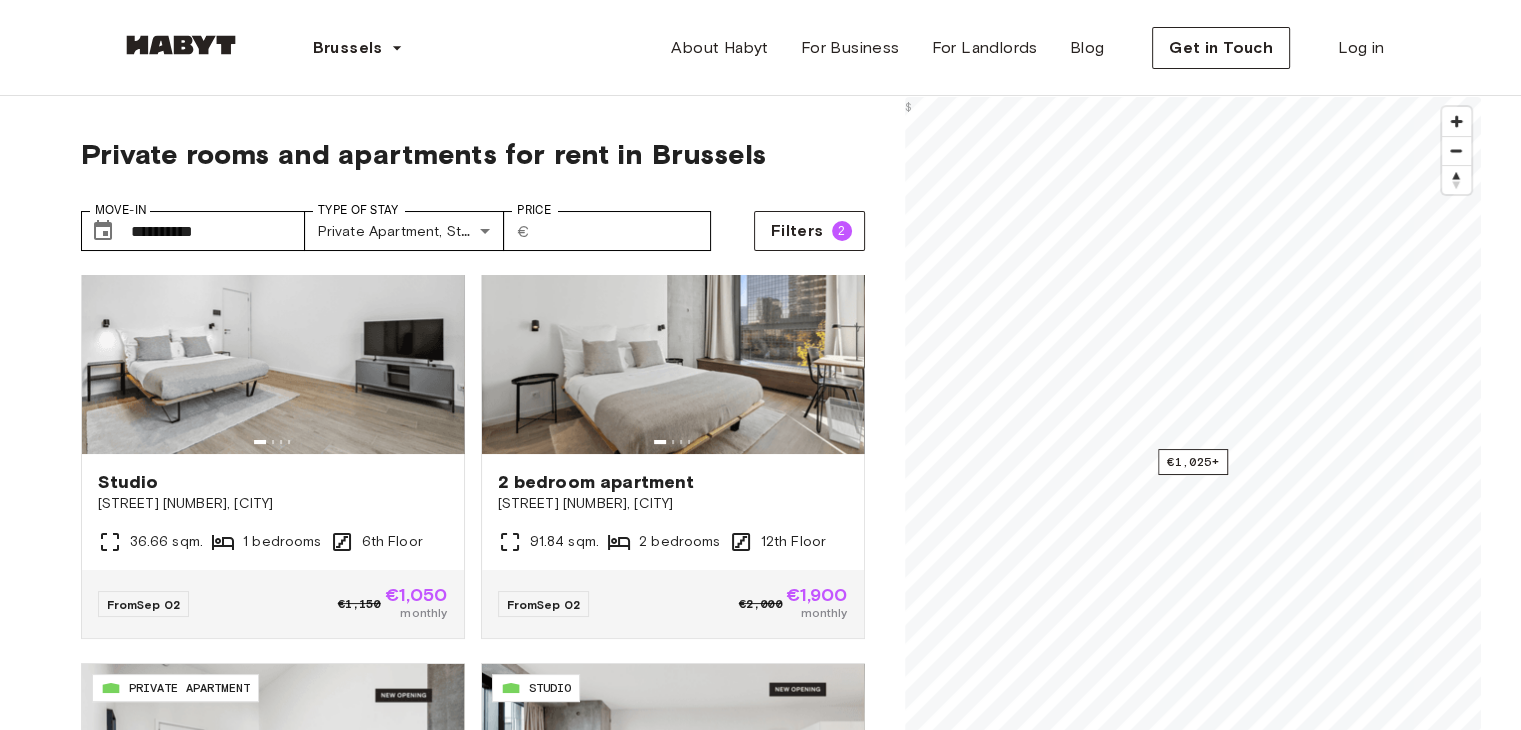 scroll, scrollTop: 521, scrollLeft: 0, axis: vertical 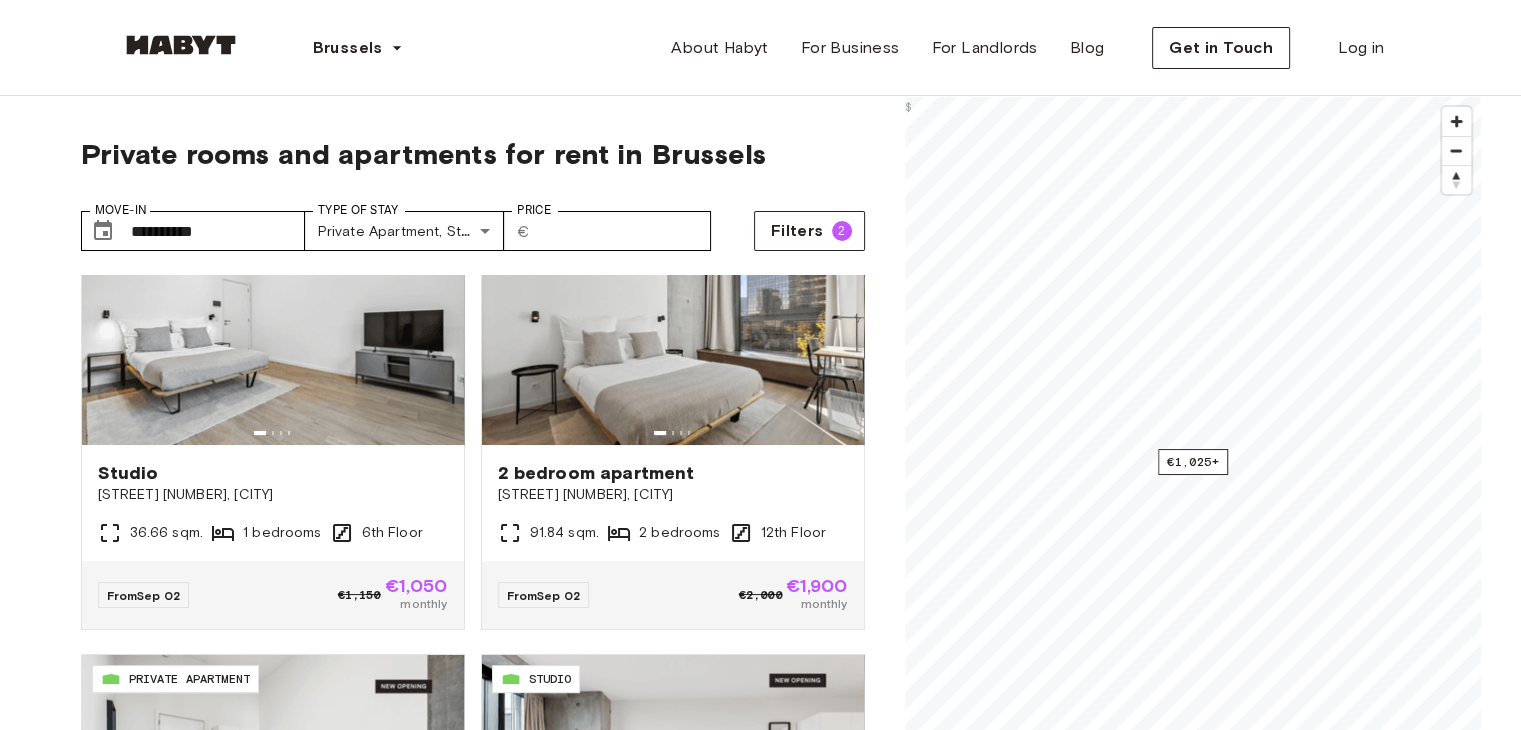 click on "**********" at bounding box center (760, 2029) 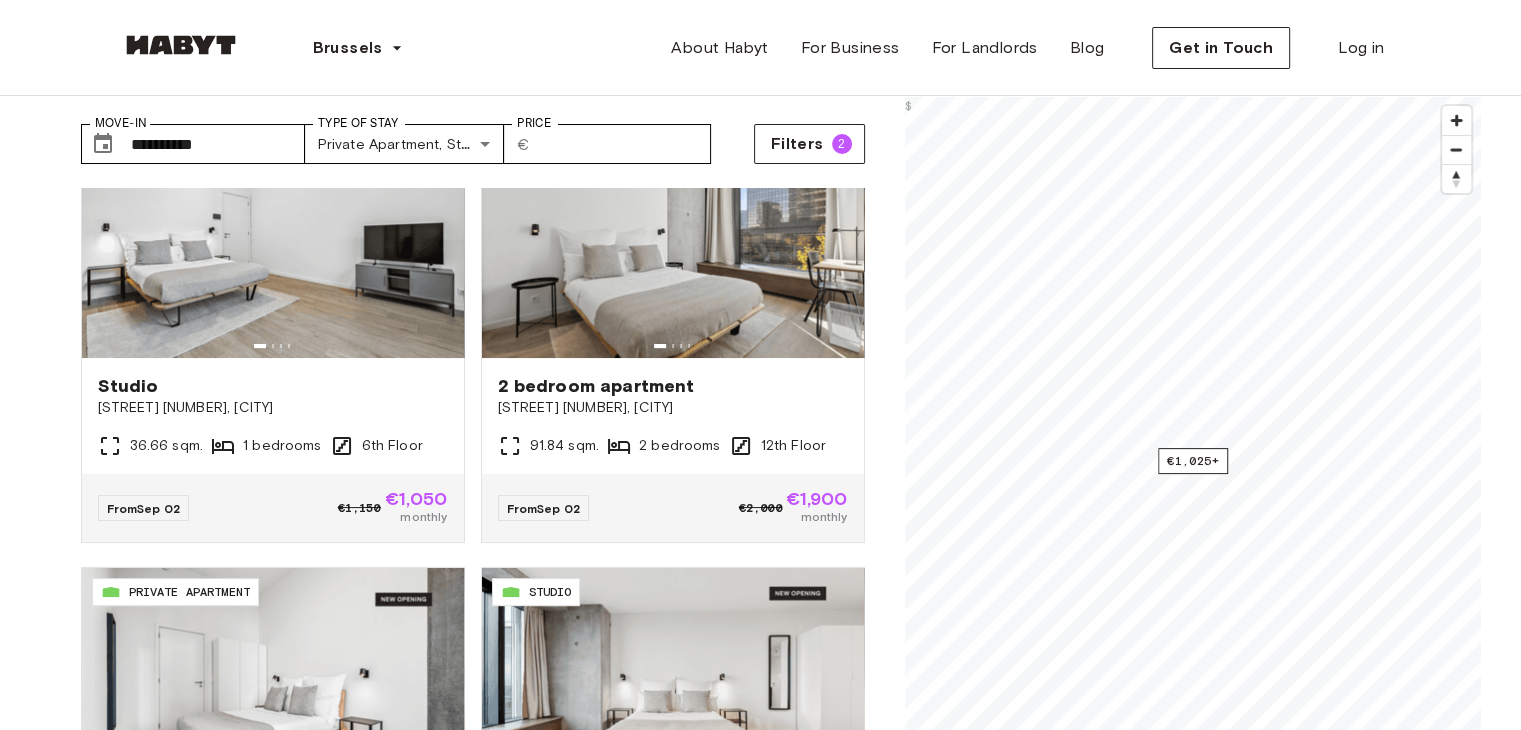 scroll, scrollTop: 97, scrollLeft: 0, axis: vertical 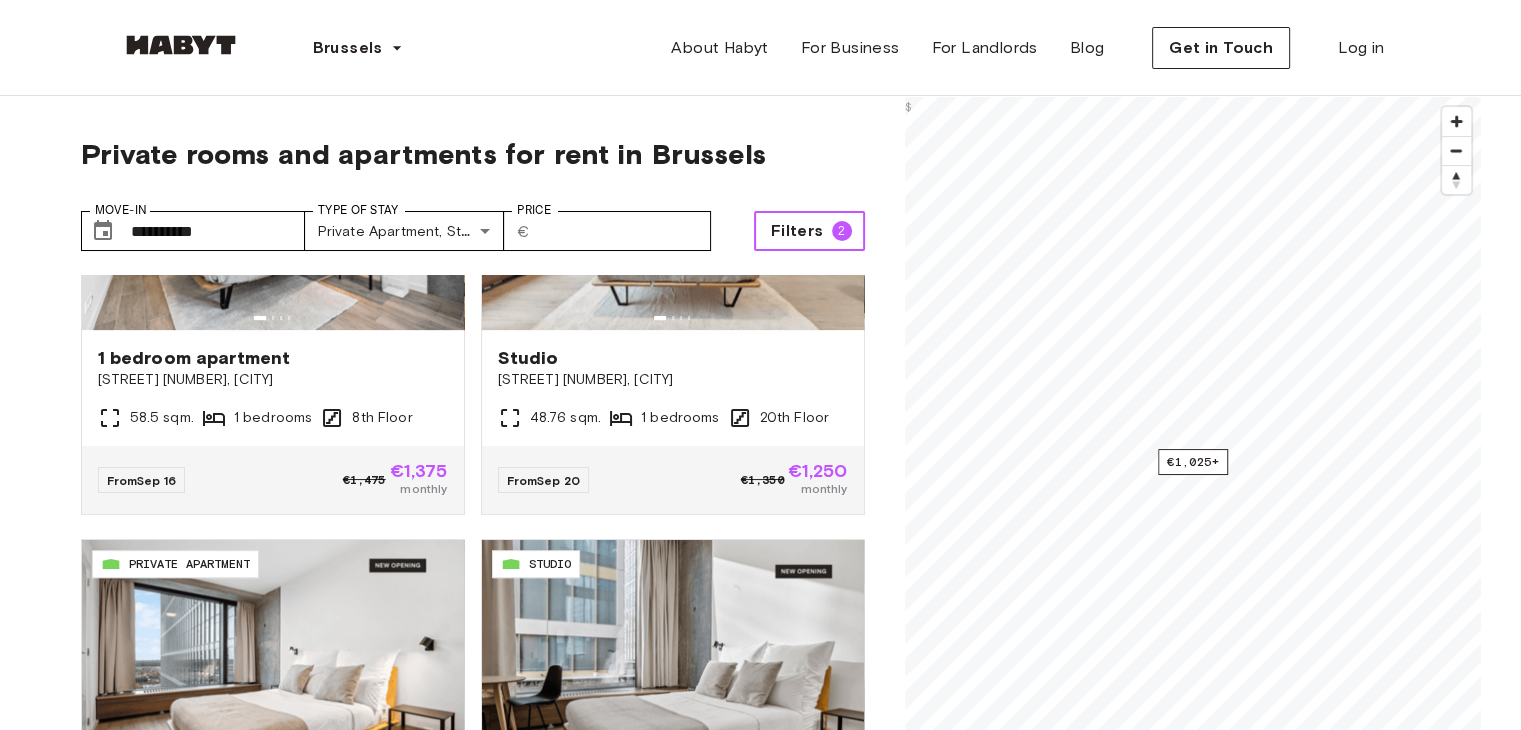 click on "Filters 2" at bounding box center [809, 231] 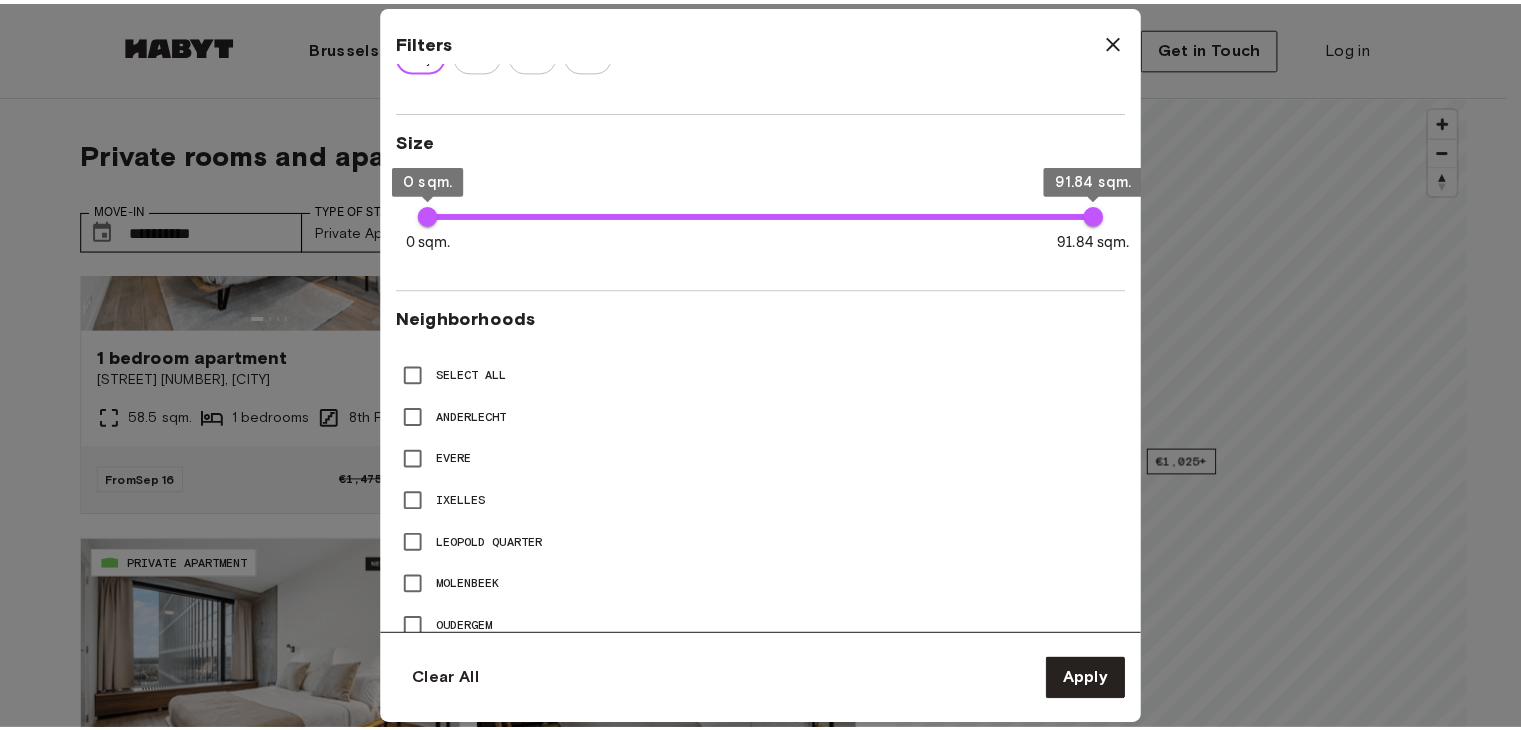 scroll, scrollTop: 802, scrollLeft: 0, axis: vertical 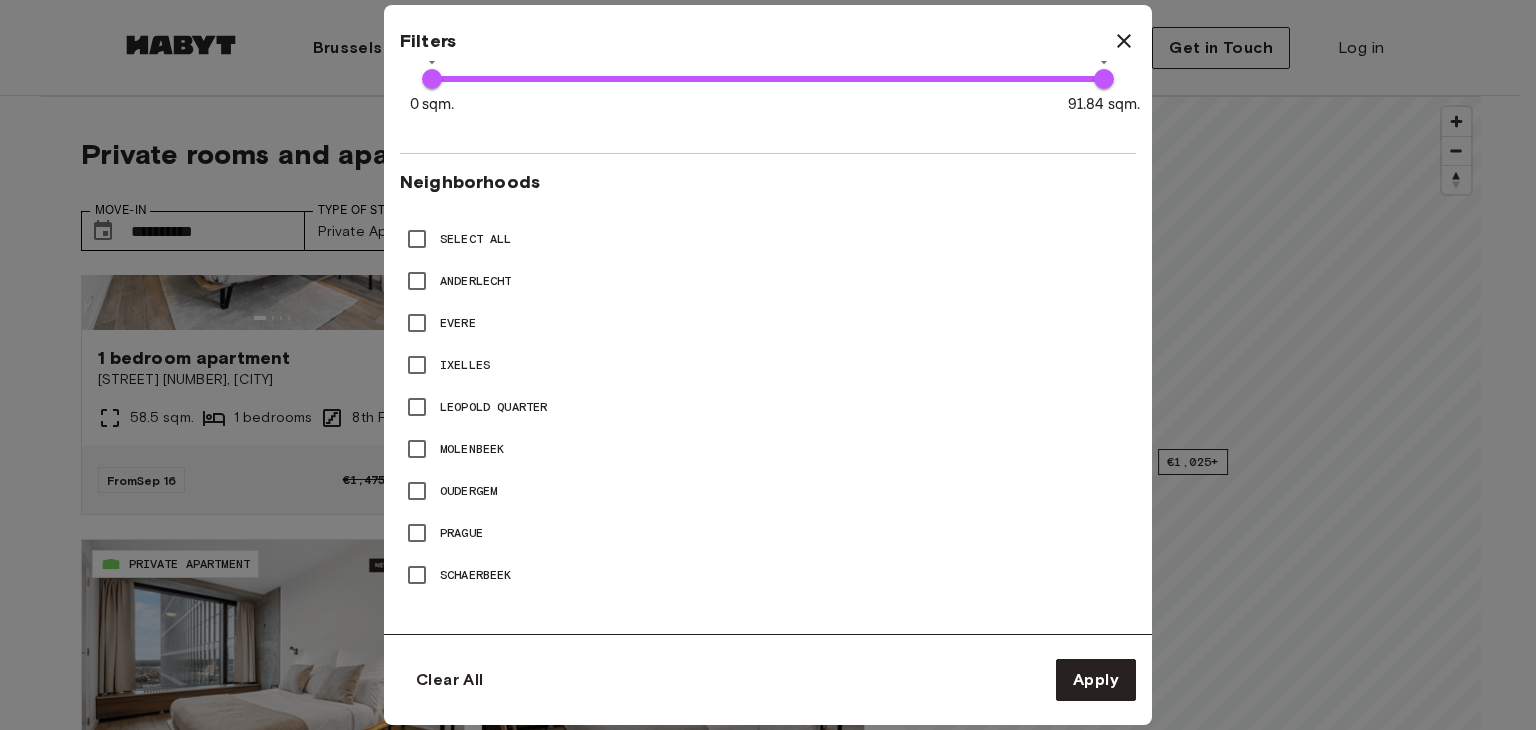 click at bounding box center (768, 365) 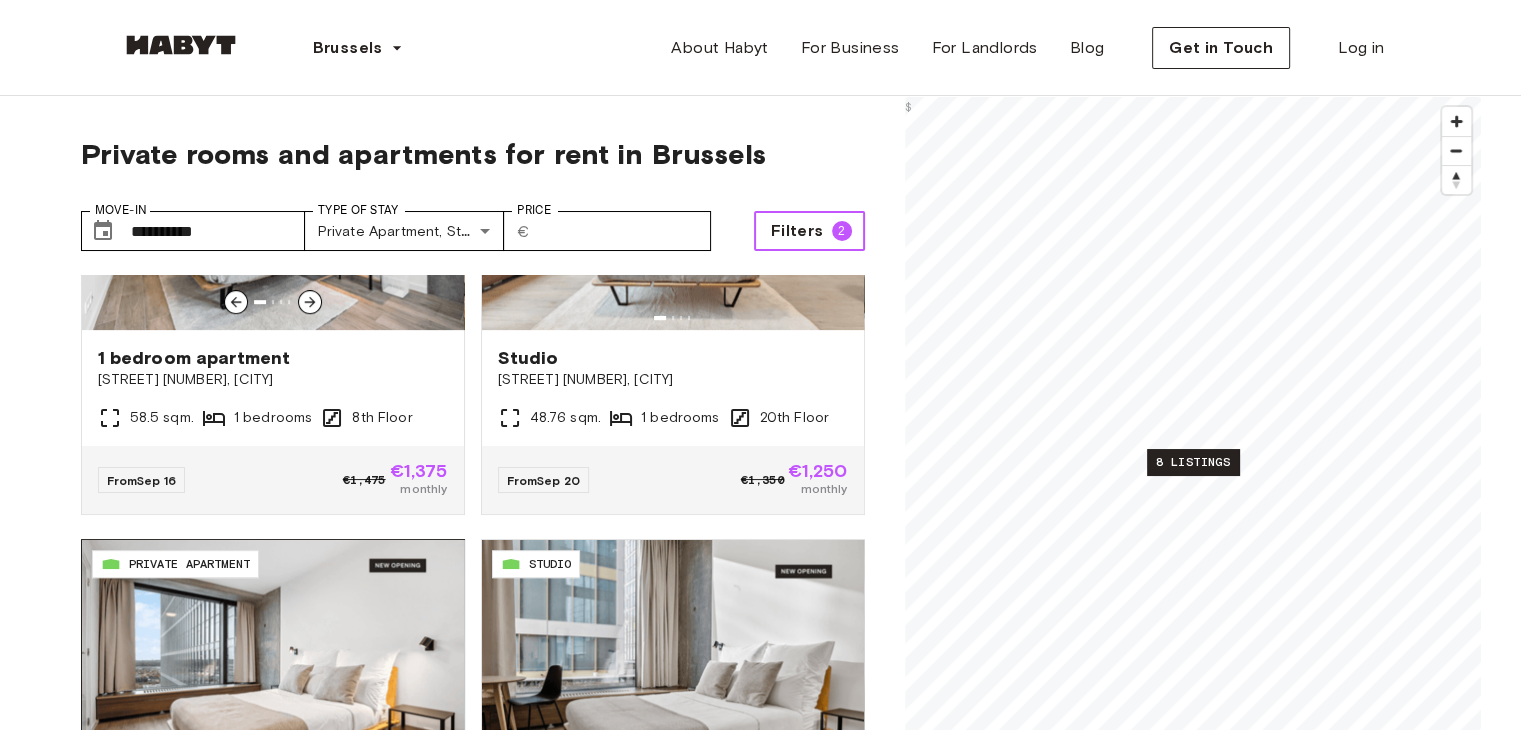 scroll, scrollTop: 666, scrollLeft: 0, axis: vertical 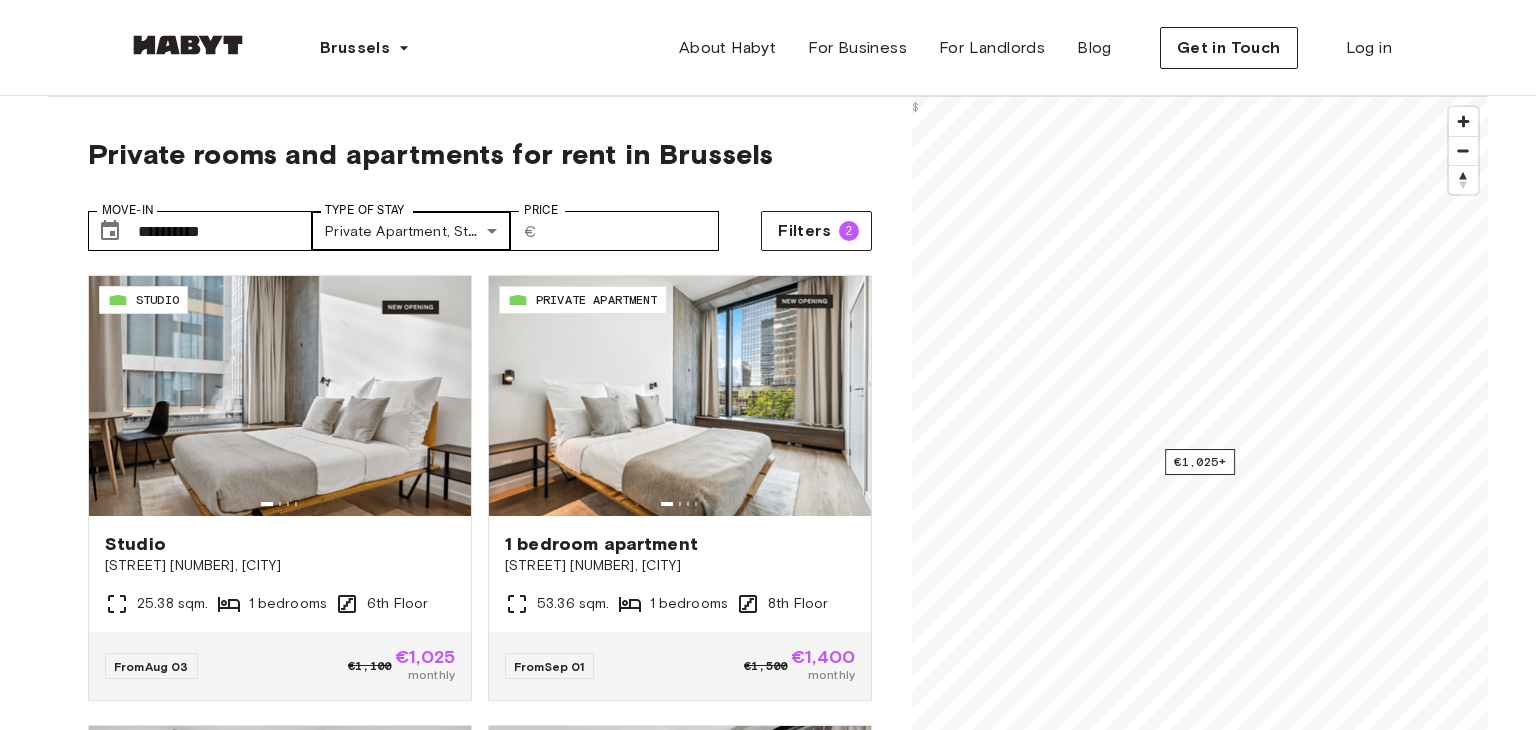 click on "**********" at bounding box center [768, 2448] 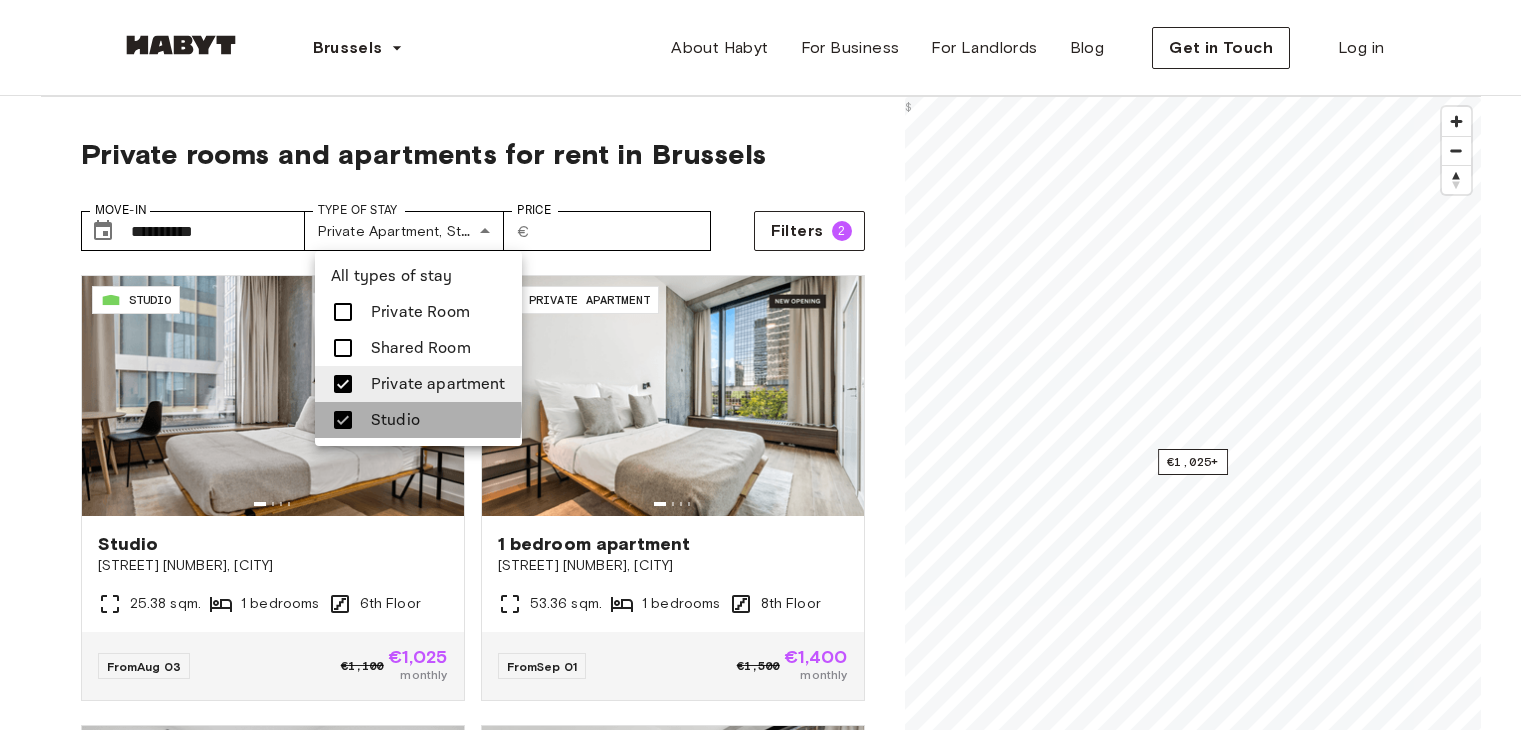 click on "Studio" at bounding box center (395, 420) 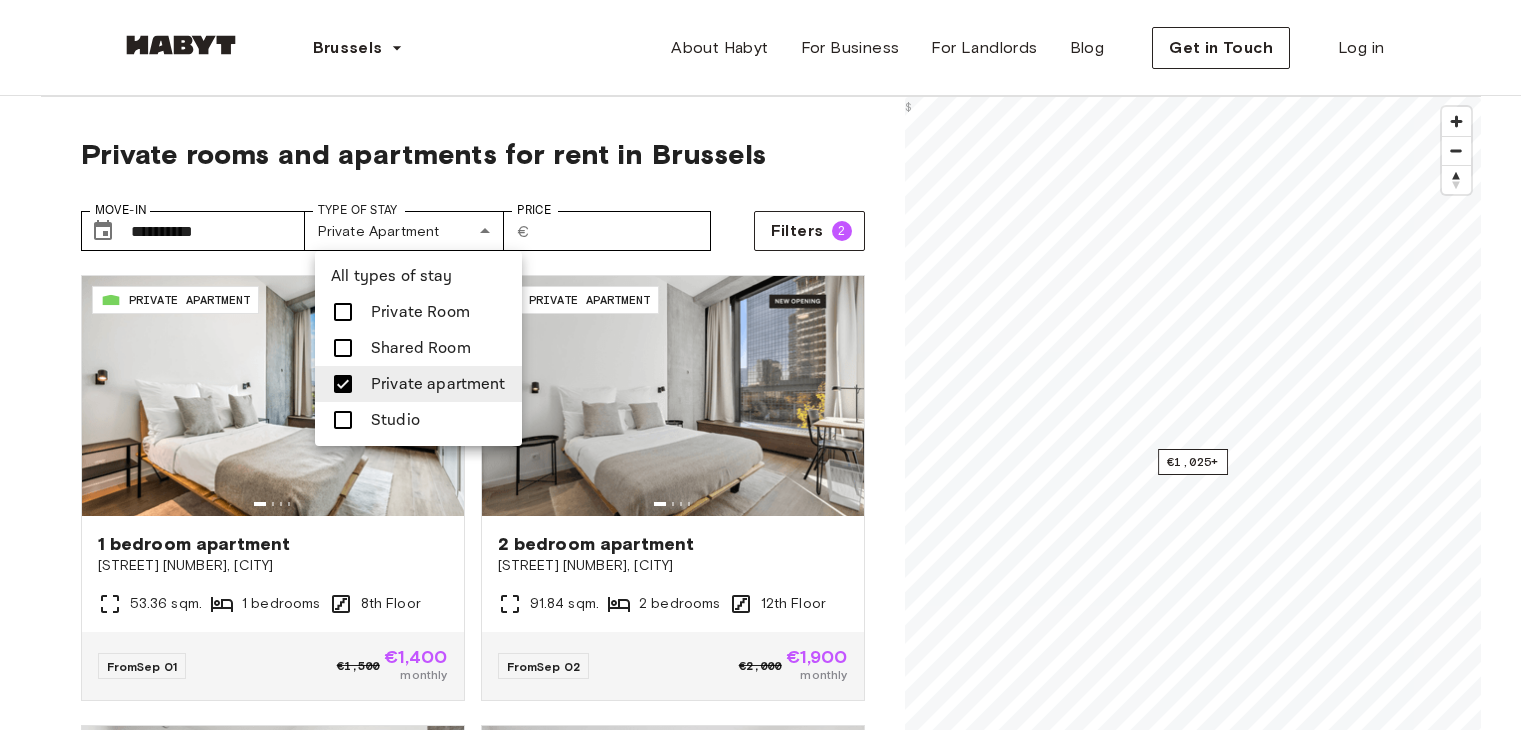 click at bounding box center [768, 365] 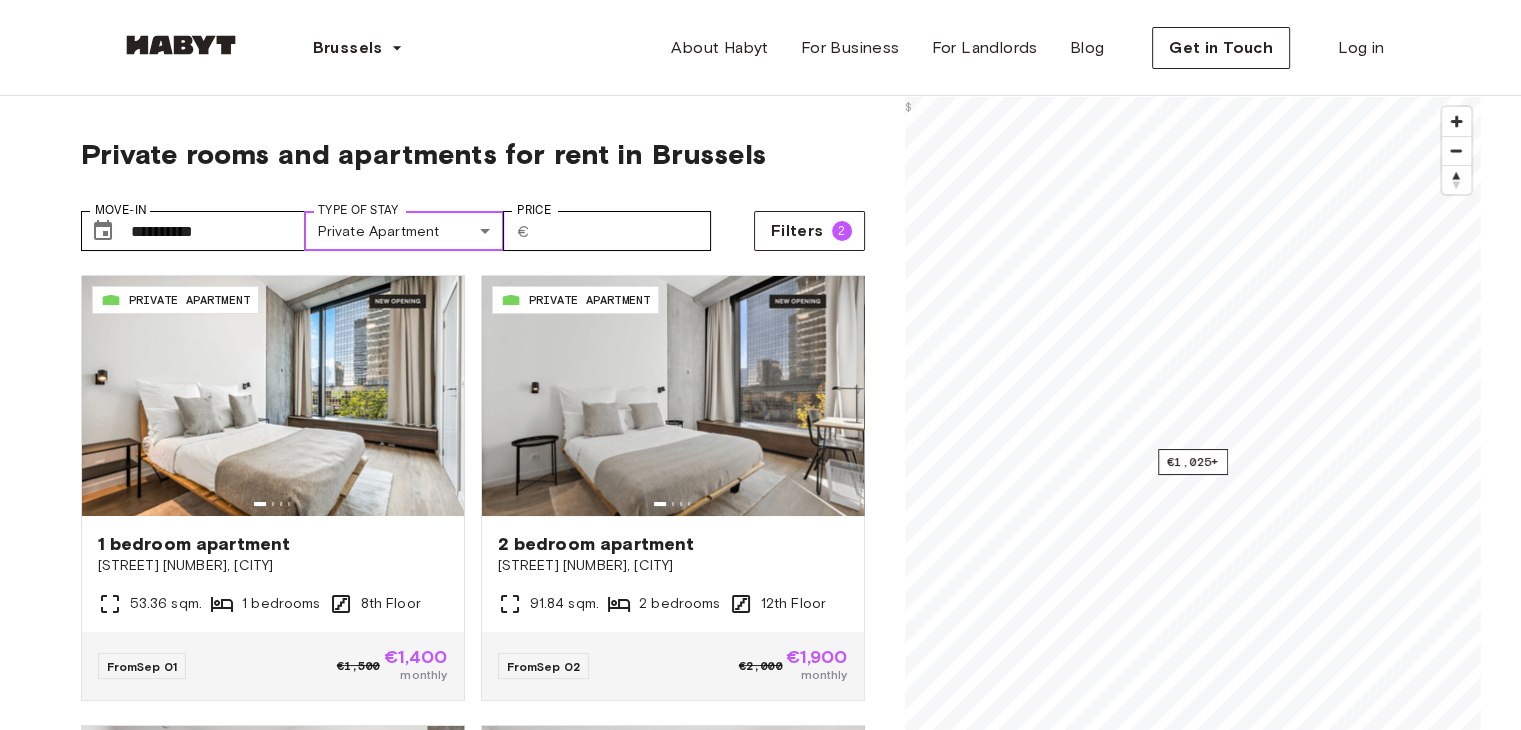 scroll, scrollTop: 333, scrollLeft: 0, axis: vertical 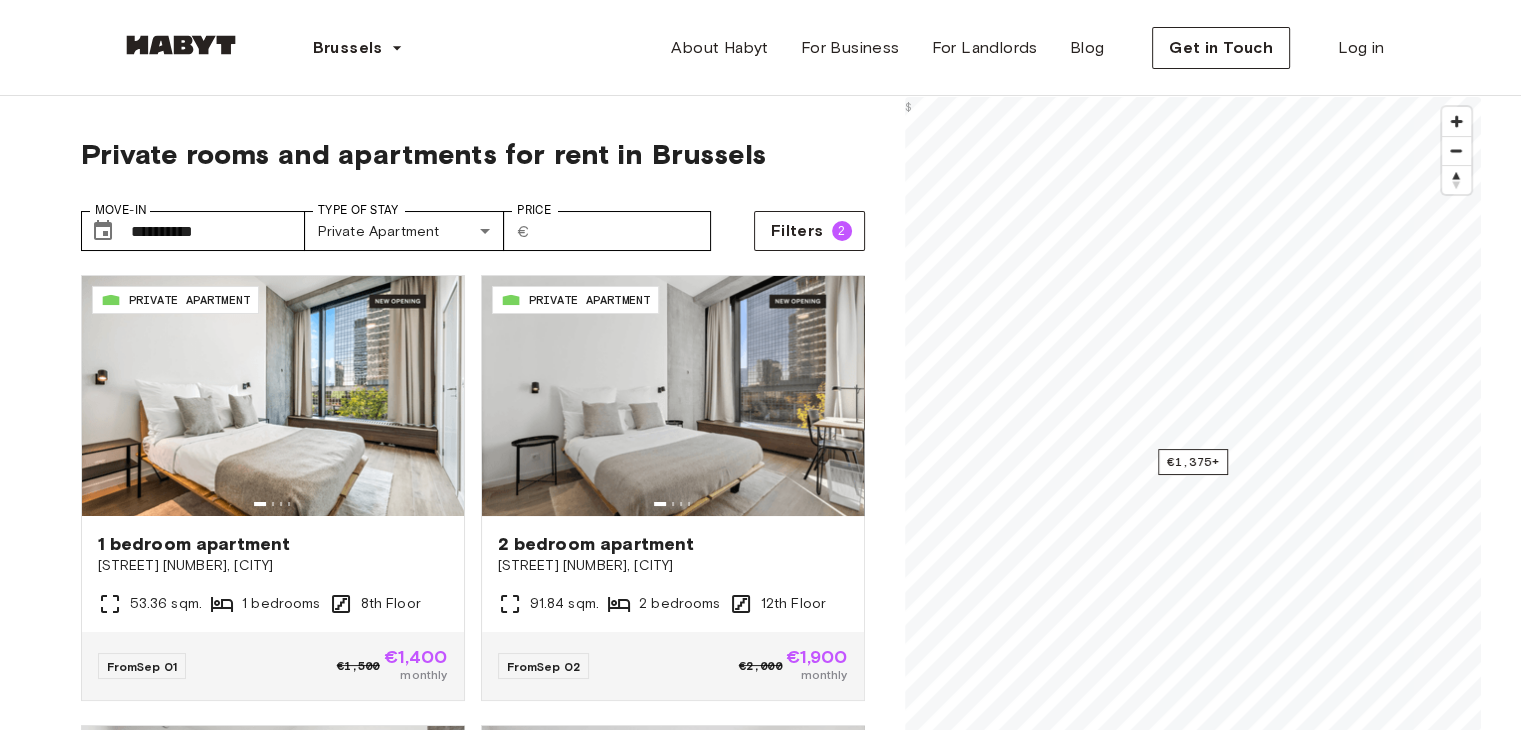 click on "**********" at bounding box center (760, 2029) 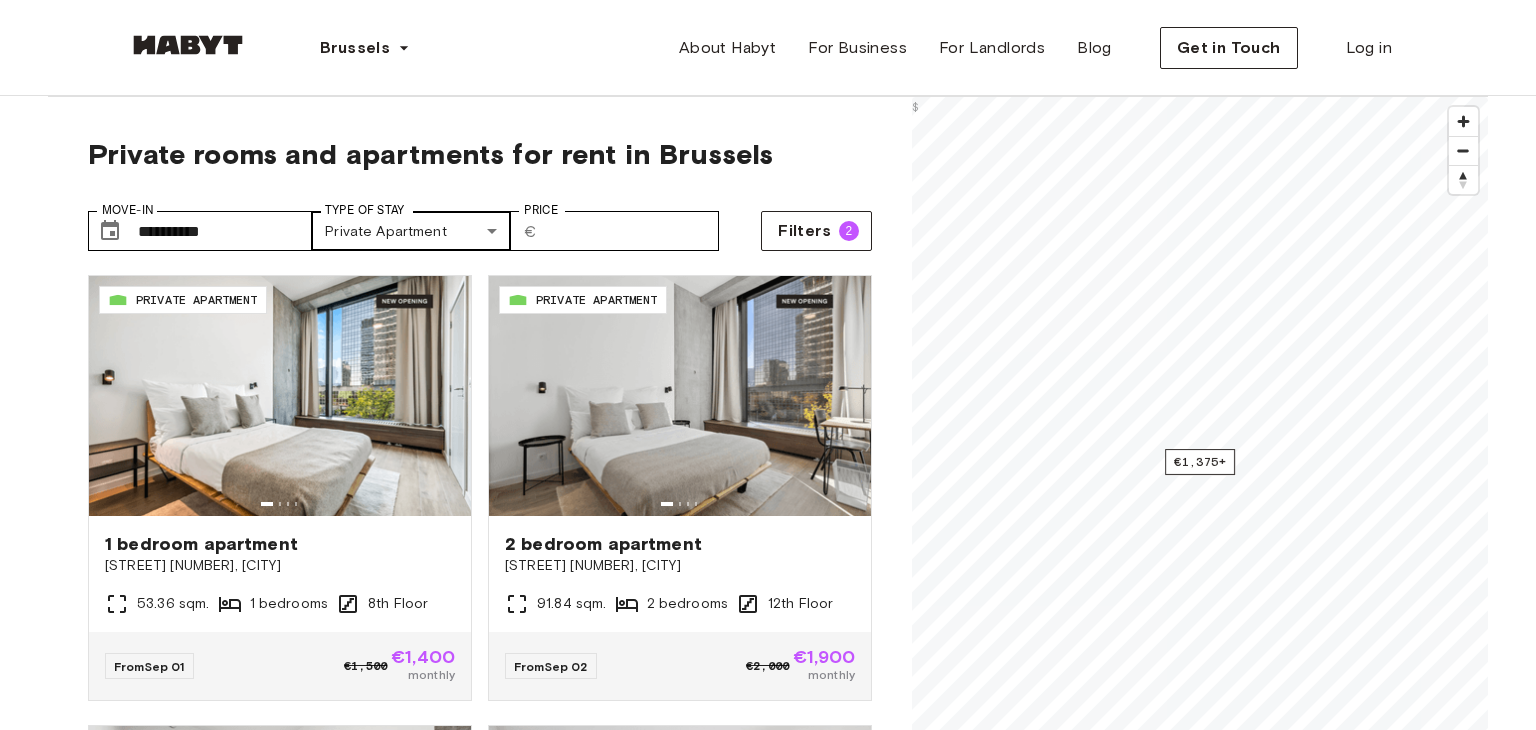 click on "**********" at bounding box center (768, 2448) 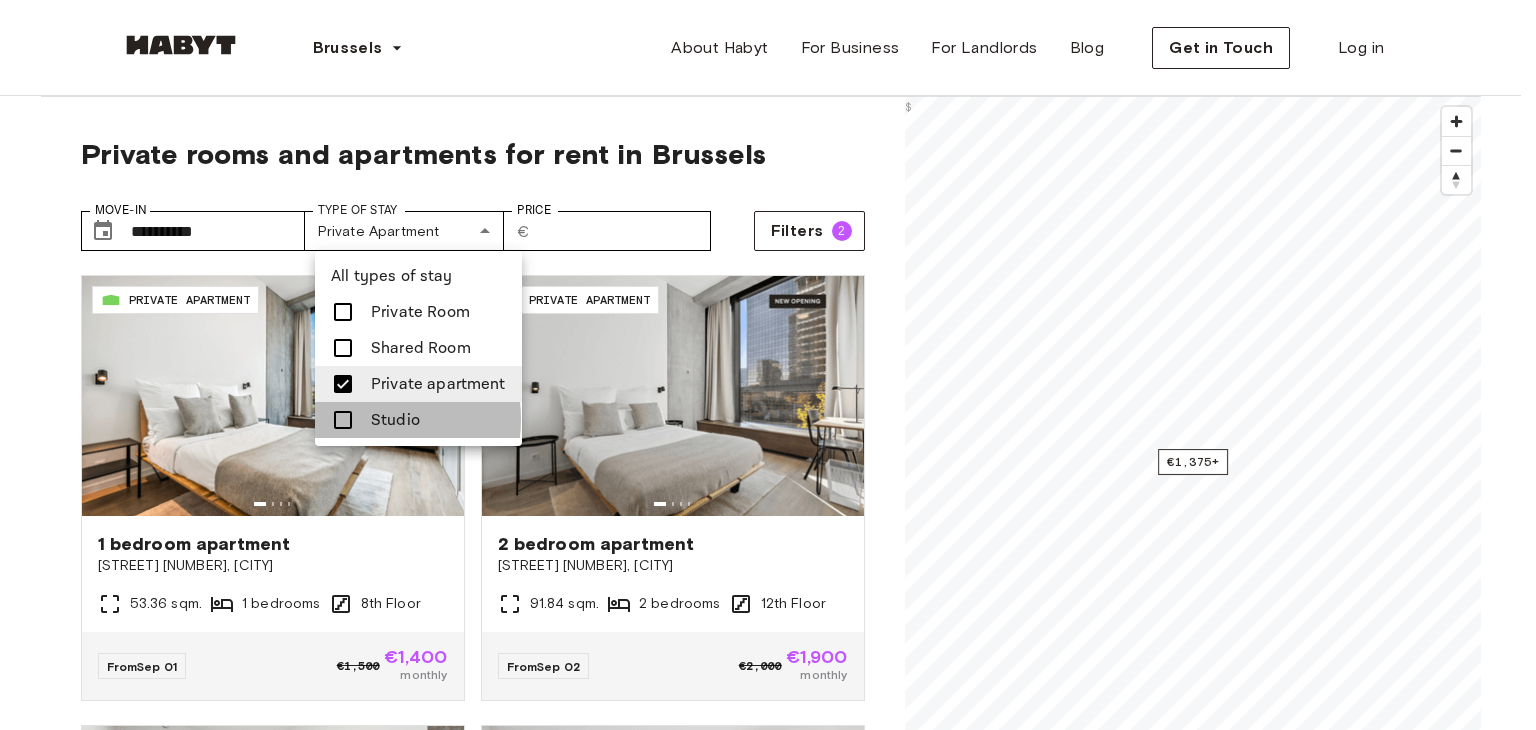 click at bounding box center (343, 420) 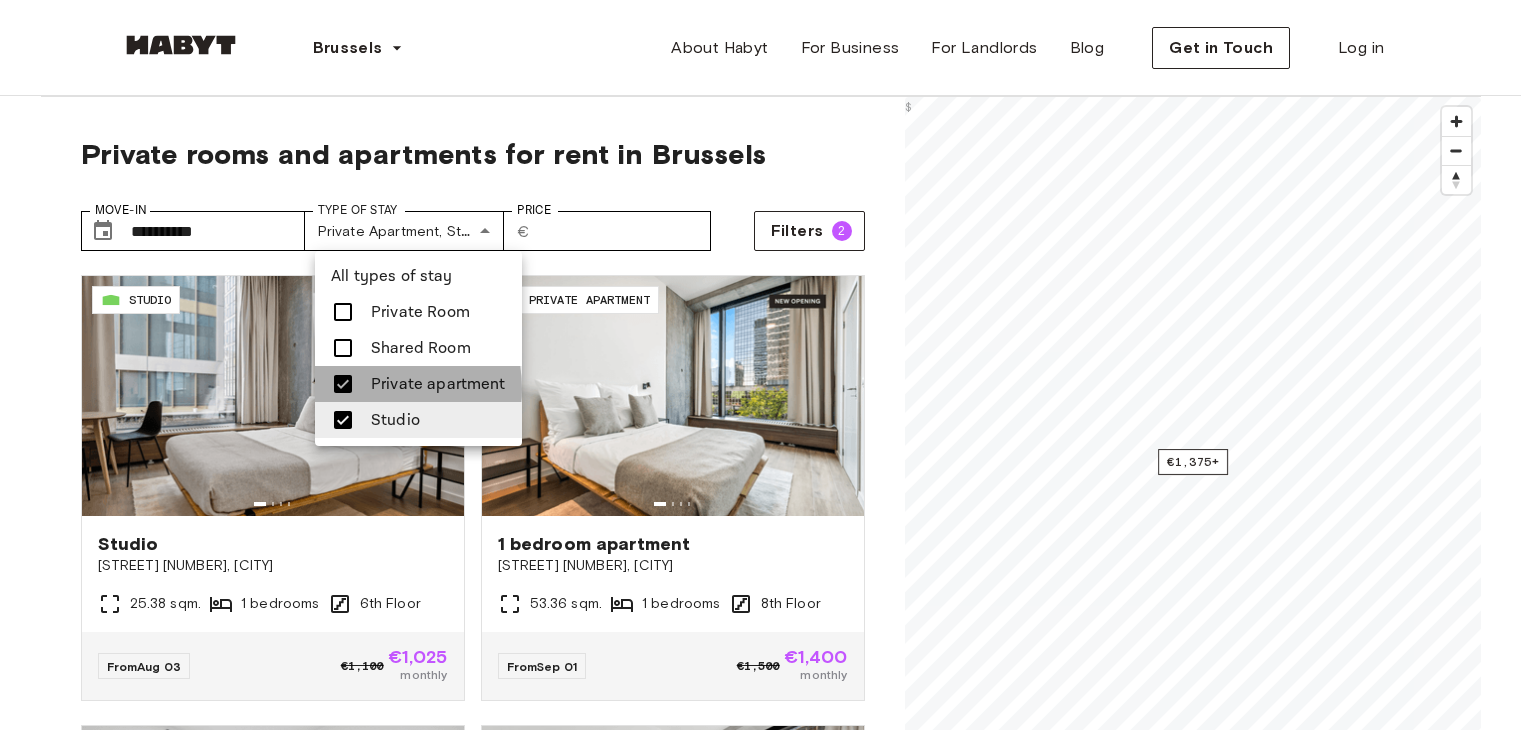 click on "Private apartment" at bounding box center (418, 384) 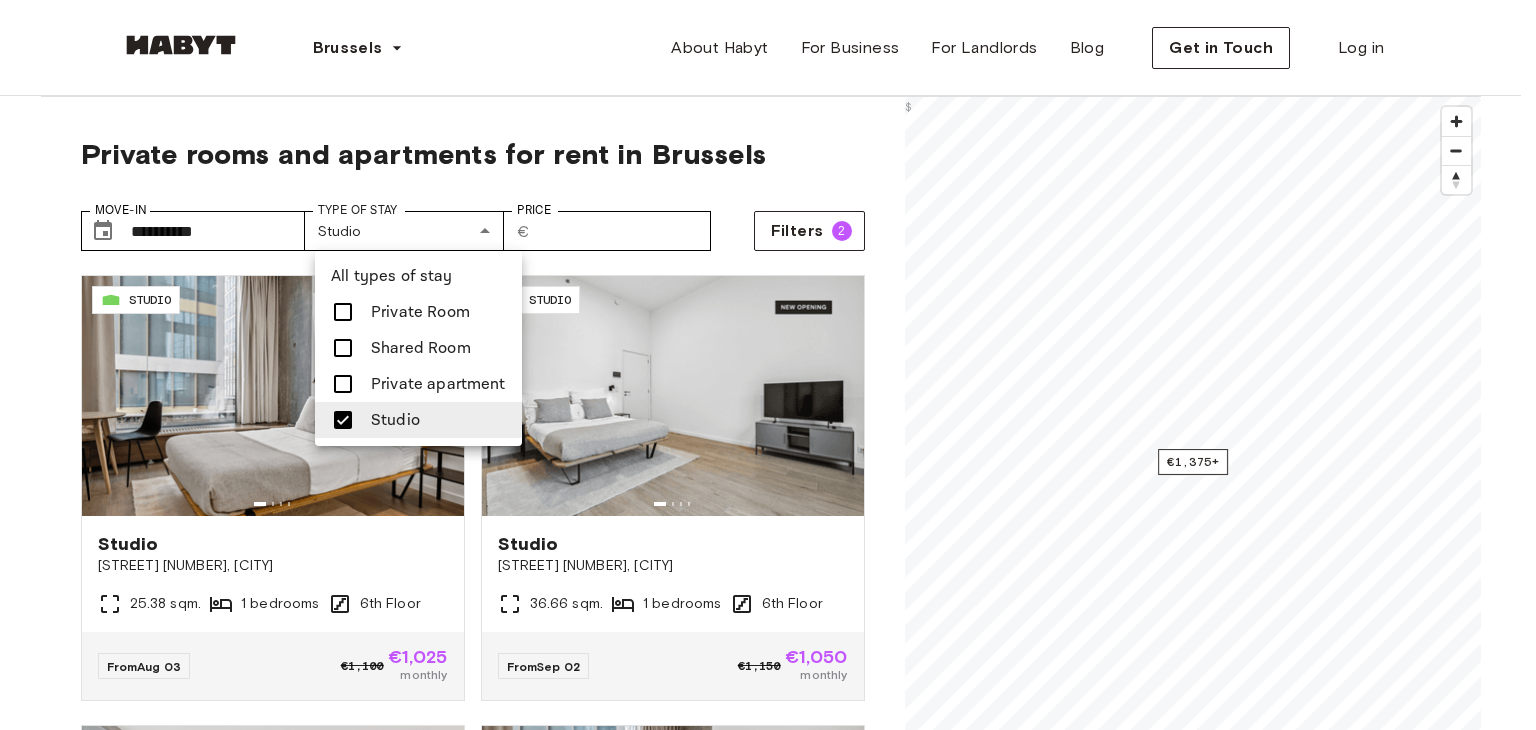 click at bounding box center [768, 365] 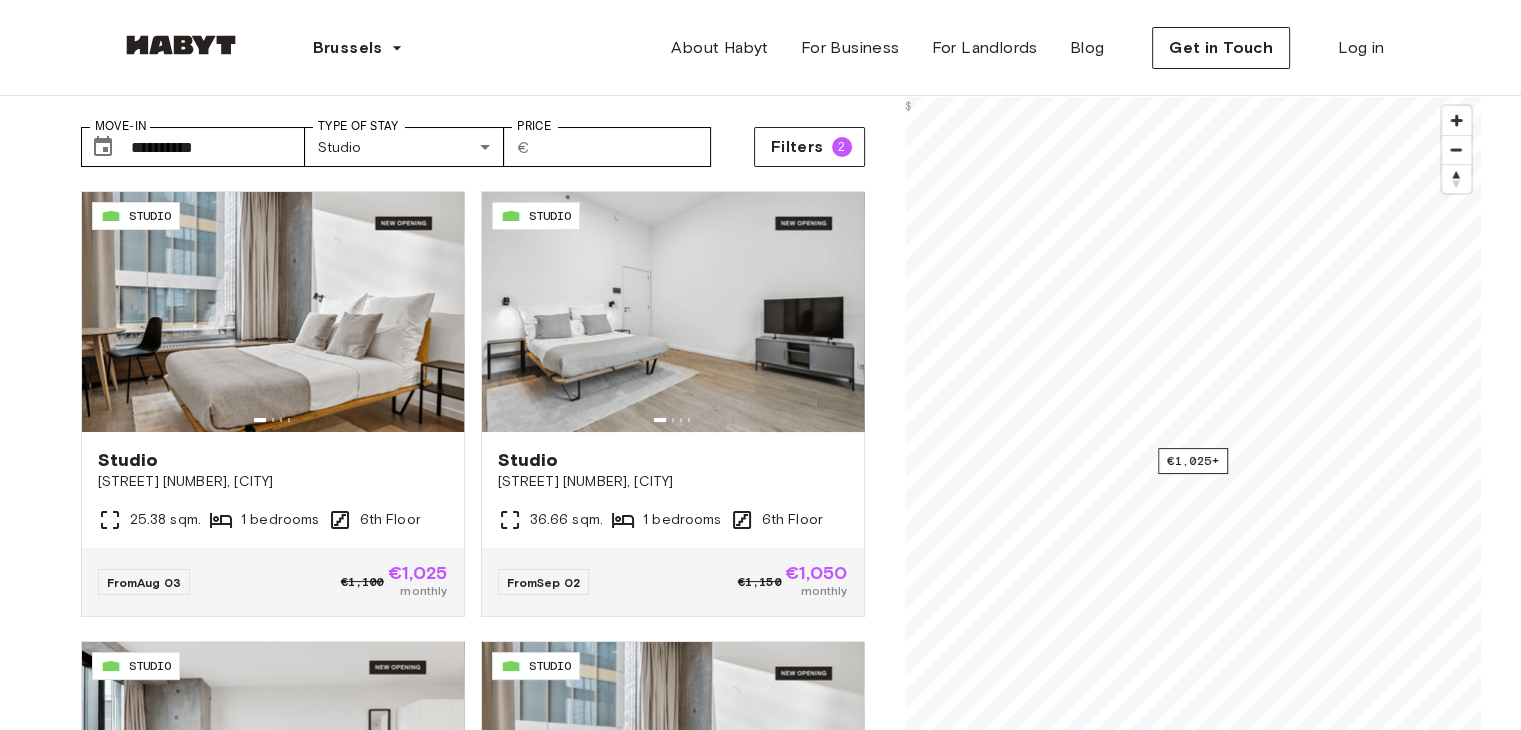 scroll, scrollTop: 150, scrollLeft: 0, axis: vertical 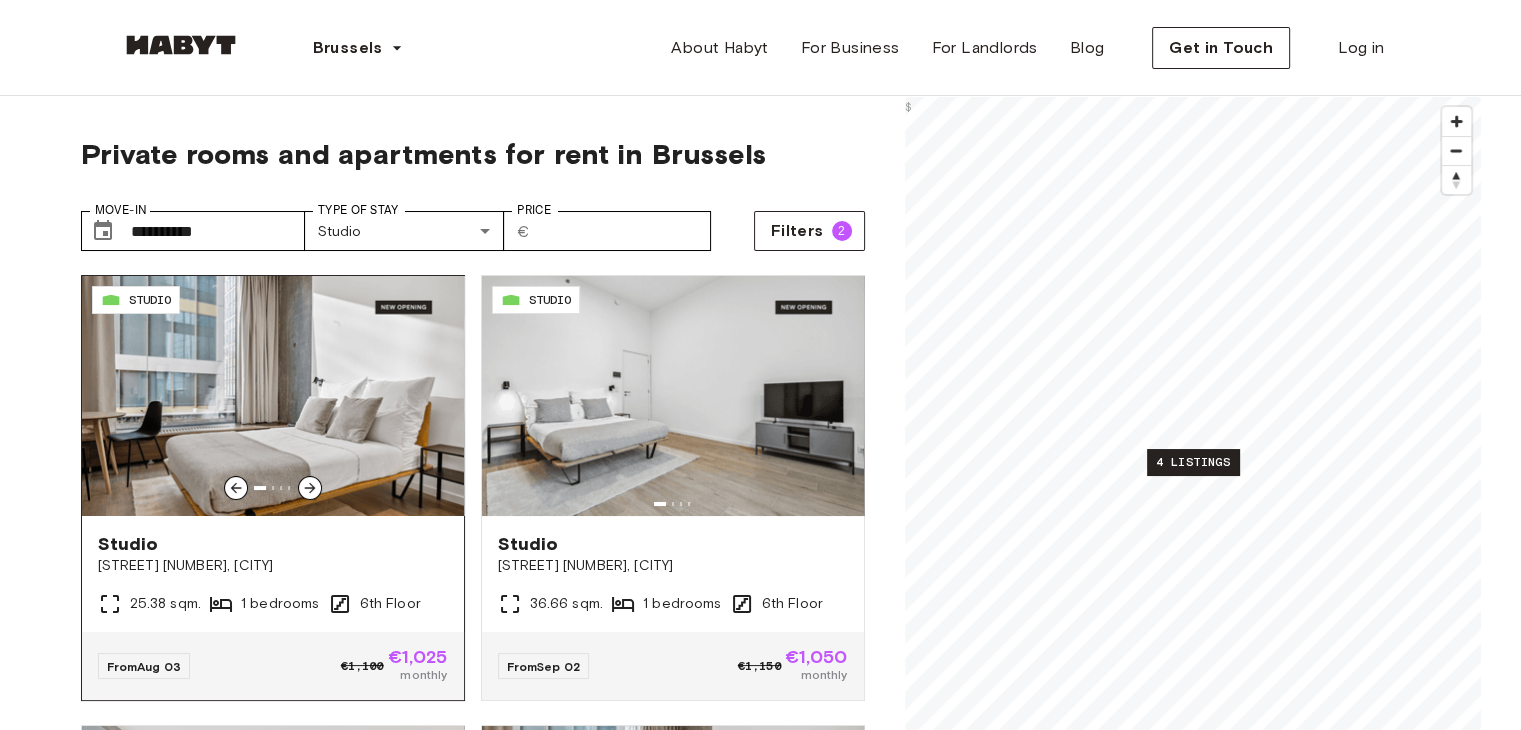 click at bounding box center [273, 396] 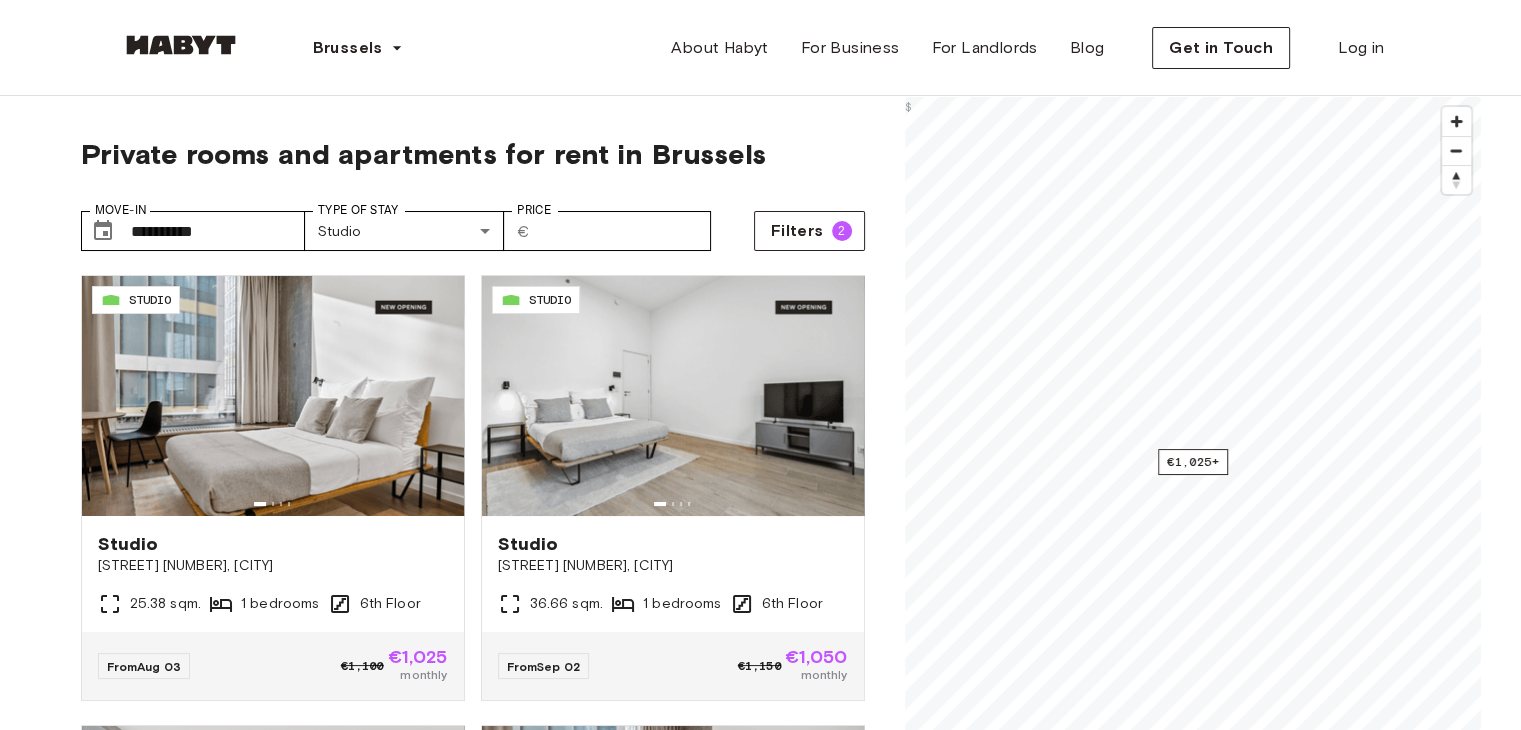 click on "**********" at bounding box center [760, 2029] 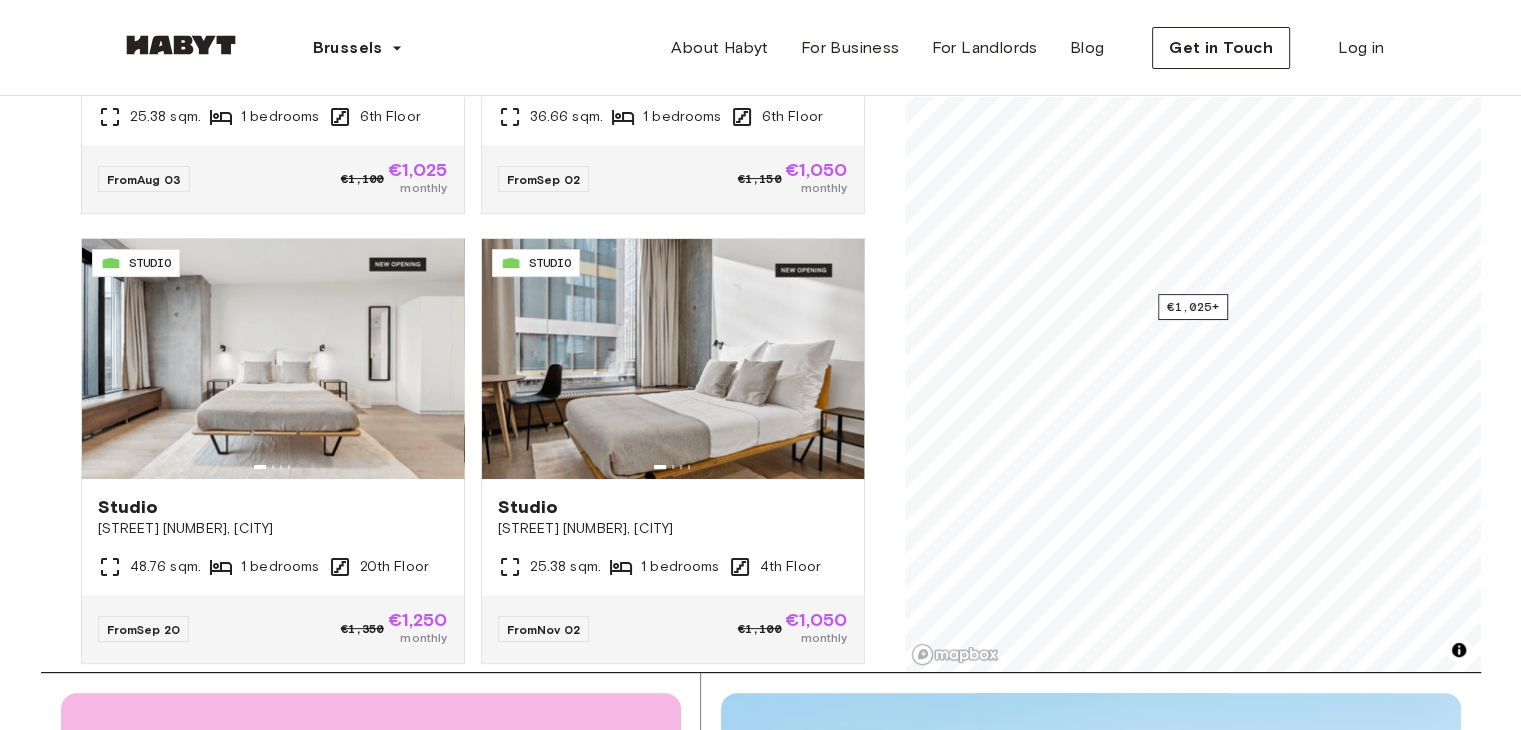 scroll, scrollTop: 200, scrollLeft: 0, axis: vertical 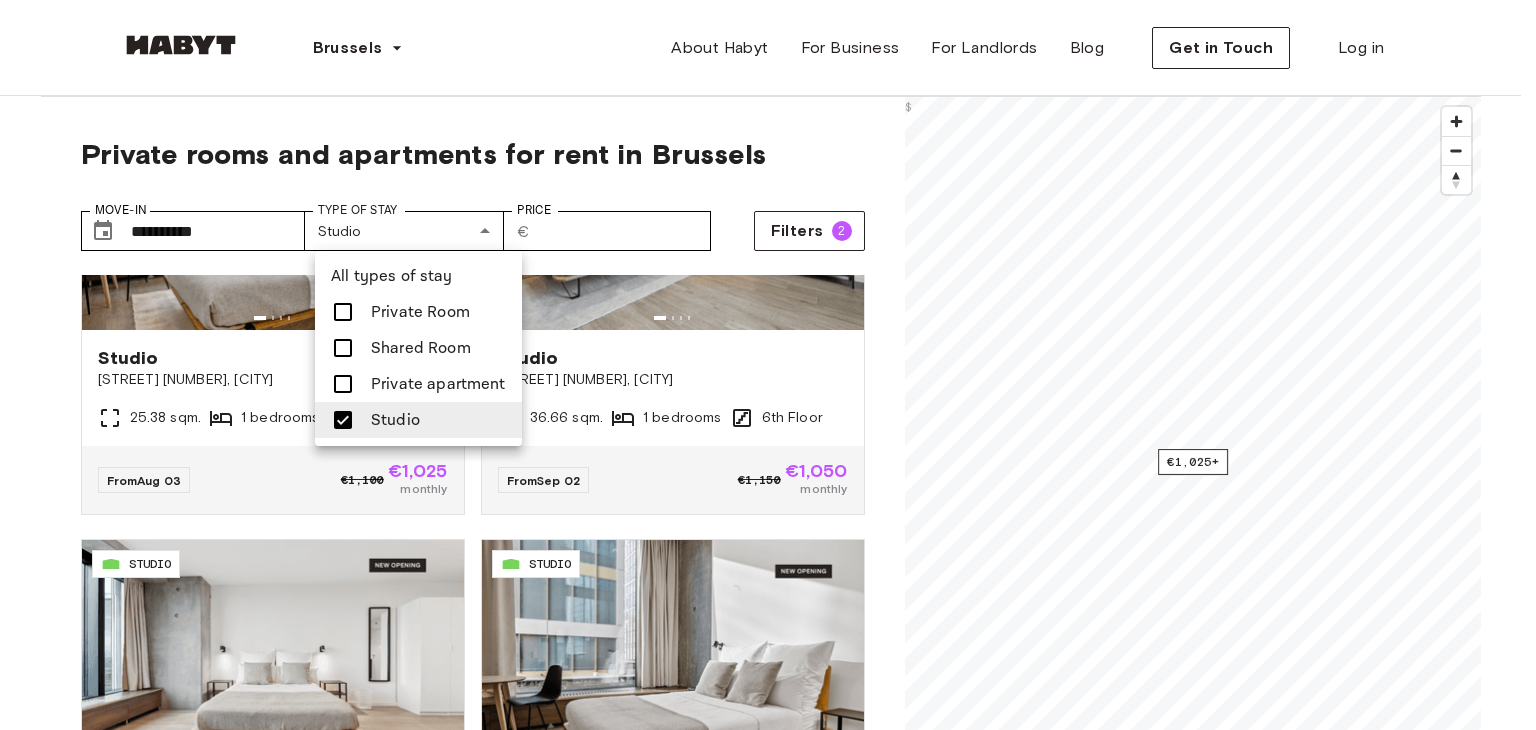 click on "**********" at bounding box center [768, 2448] 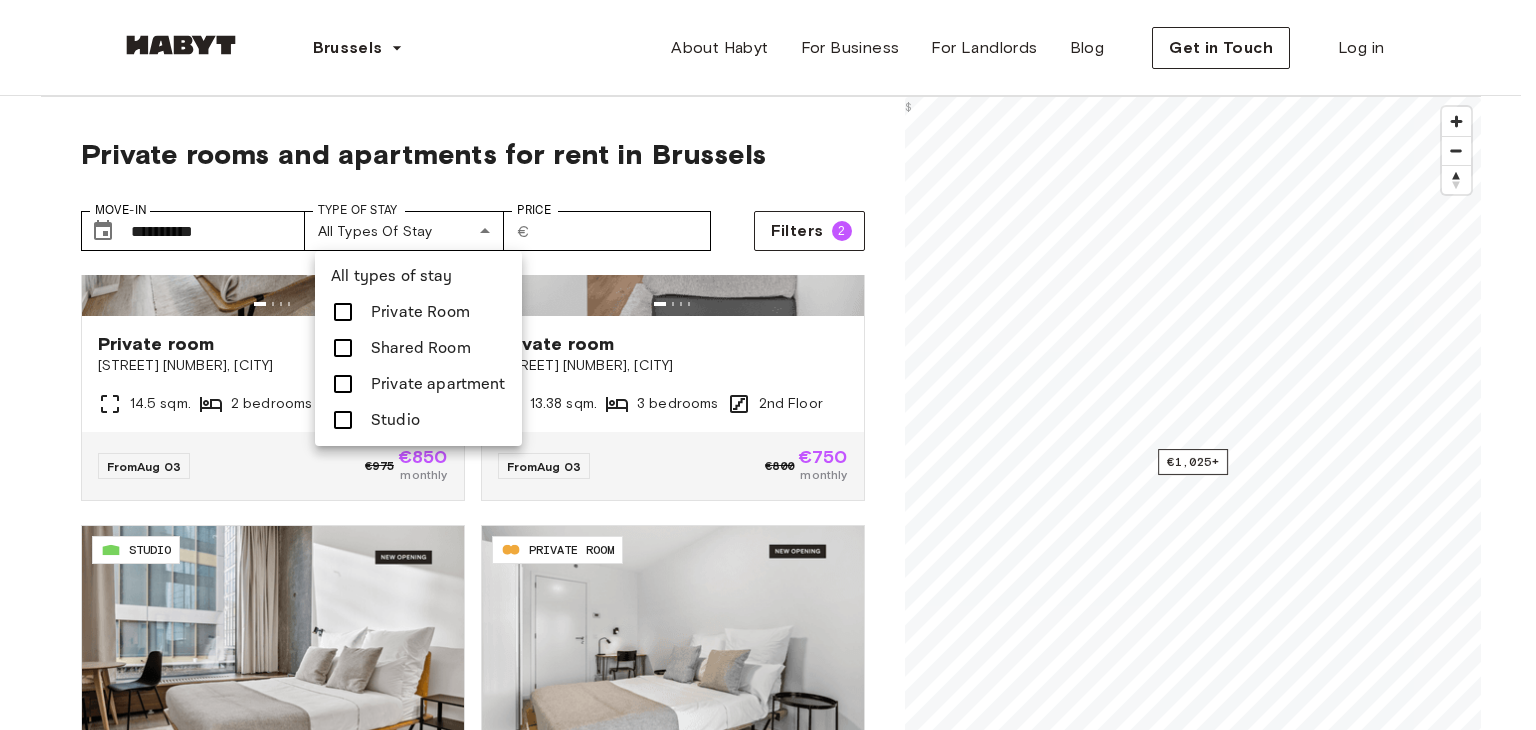 click on "Private apartment" at bounding box center [418, 384] 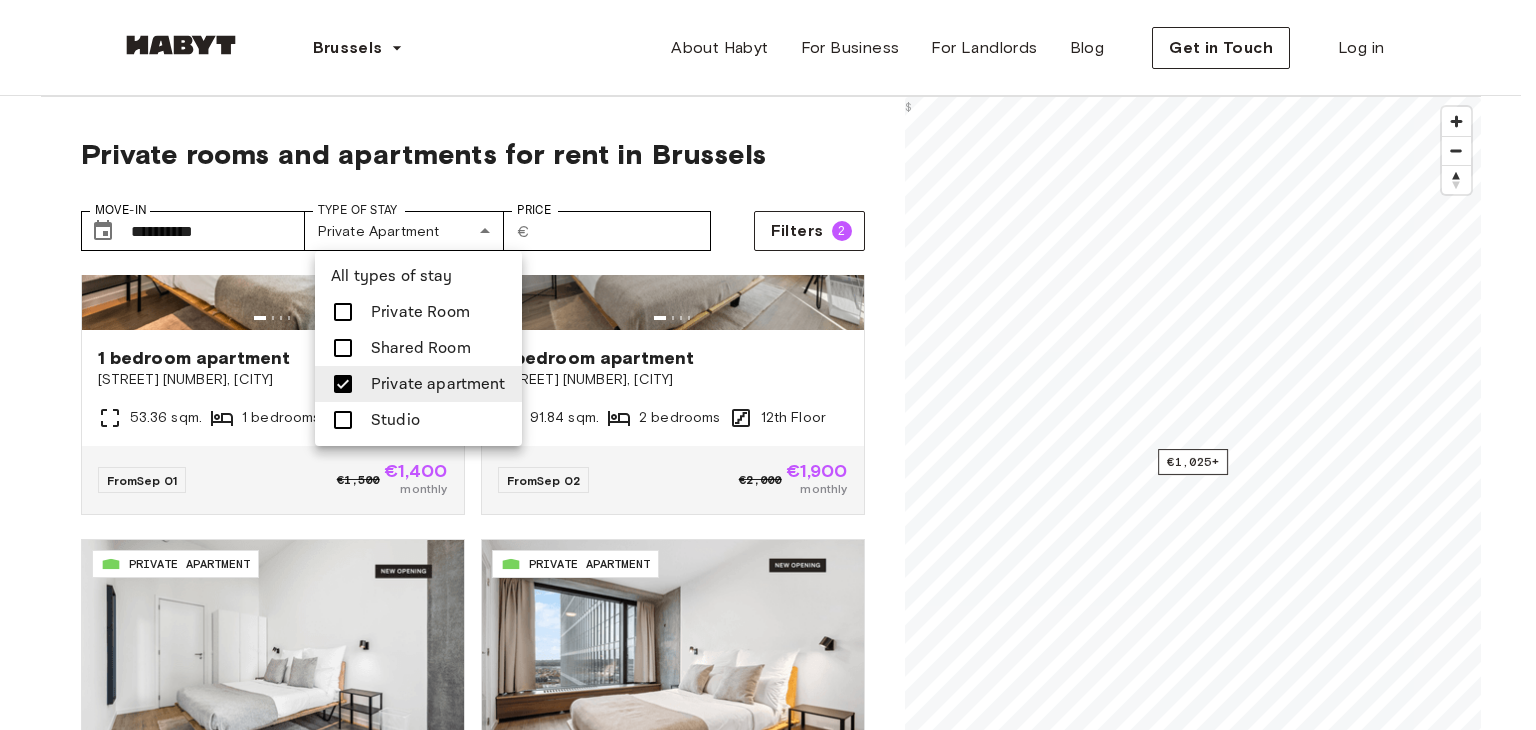 click at bounding box center [768, 365] 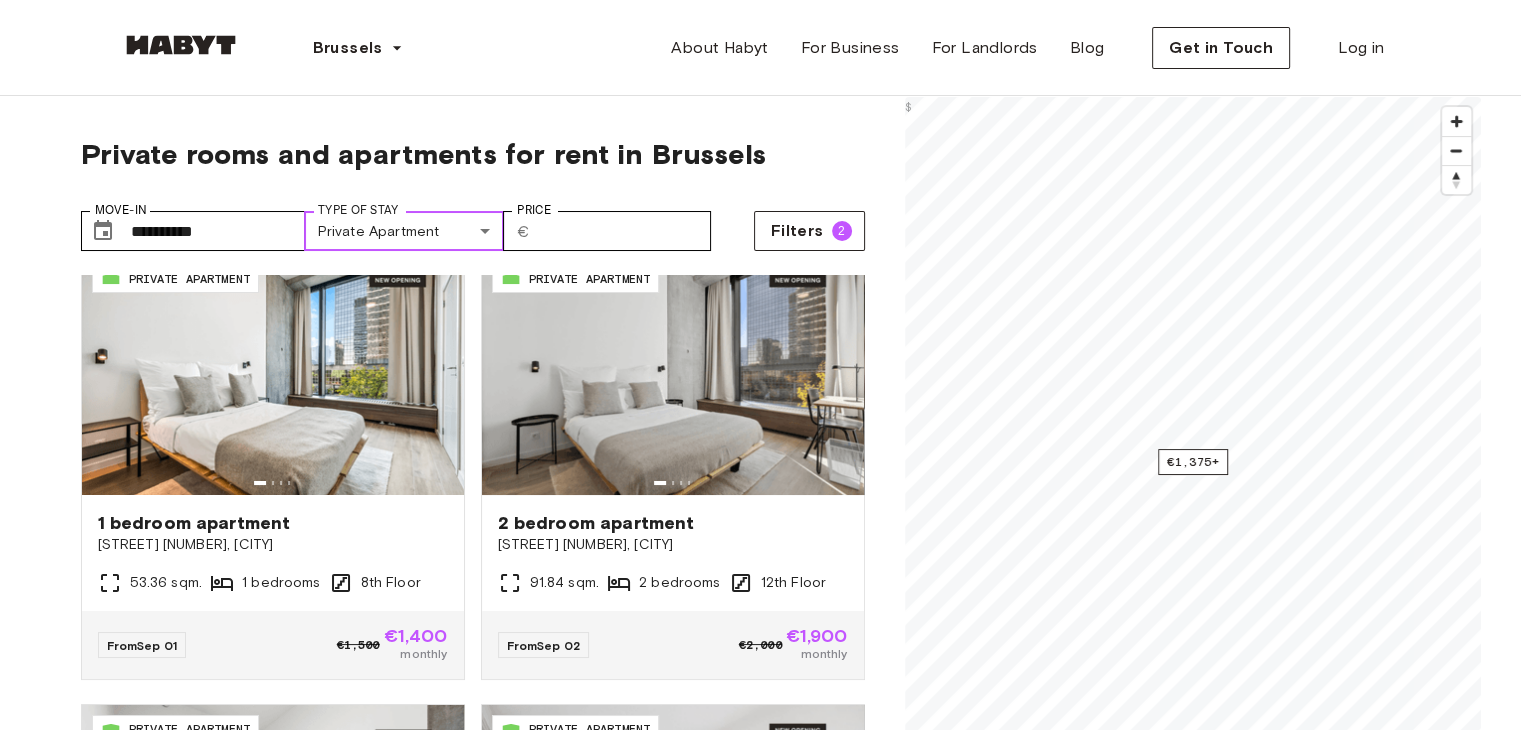 scroll, scrollTop: 0, scrollLeft: 0, axis: both 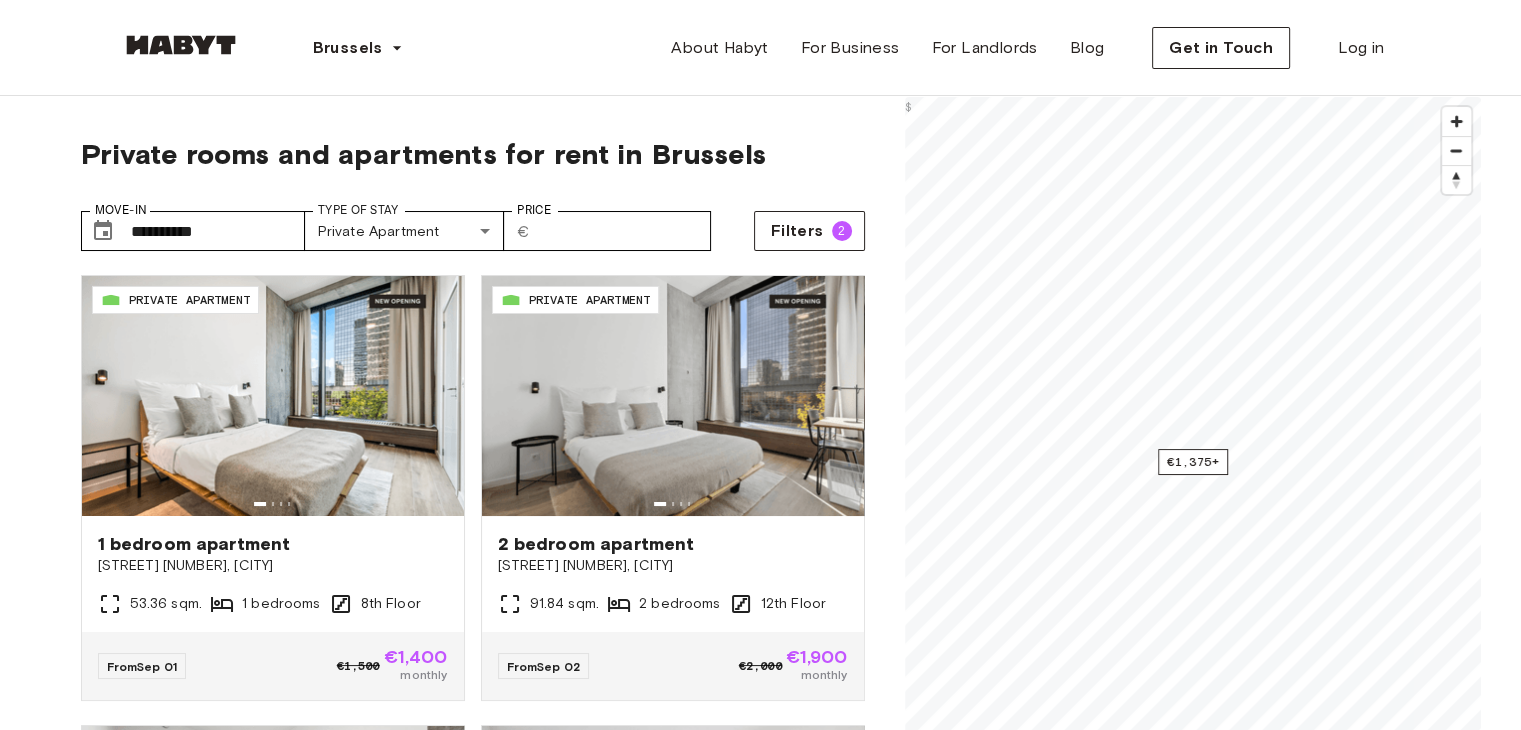 click on "**********" at bounding box center (760, 2029) 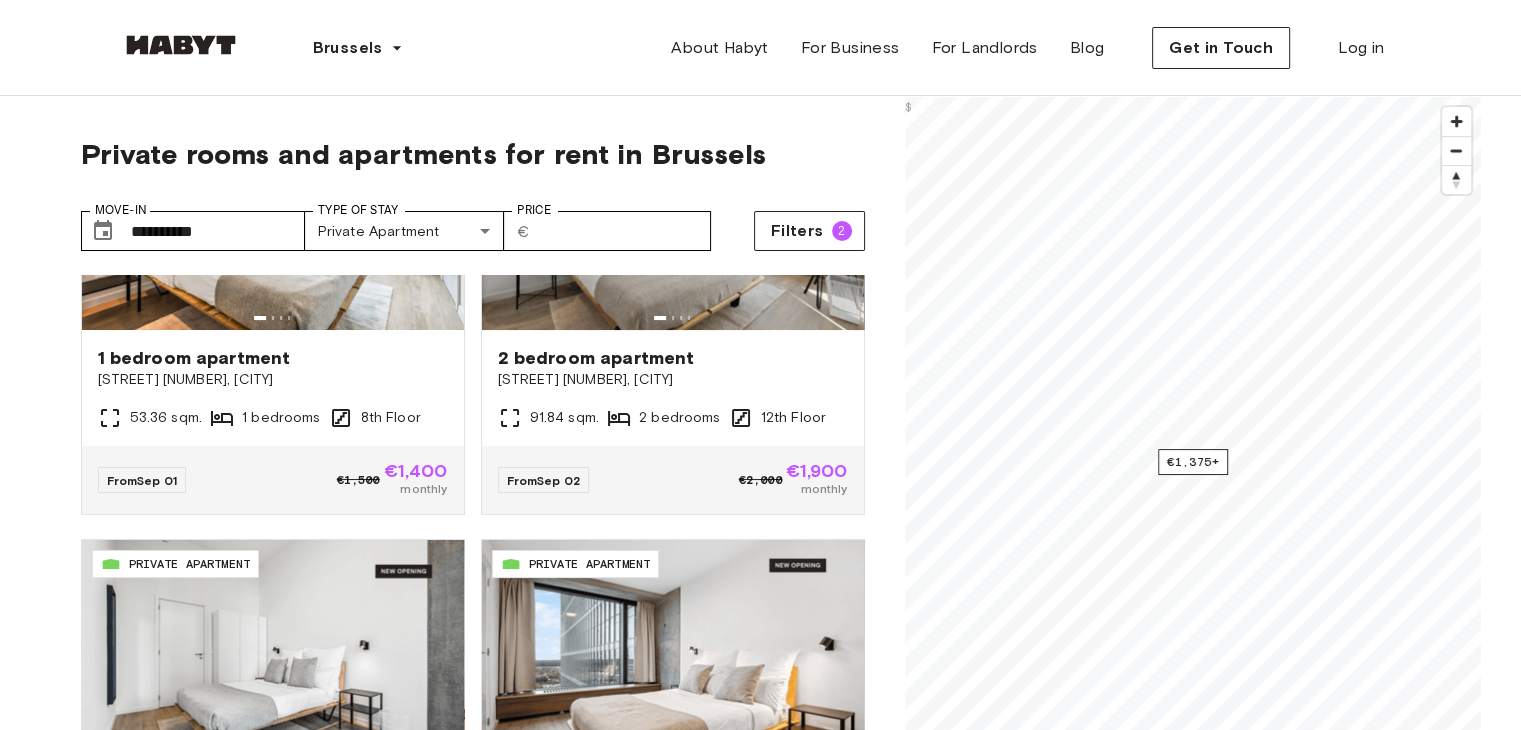 scroll, scrollTop: 200, scrollLeft: 0, axis: vertical 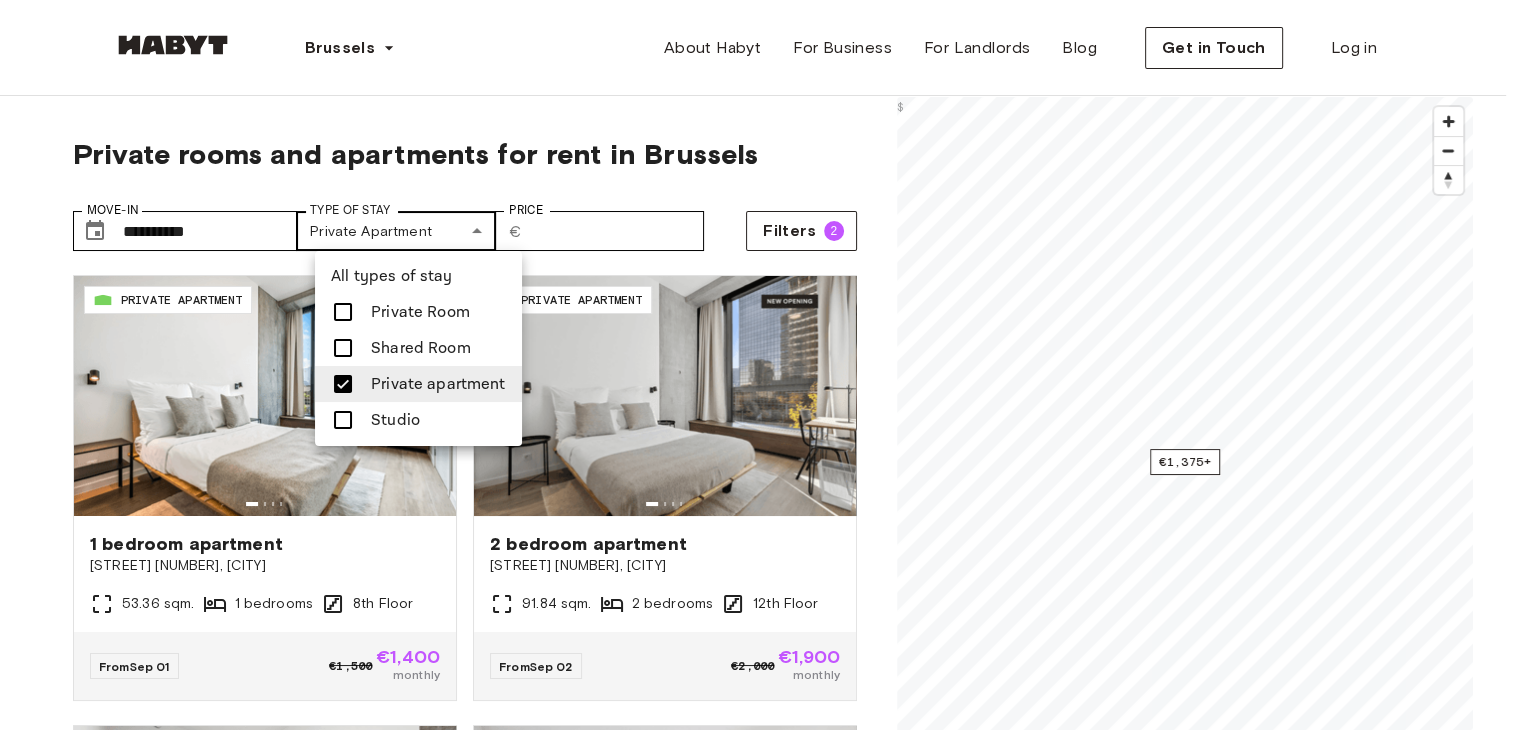 click on "**********" at bounding box center [760, 2448] 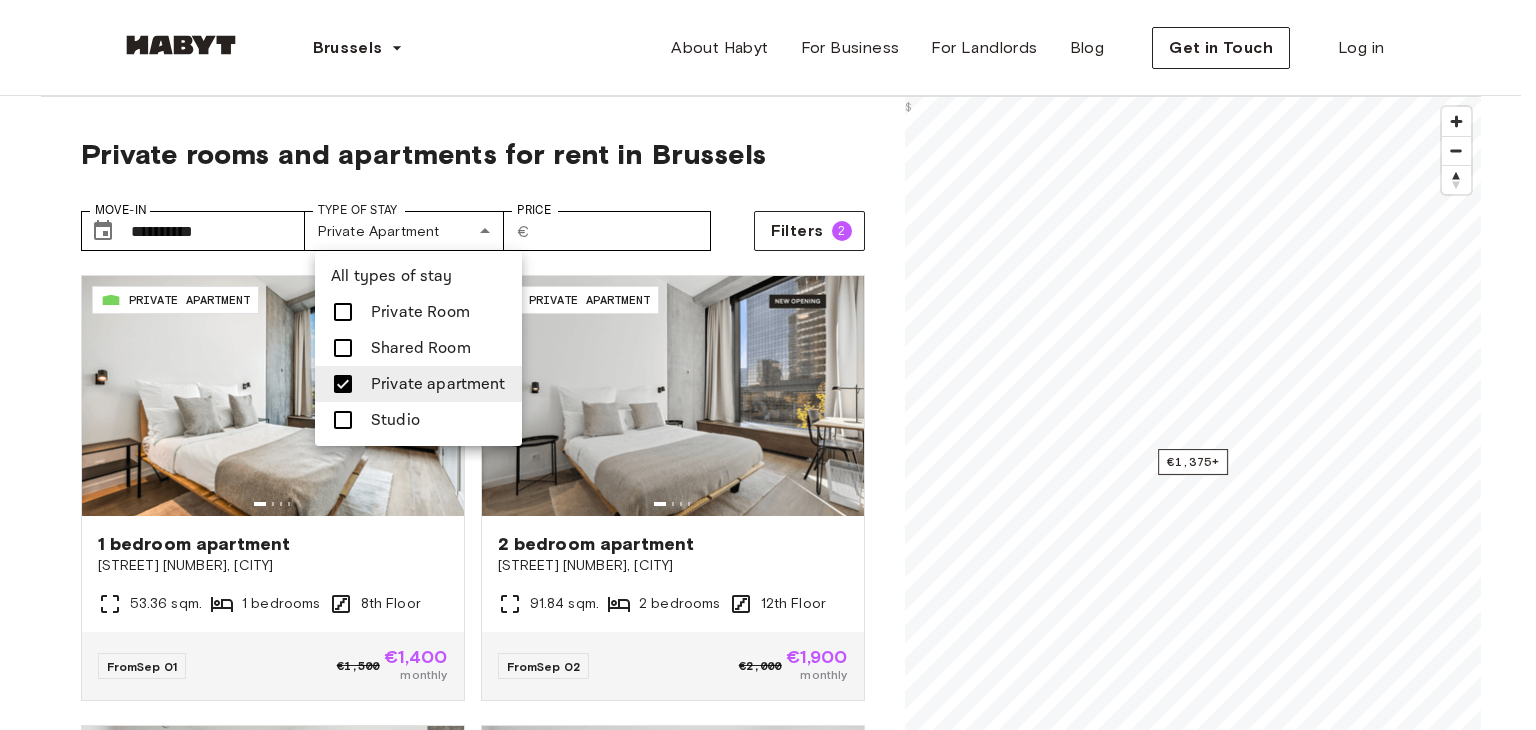click on "Studio" at bounding box center (418, 420) 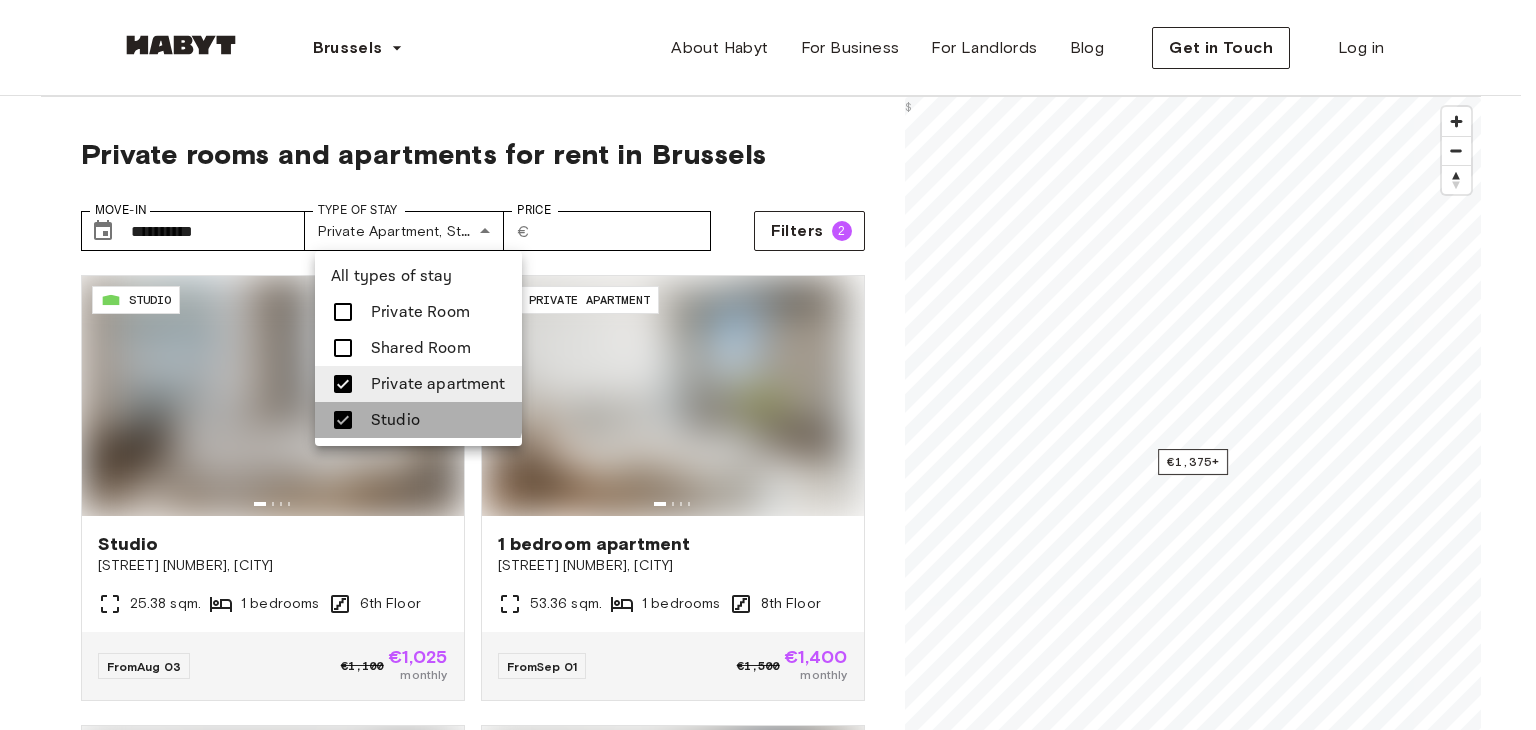 click on "Studio" at bounding box center (418, 420) 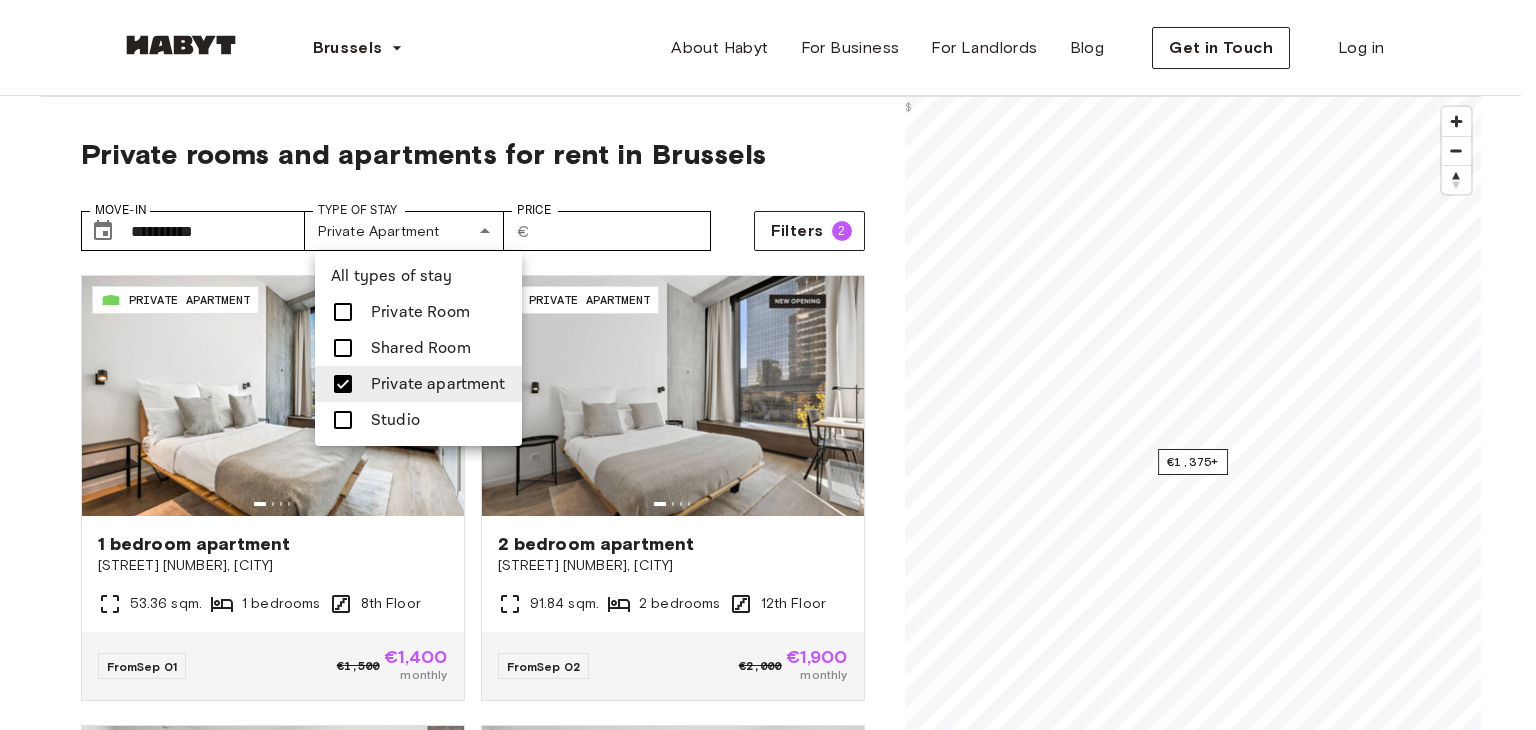 drag, startPoint x: 404, startPoint y: 408, endPoint x: 405, endPoint y: 397, distance: 11.045361 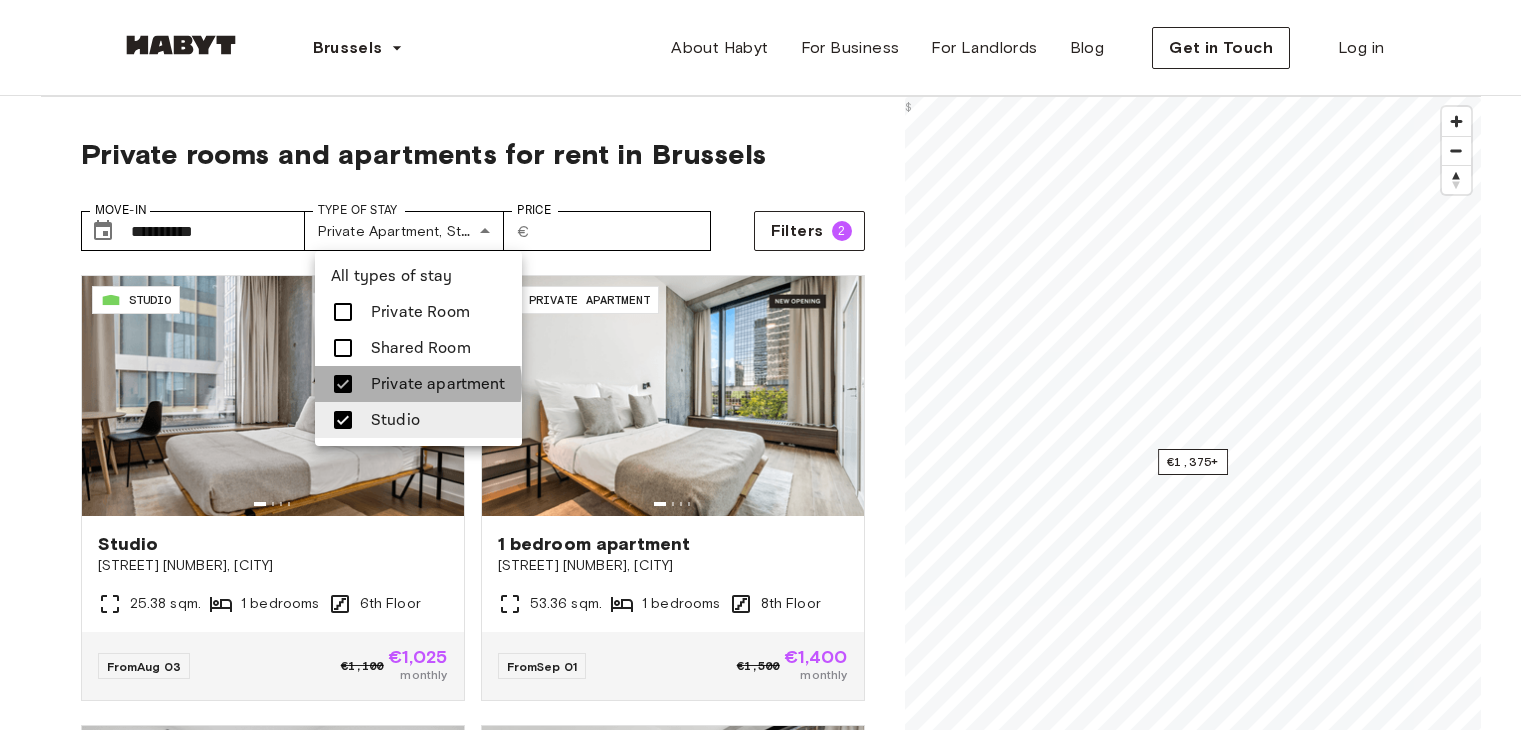 click on "Private apartment" at bounding box center (438, 384) 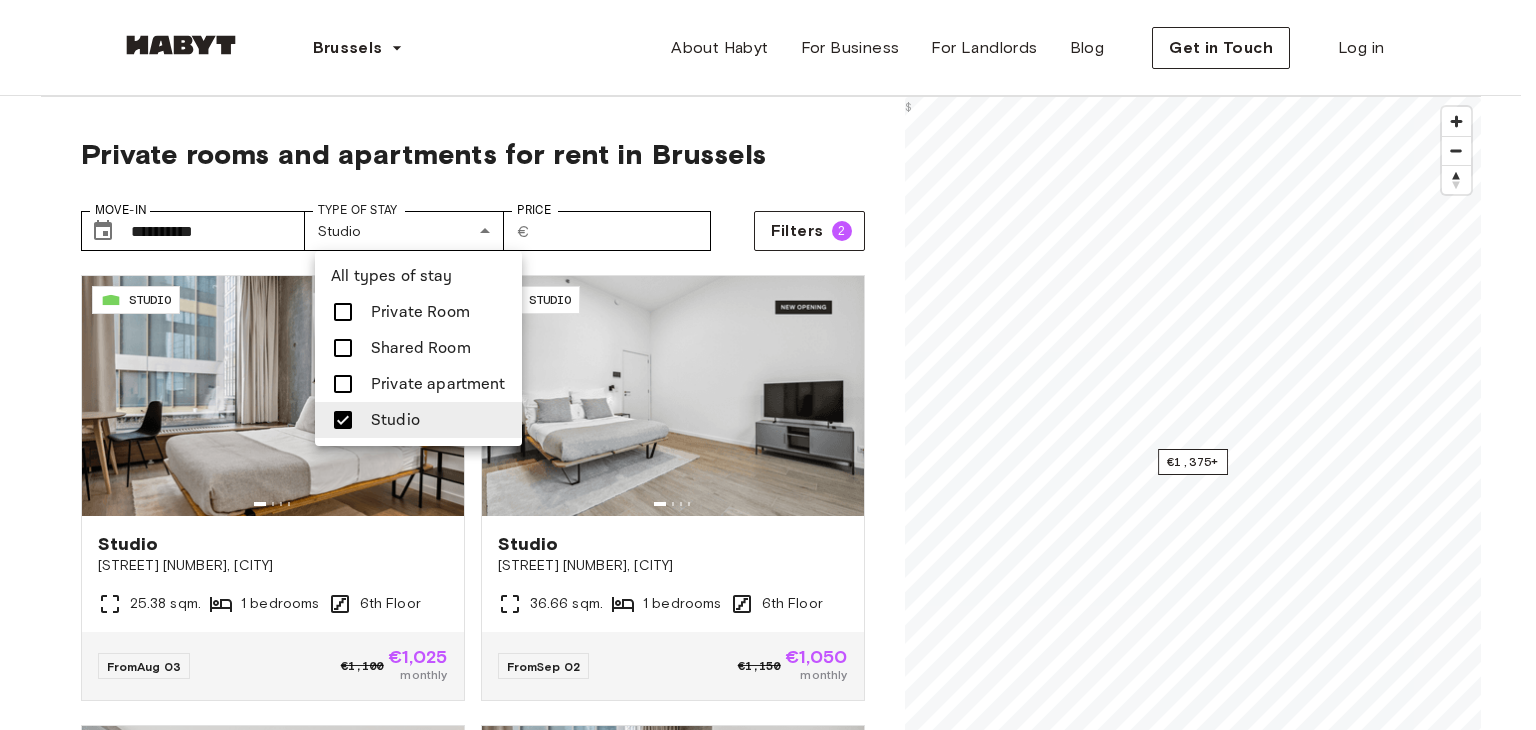 click at bounding box center [768, 365] 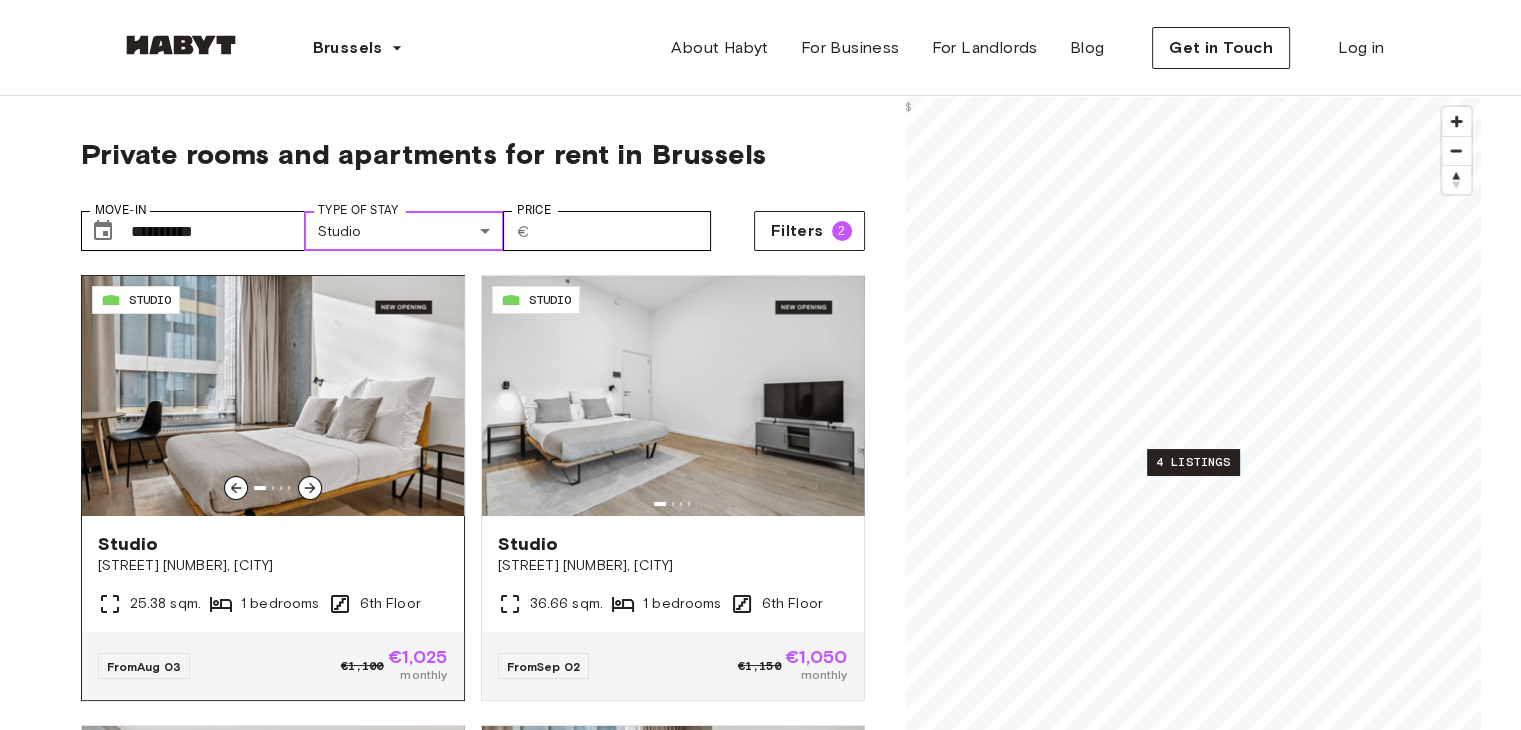click at bounding box center [273, 396] 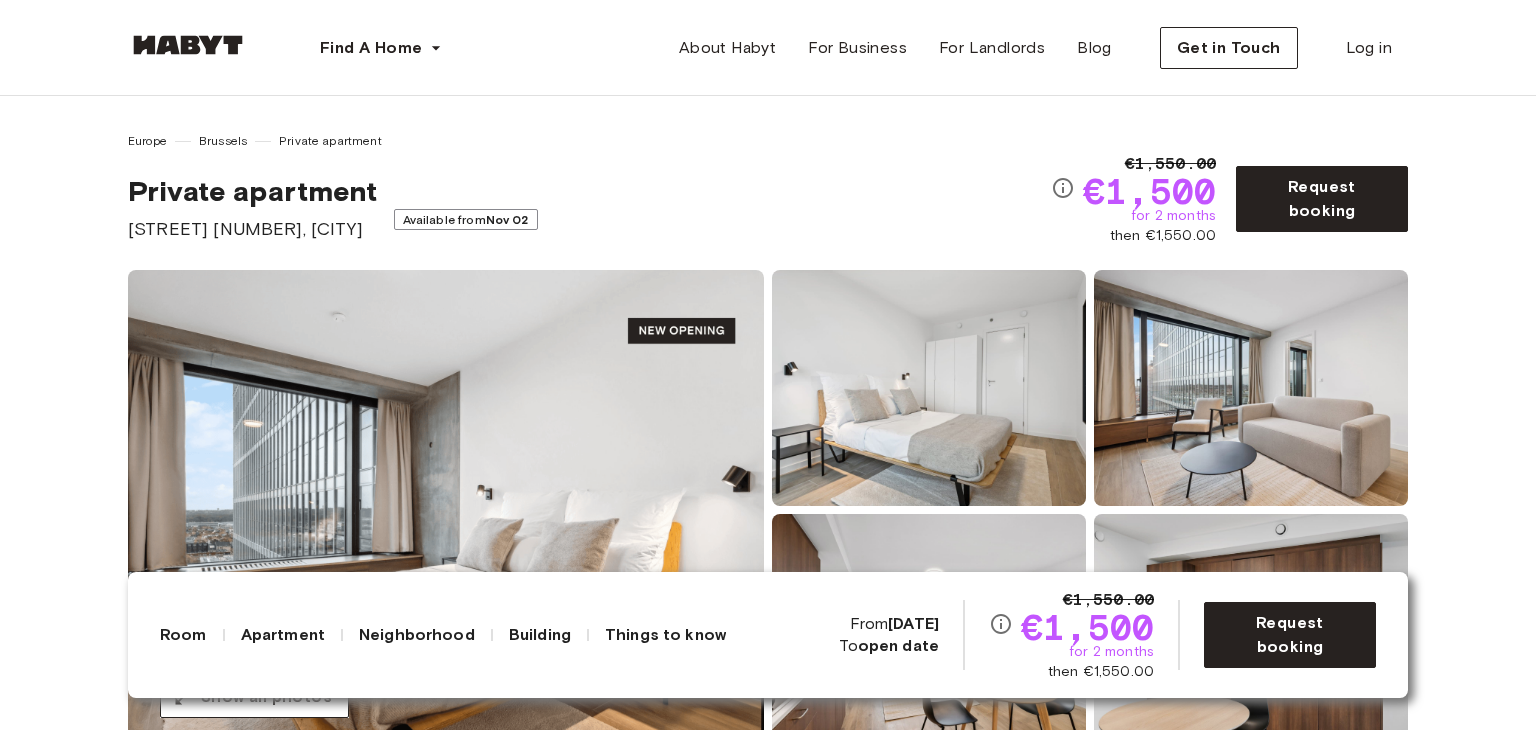 scroll, scrollTop: 0, scrollLeft: 0, axis: both 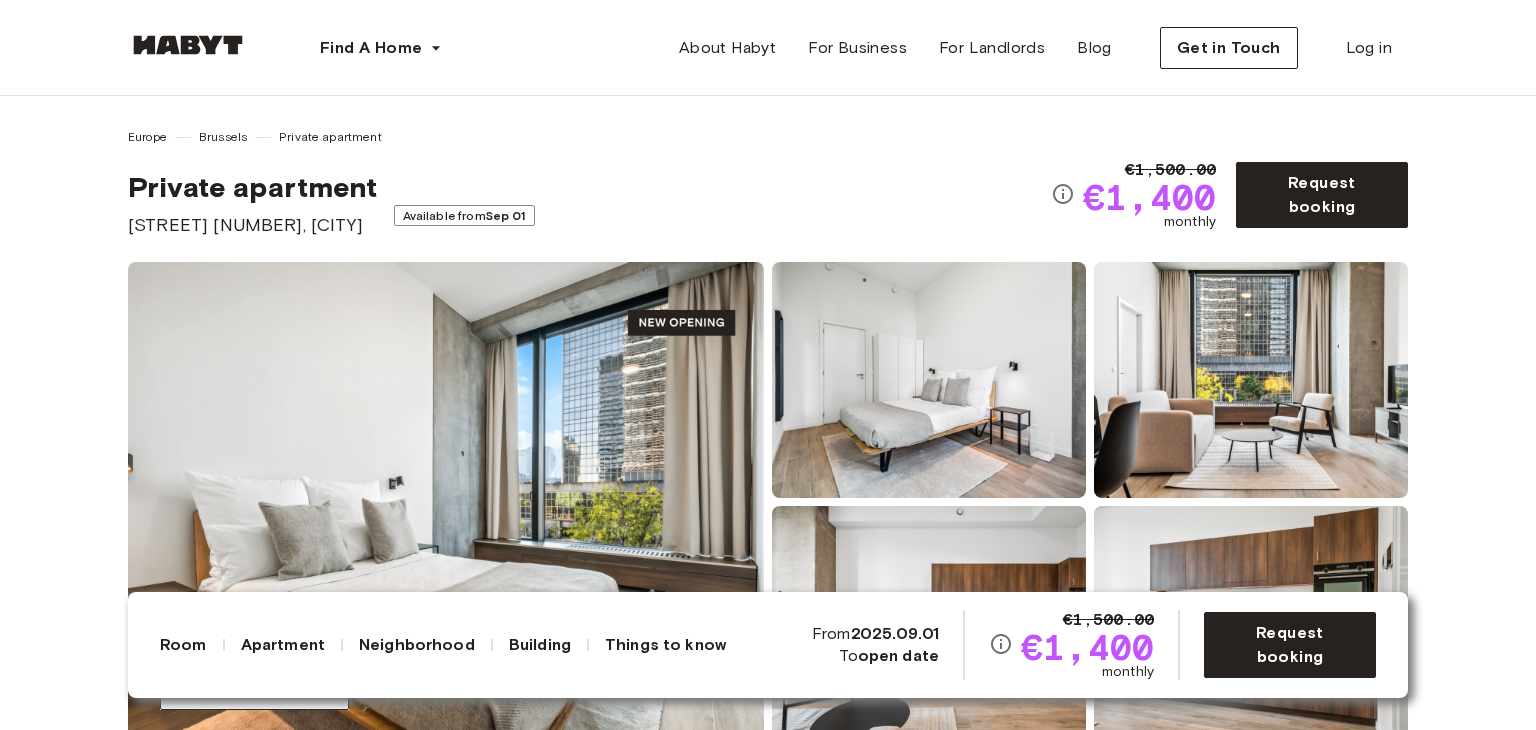 click at bounding box center (446, 502) 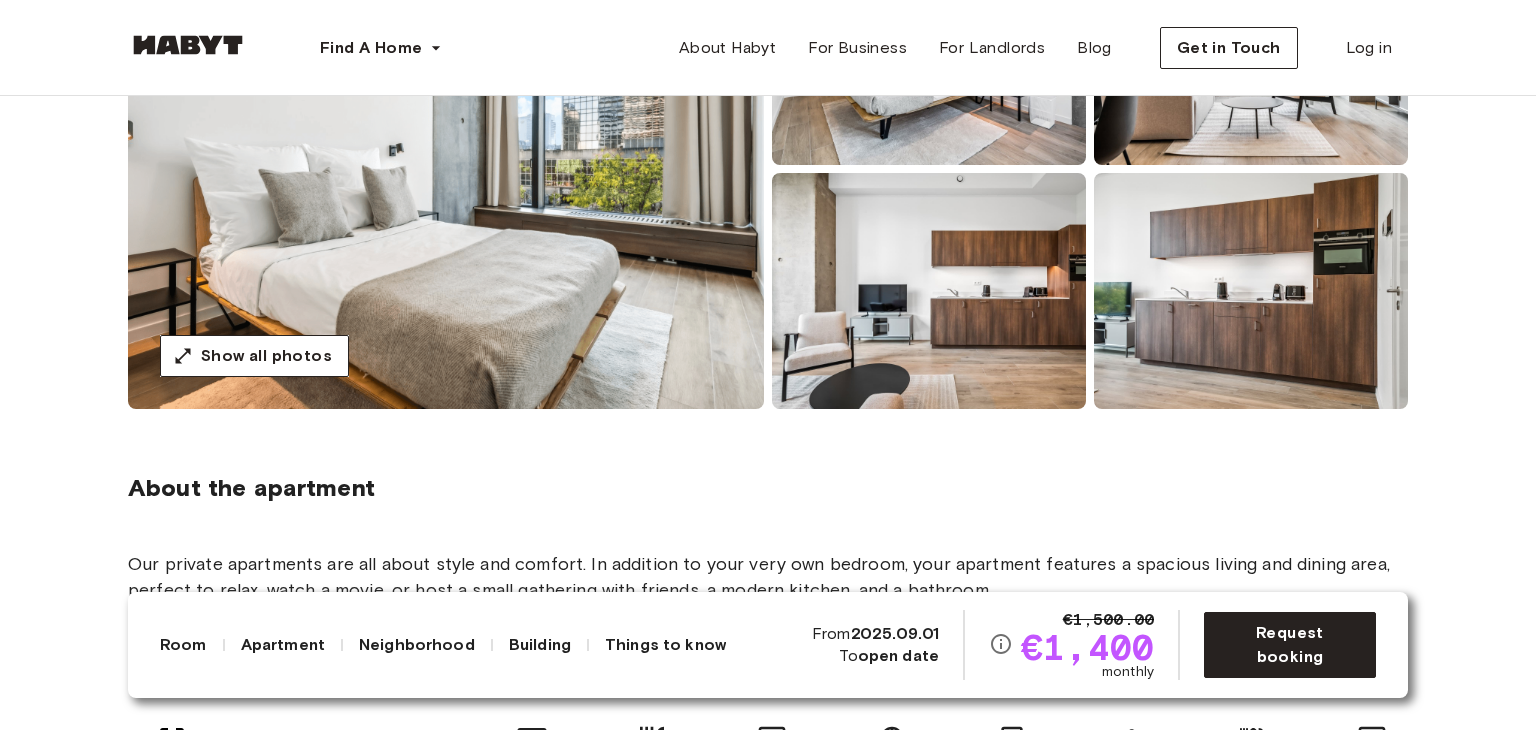 click at bounding box center (446, 169) 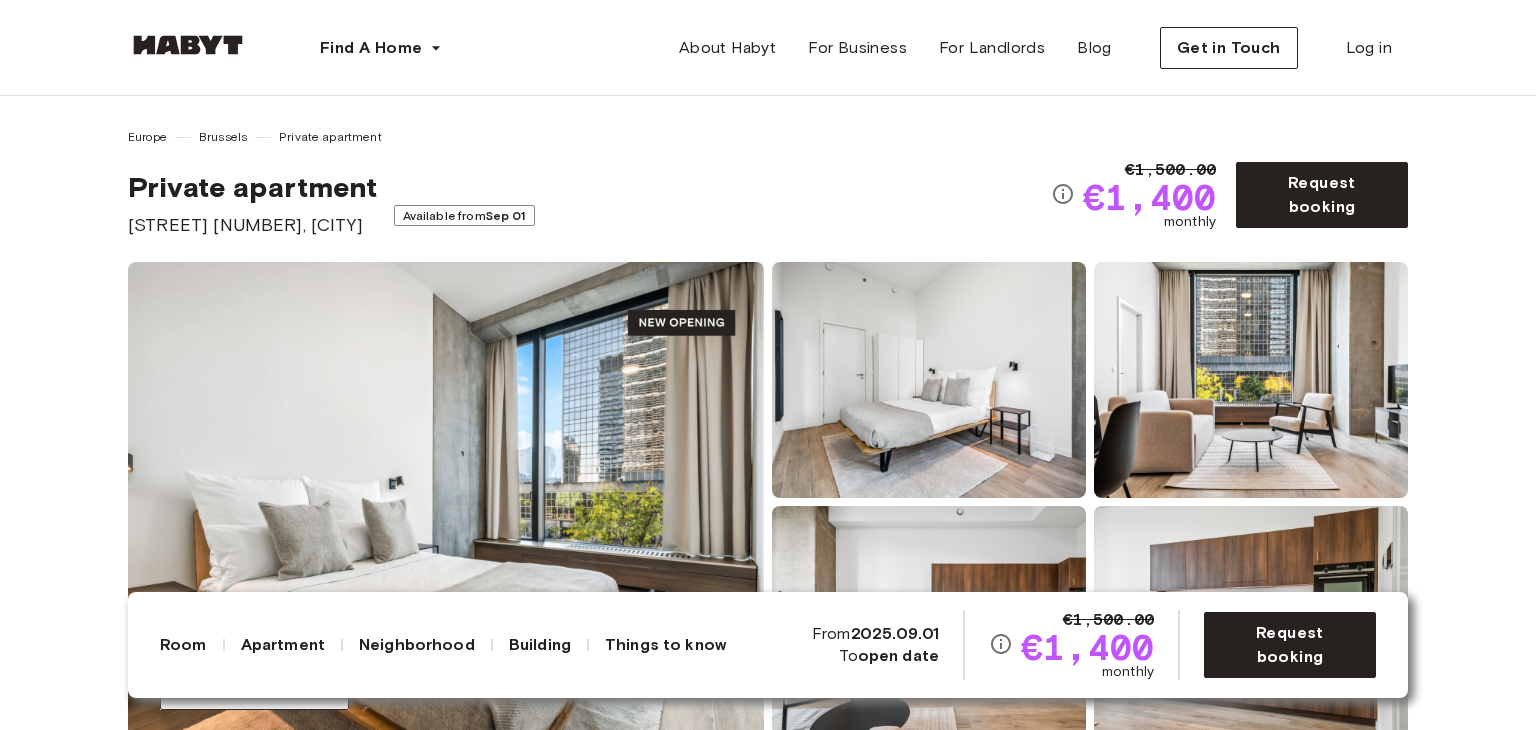 scroll, scrollTop: 333, scrollLeft: 0, axis: vertical 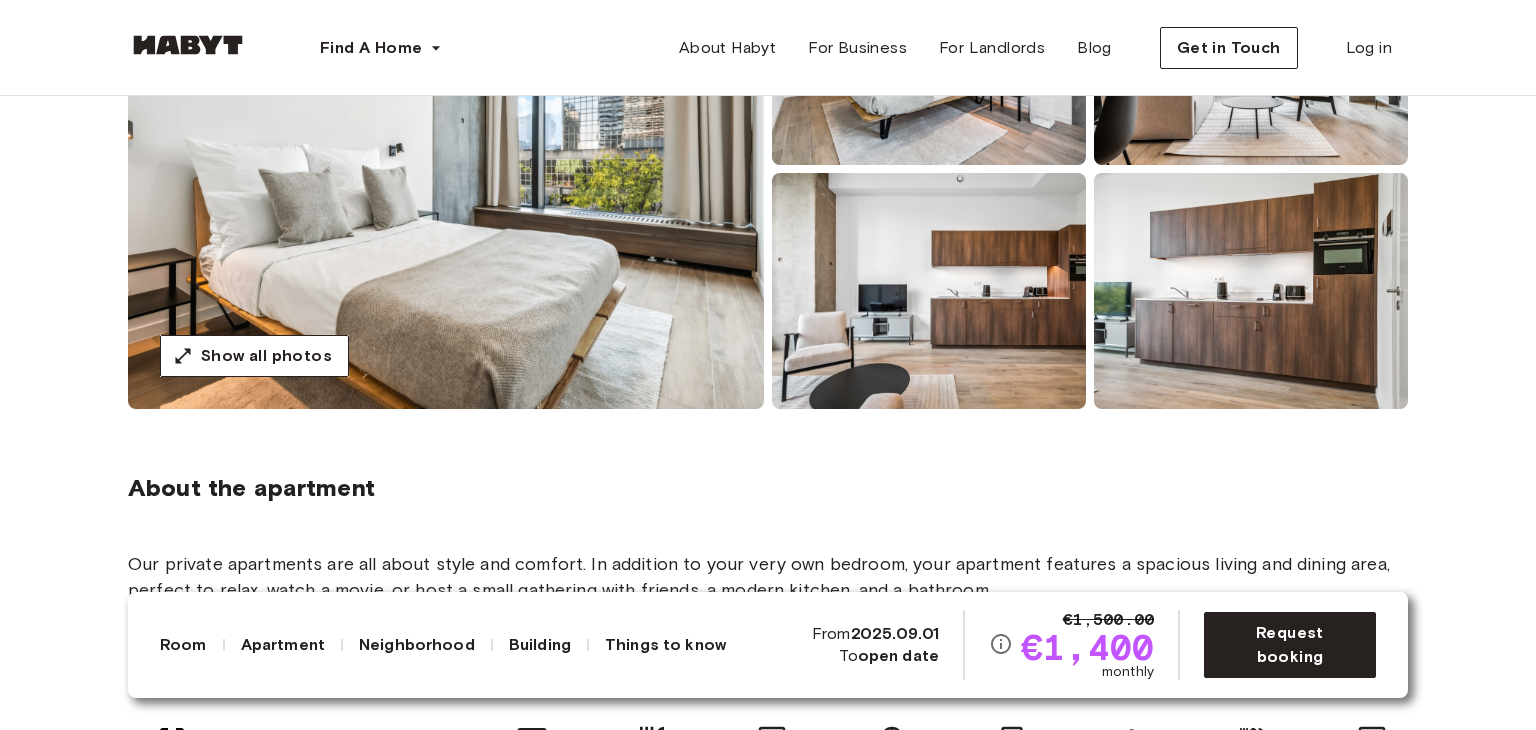 click at bounding box center (929, 291) 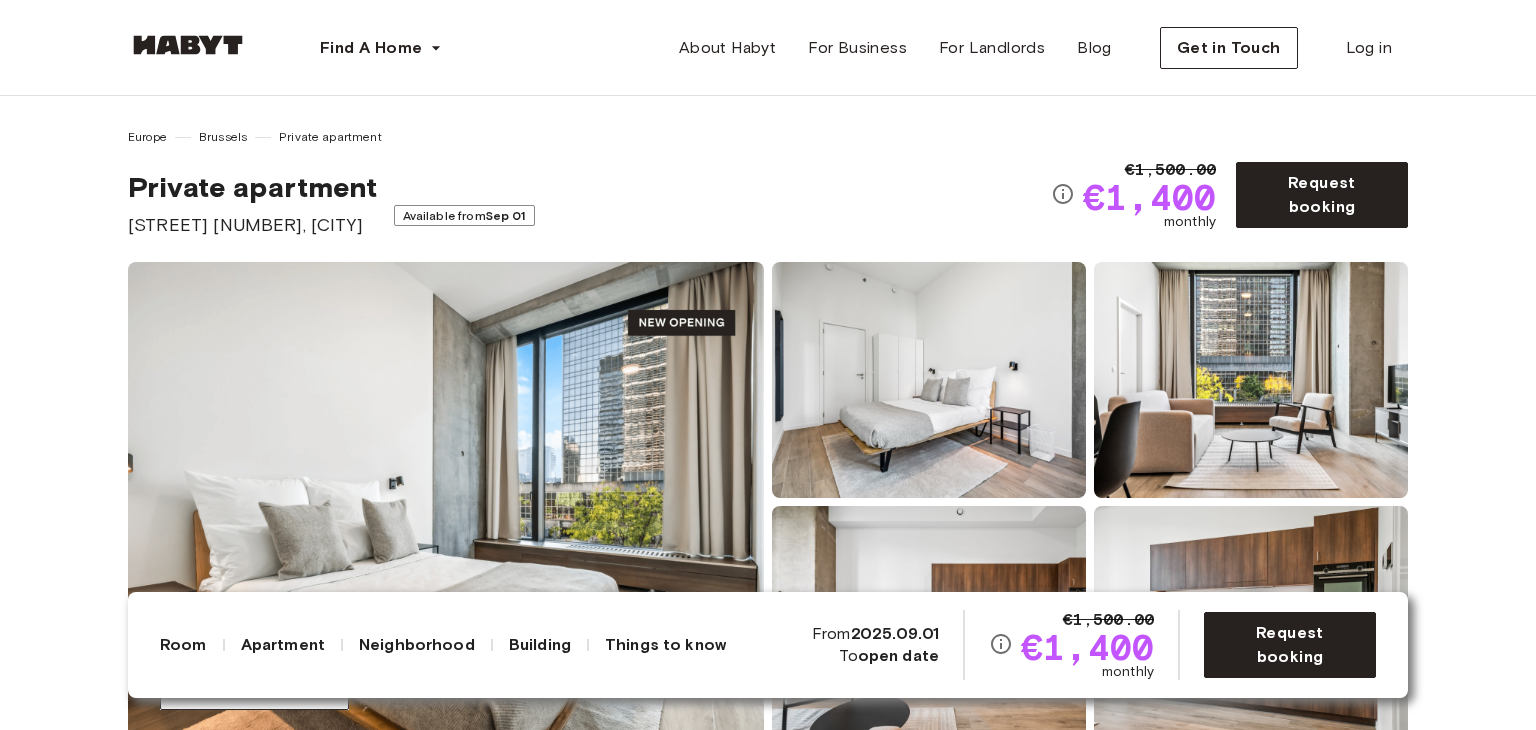 scroll, scrollTop: 333, scrollLeft: 0, axis: vertical 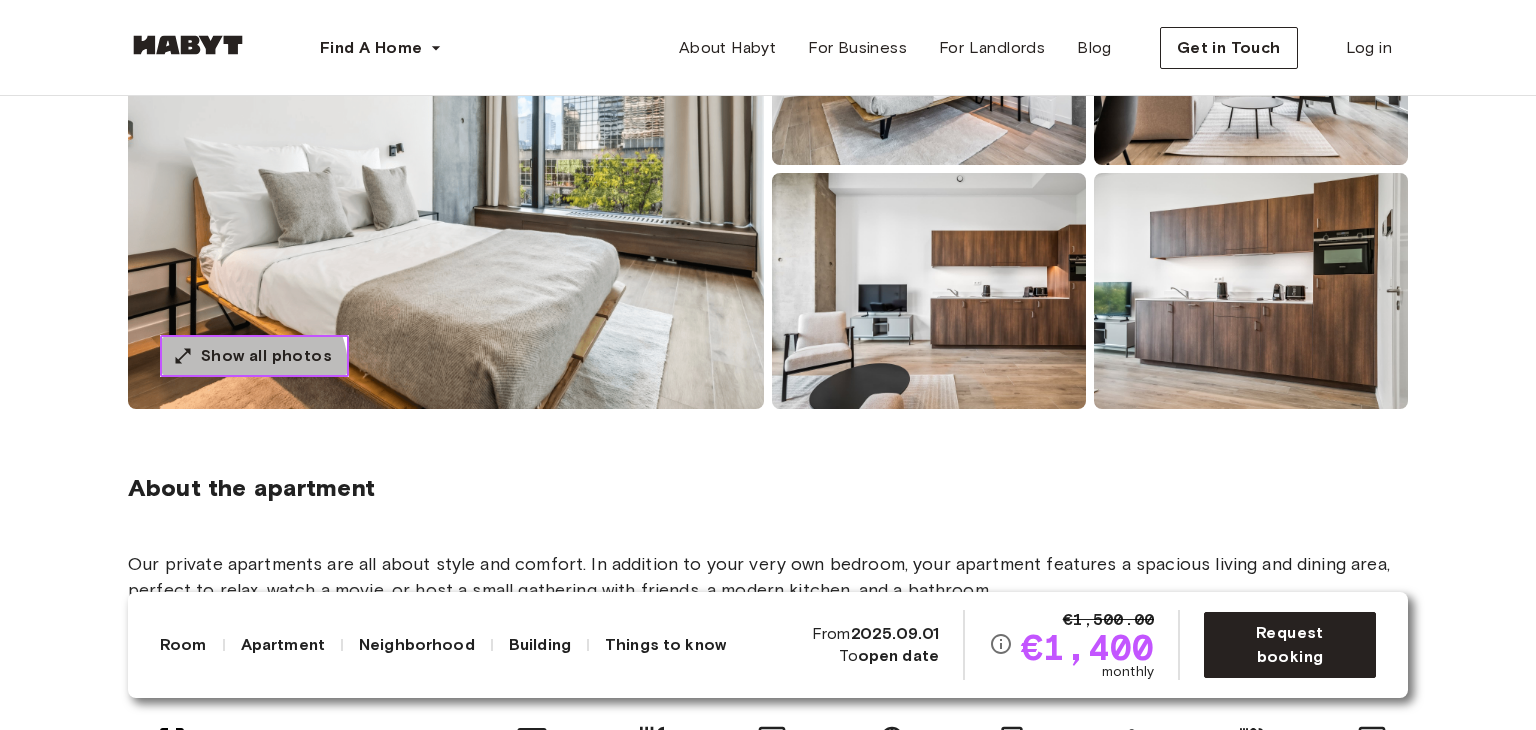 click on "Show all photos" at bounding box center (254, 356) 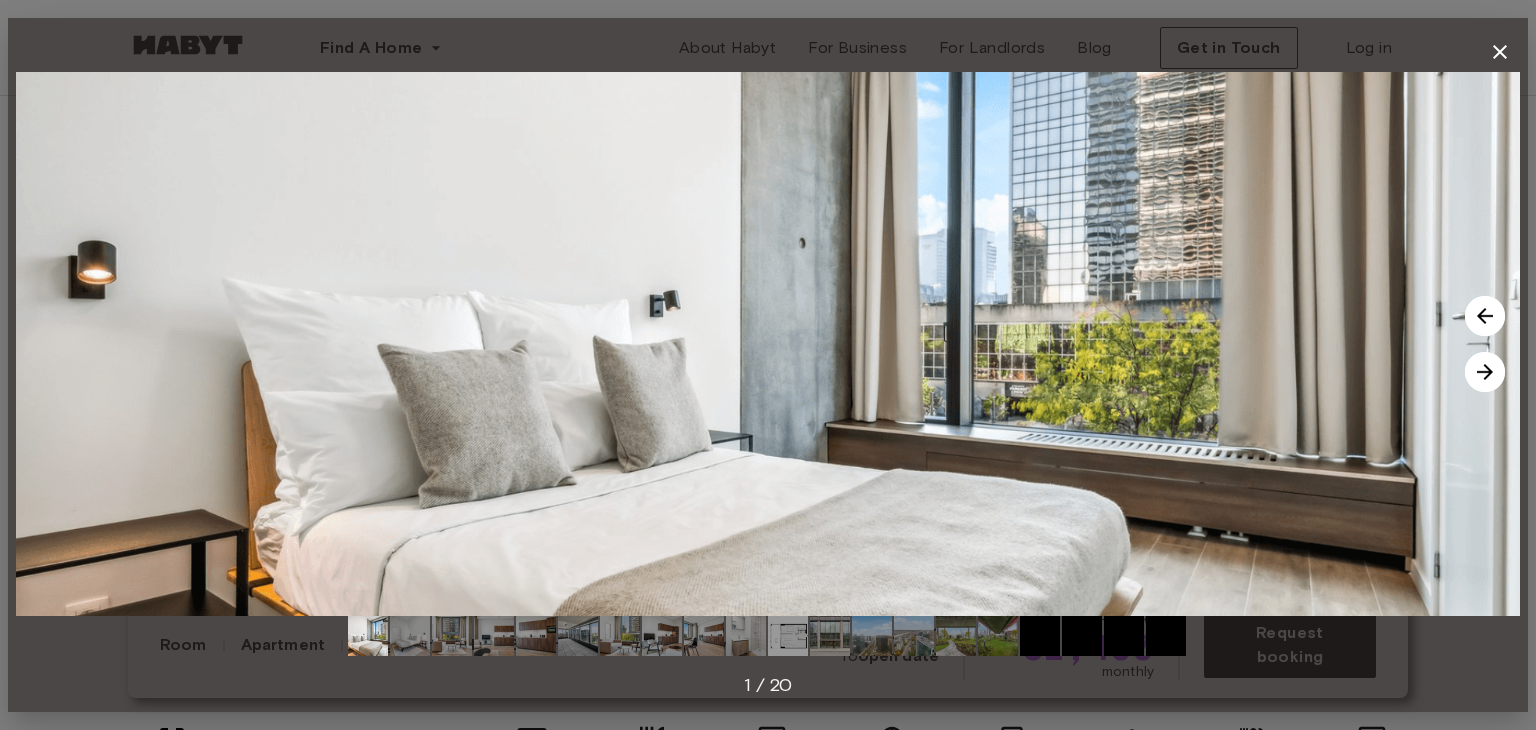click at bounding box center [1485, 372] 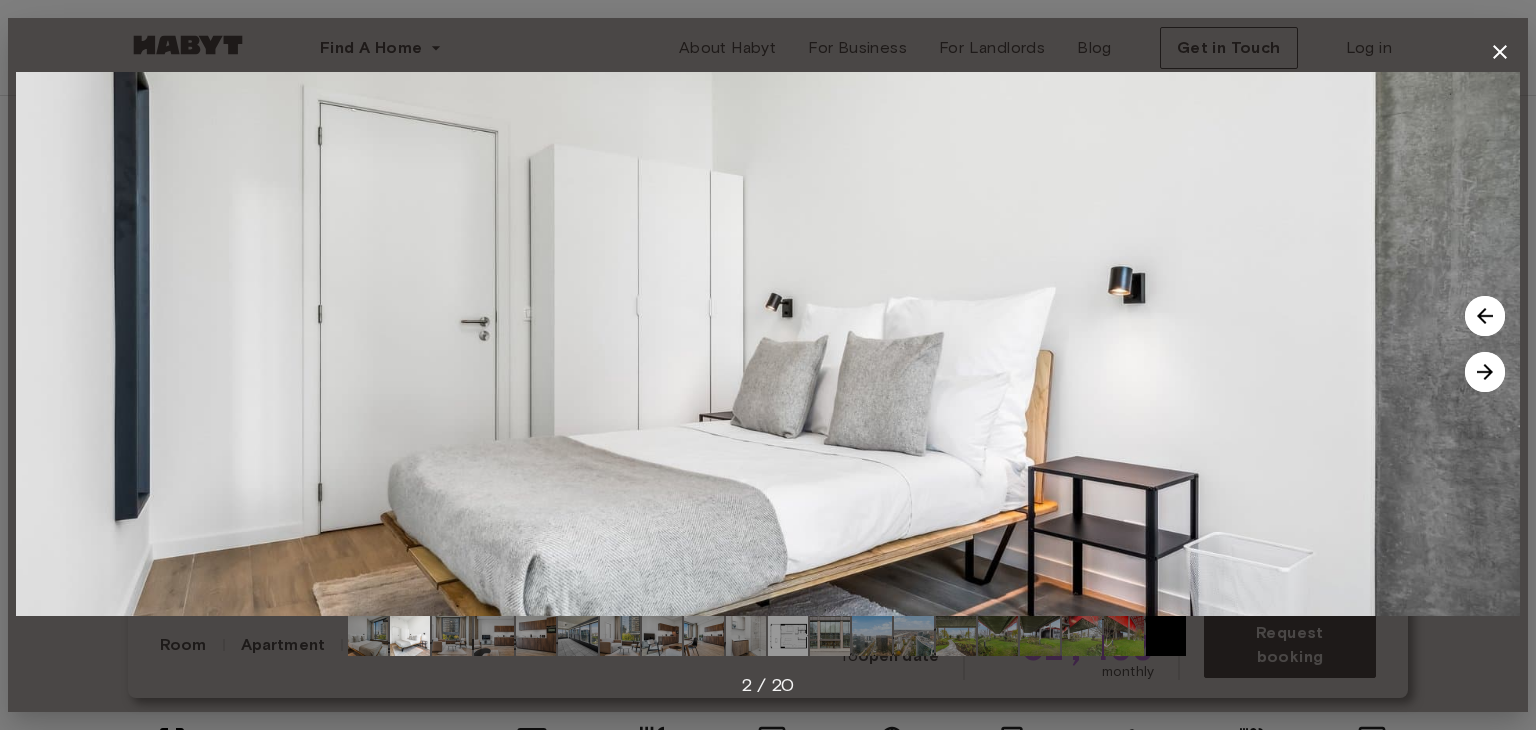 click at bounding box center [1485, 372] 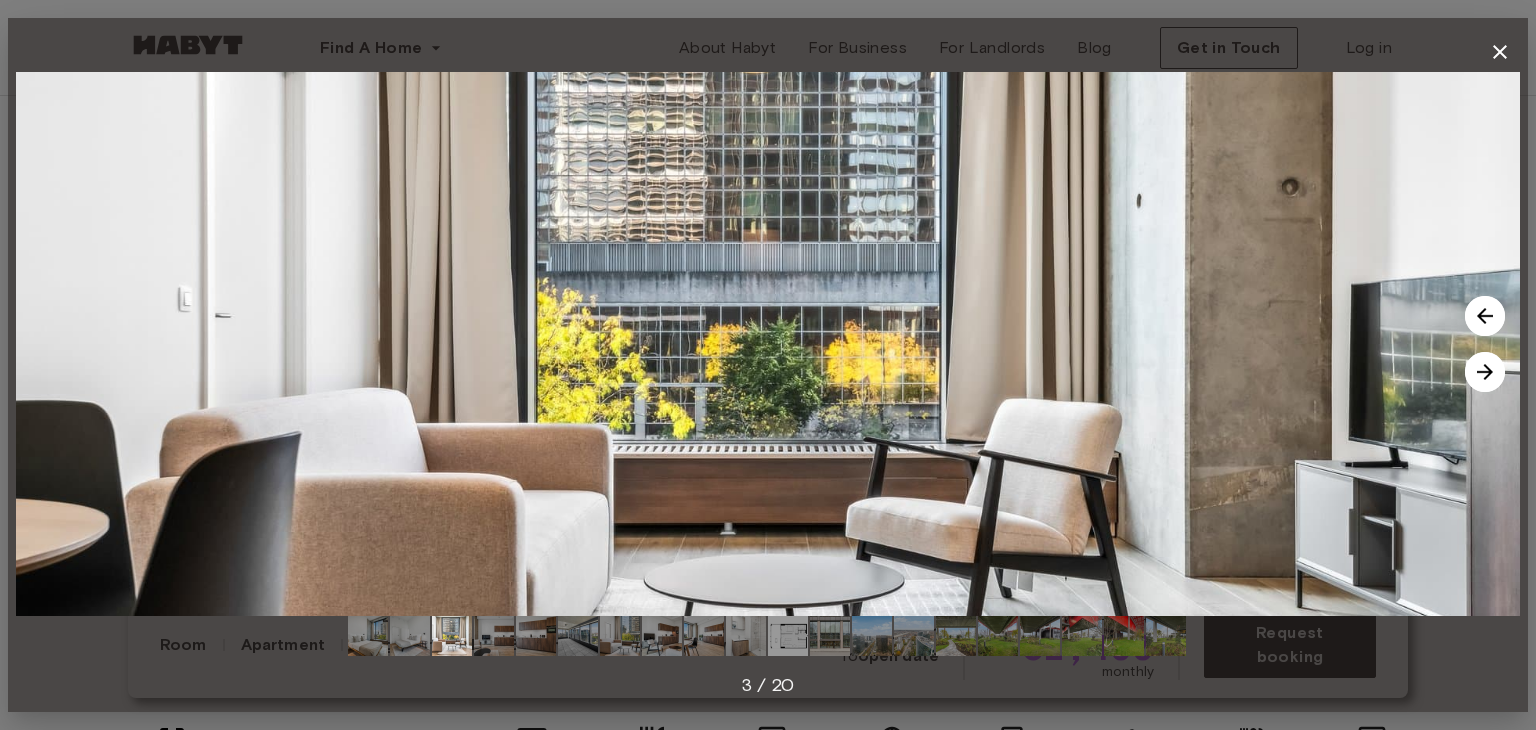 click at bounding box center (1485, 372) 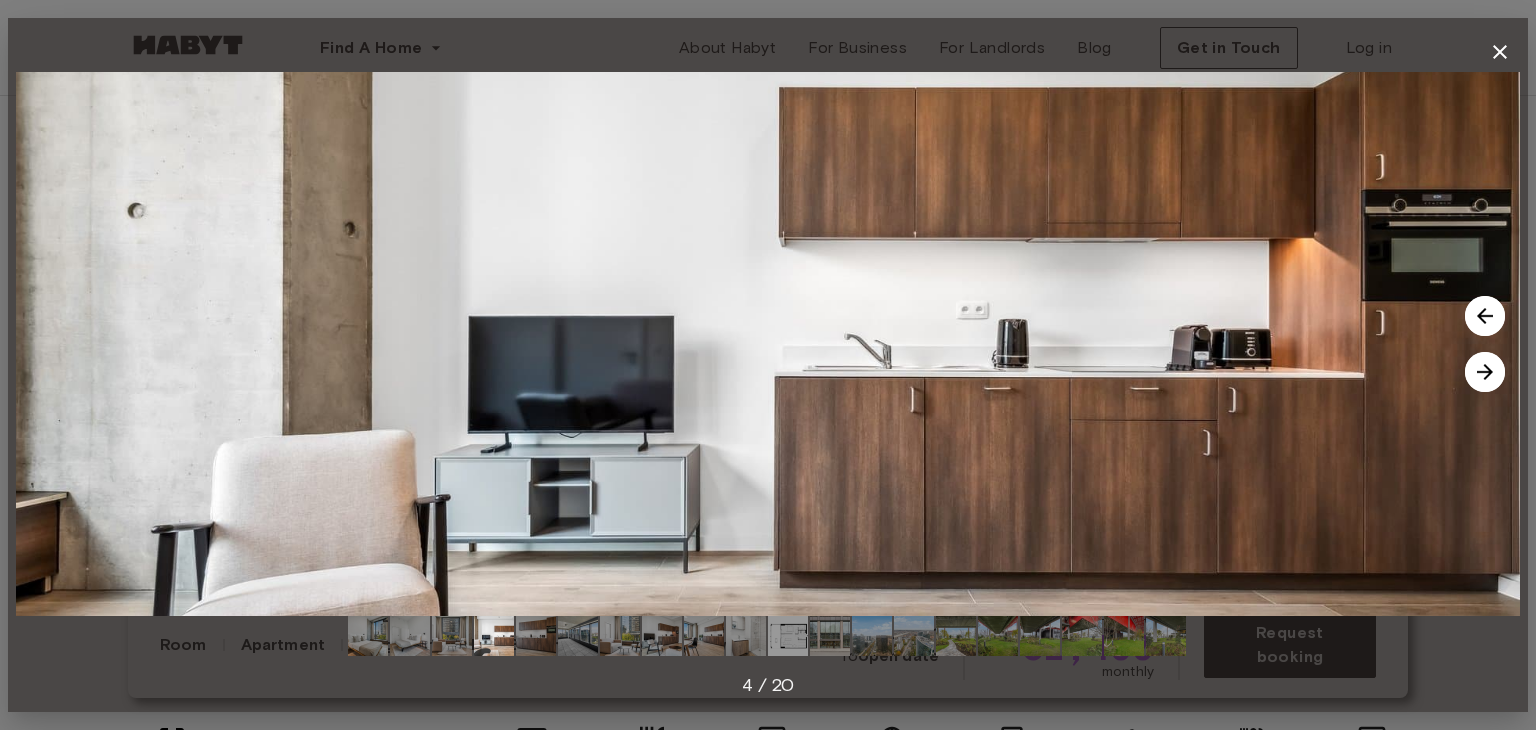 click at bounding box center [1485, 372] 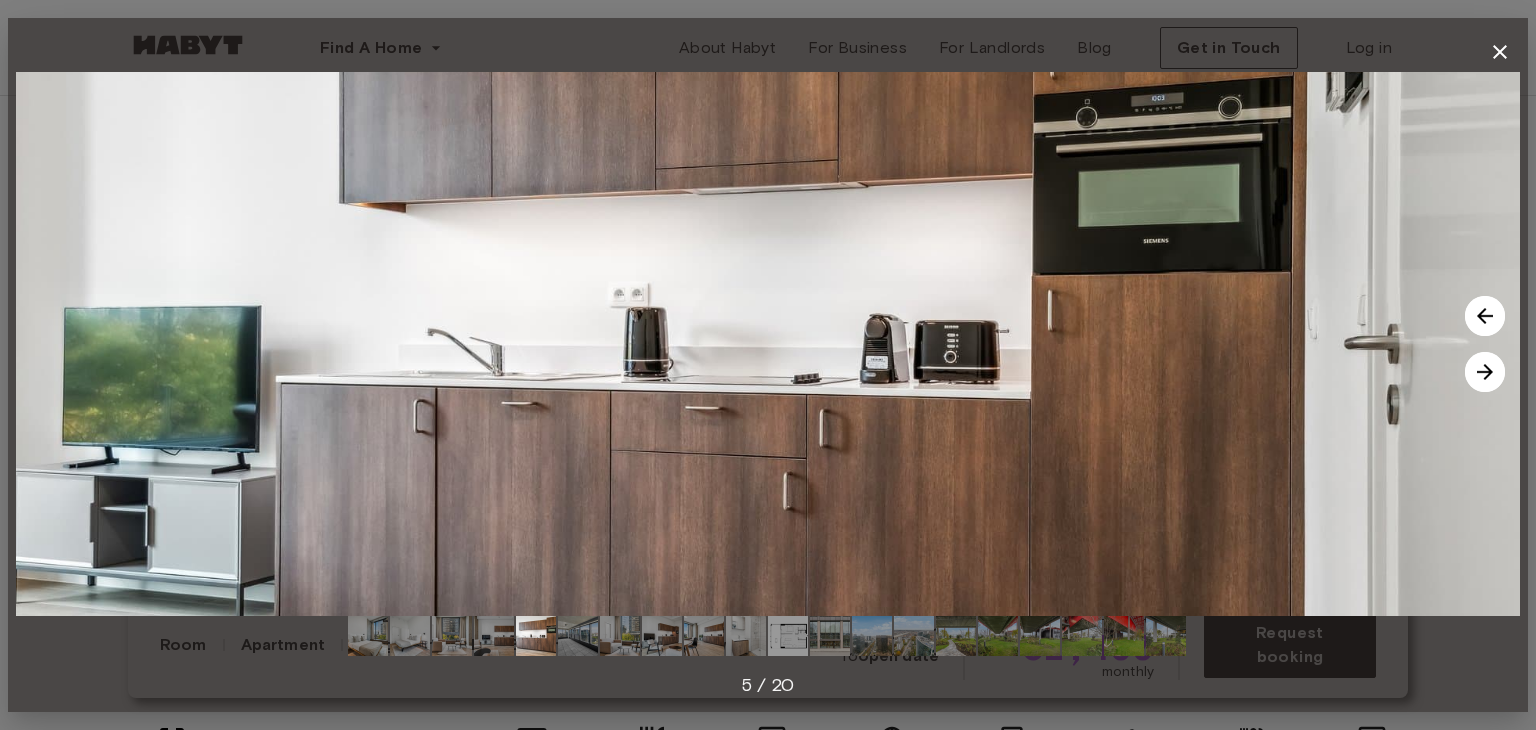 click at bounding box center (1485, 372) 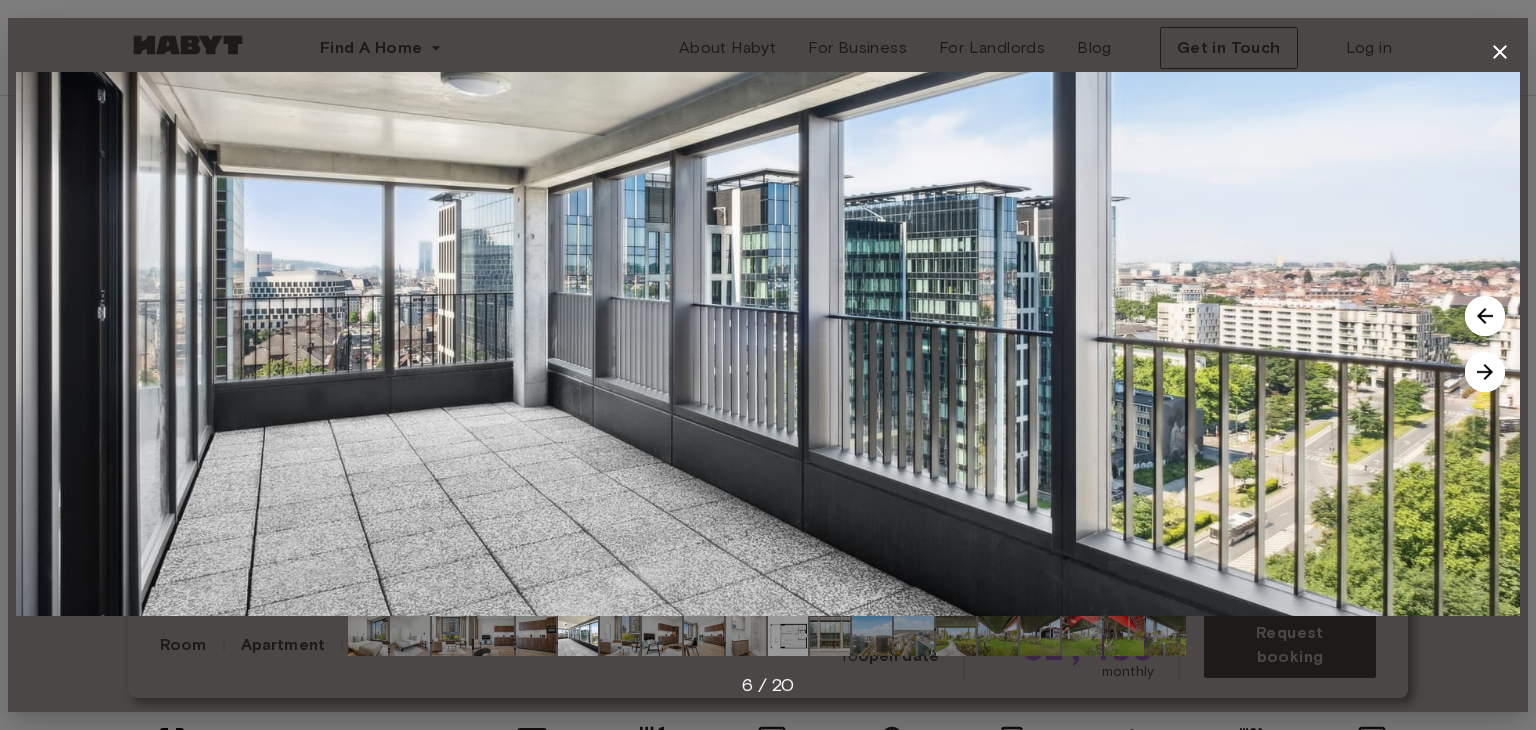 click at bounding box center [1485, 372] 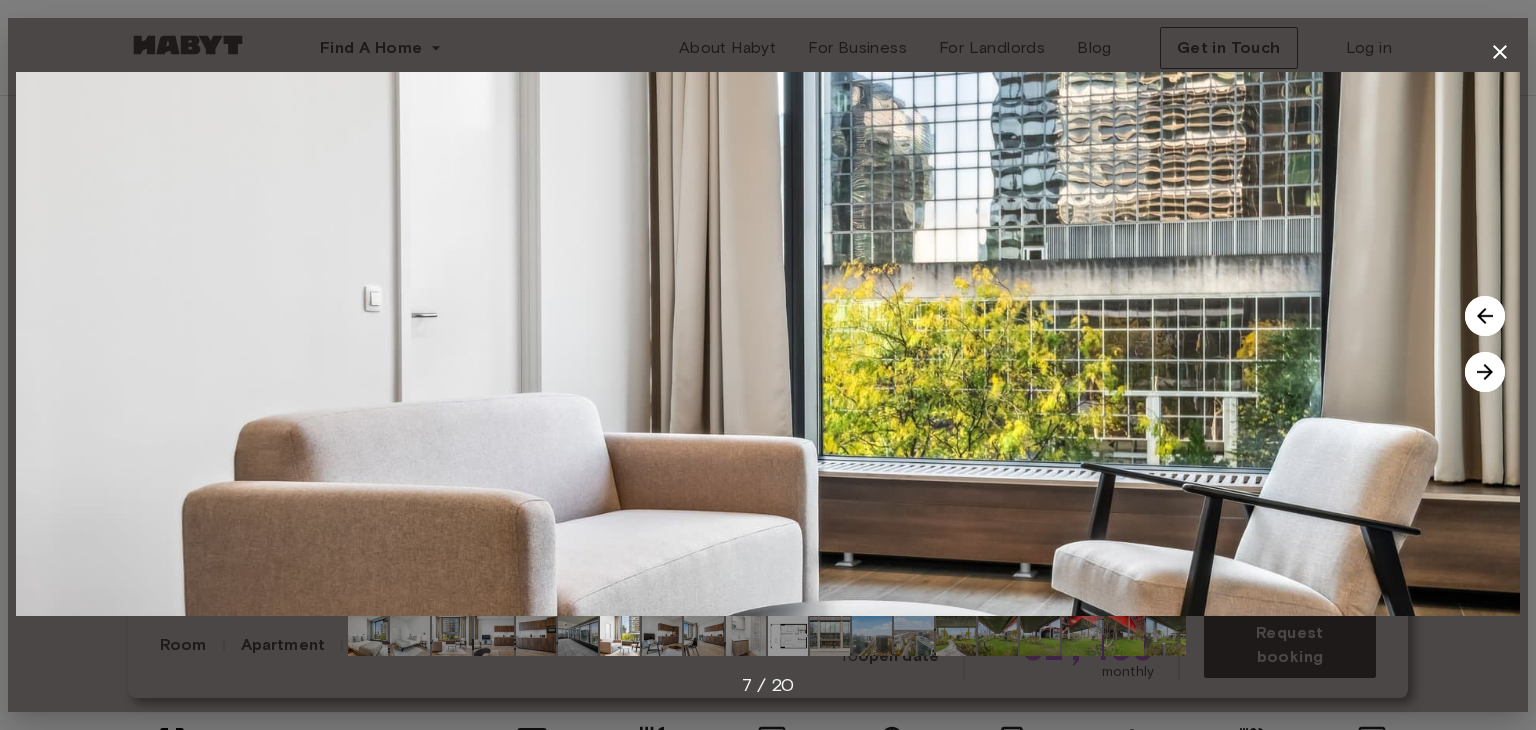 click at bounding box center (1485, 372) 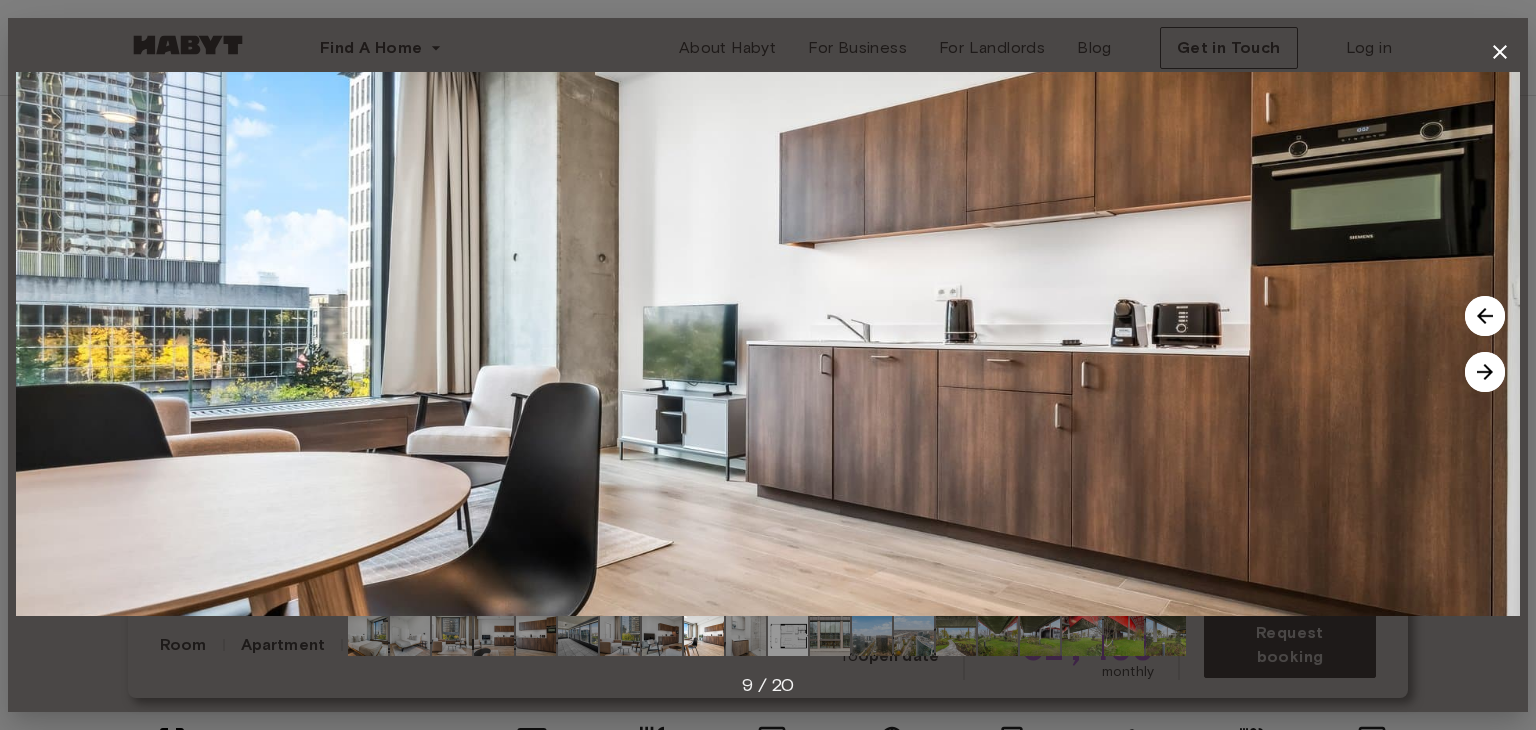 click at bounding box center [1485, 372] 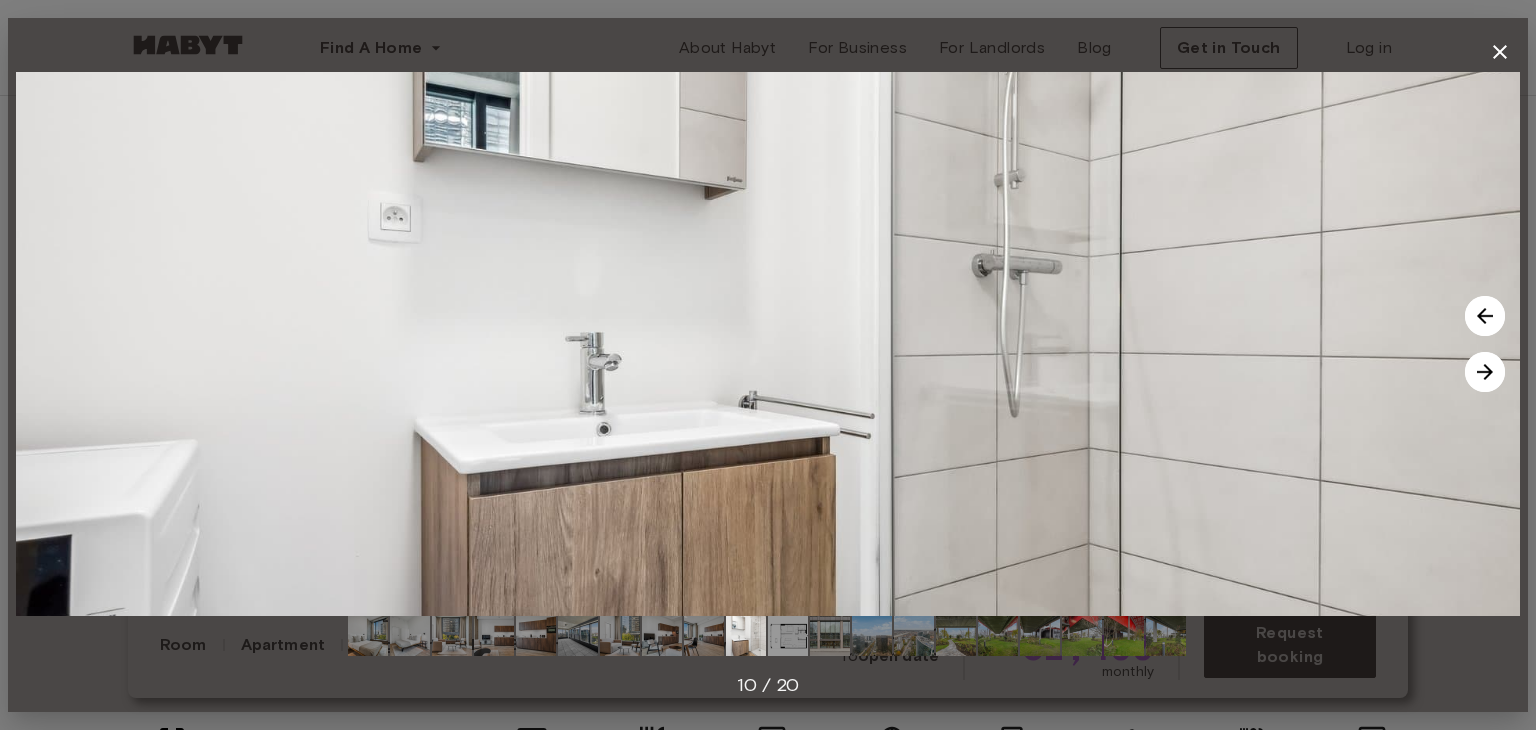 click at bounding box center [1485, 372] 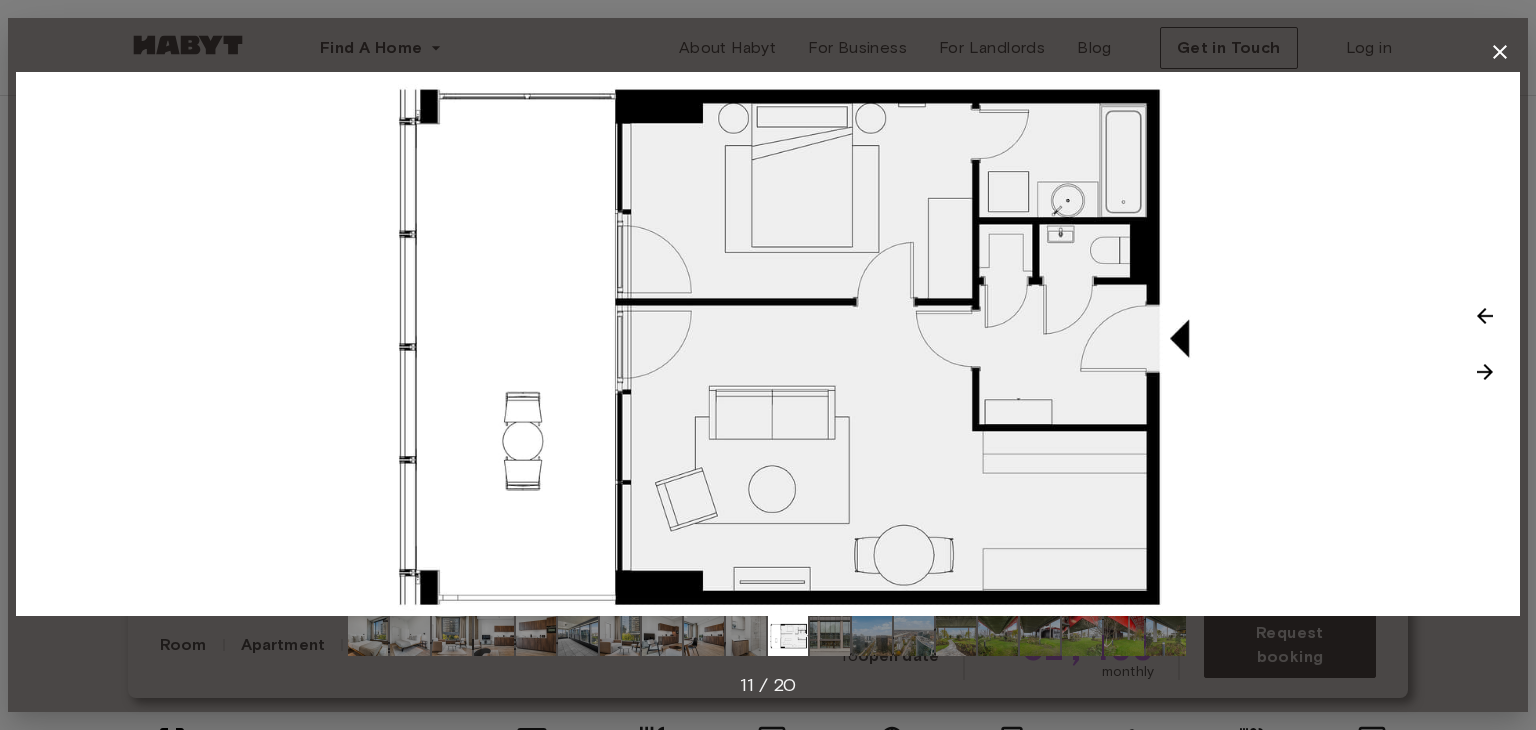 click at bounding box center [1485, 372] 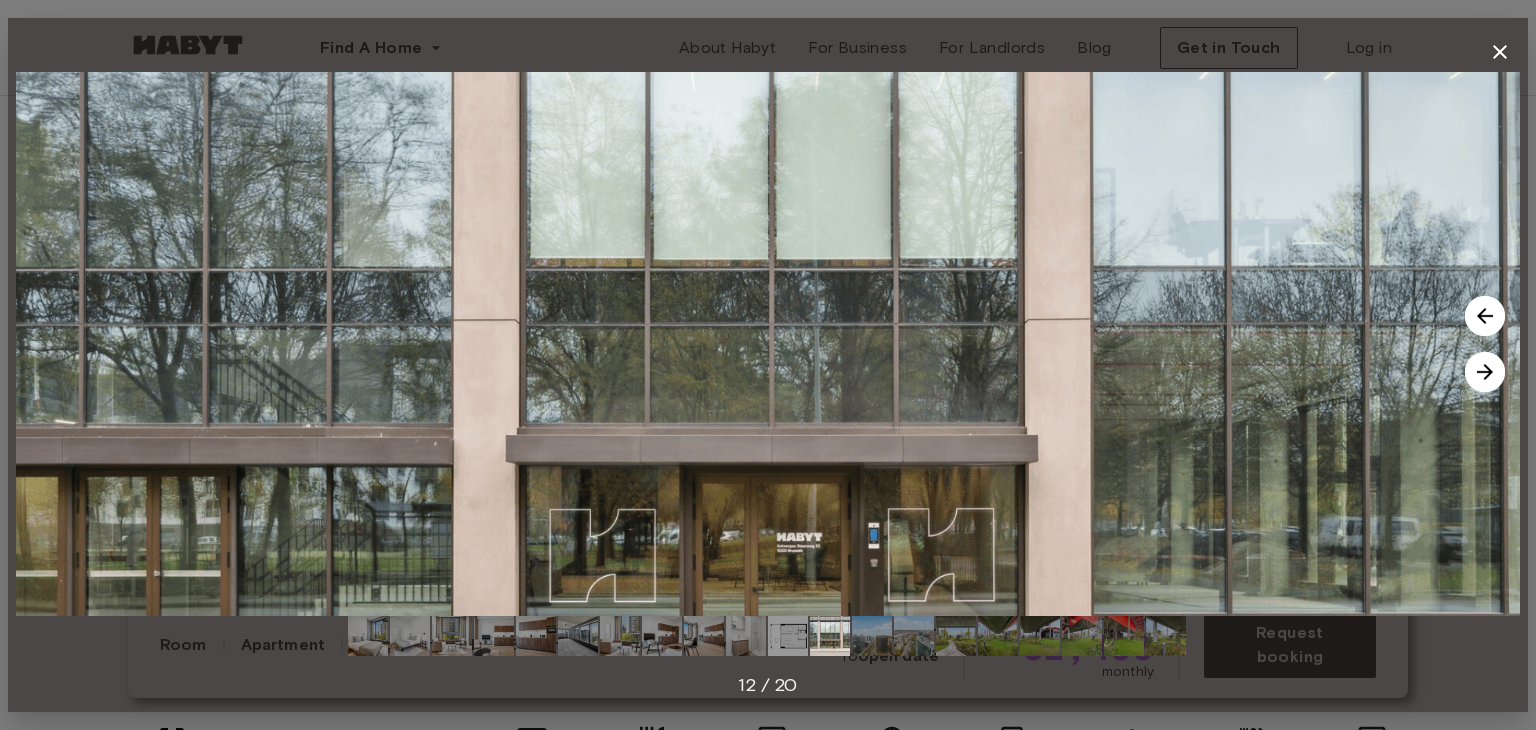 click at bounding box center (1485, 372) 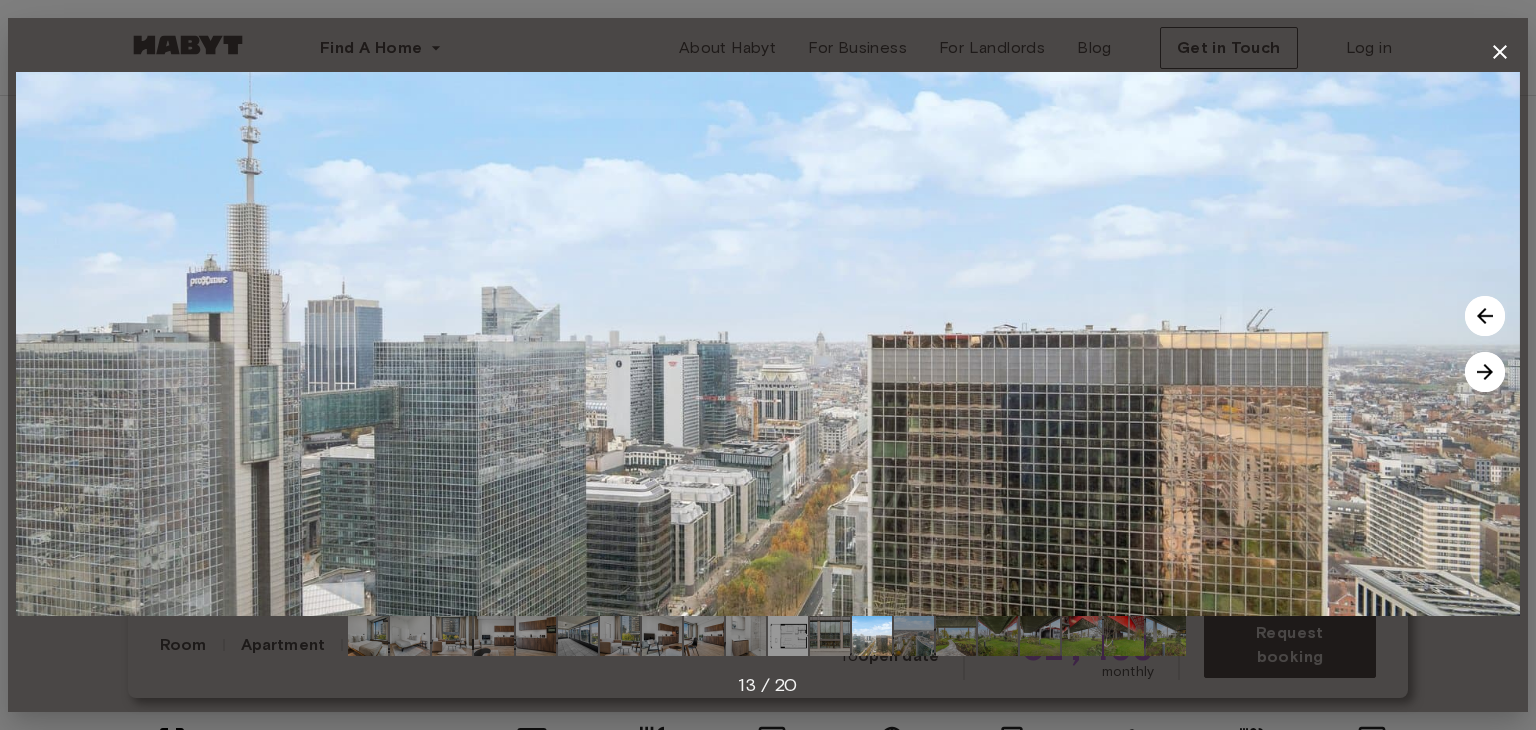 click at bounding box center [1485, 372] 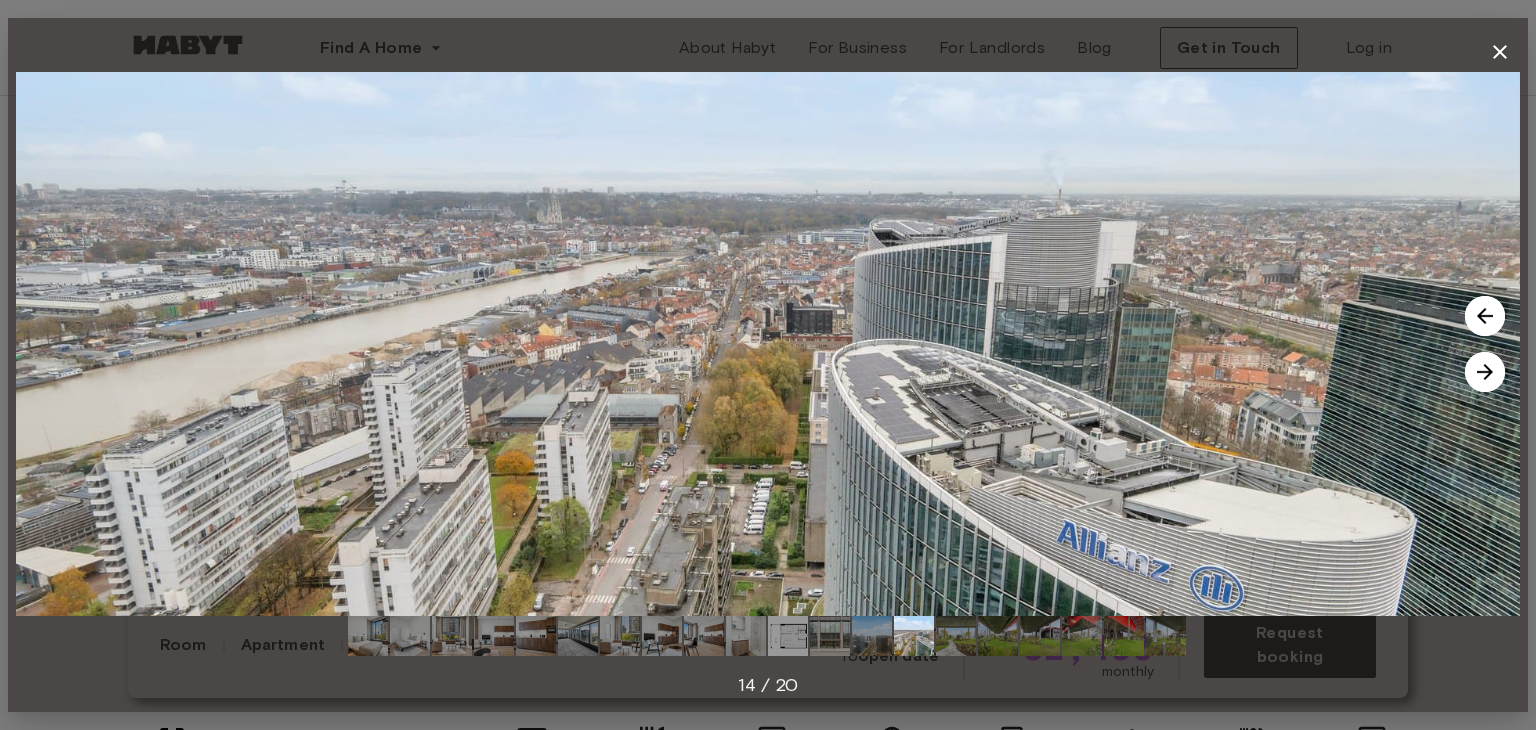 click at bounding box center (1485, 372) 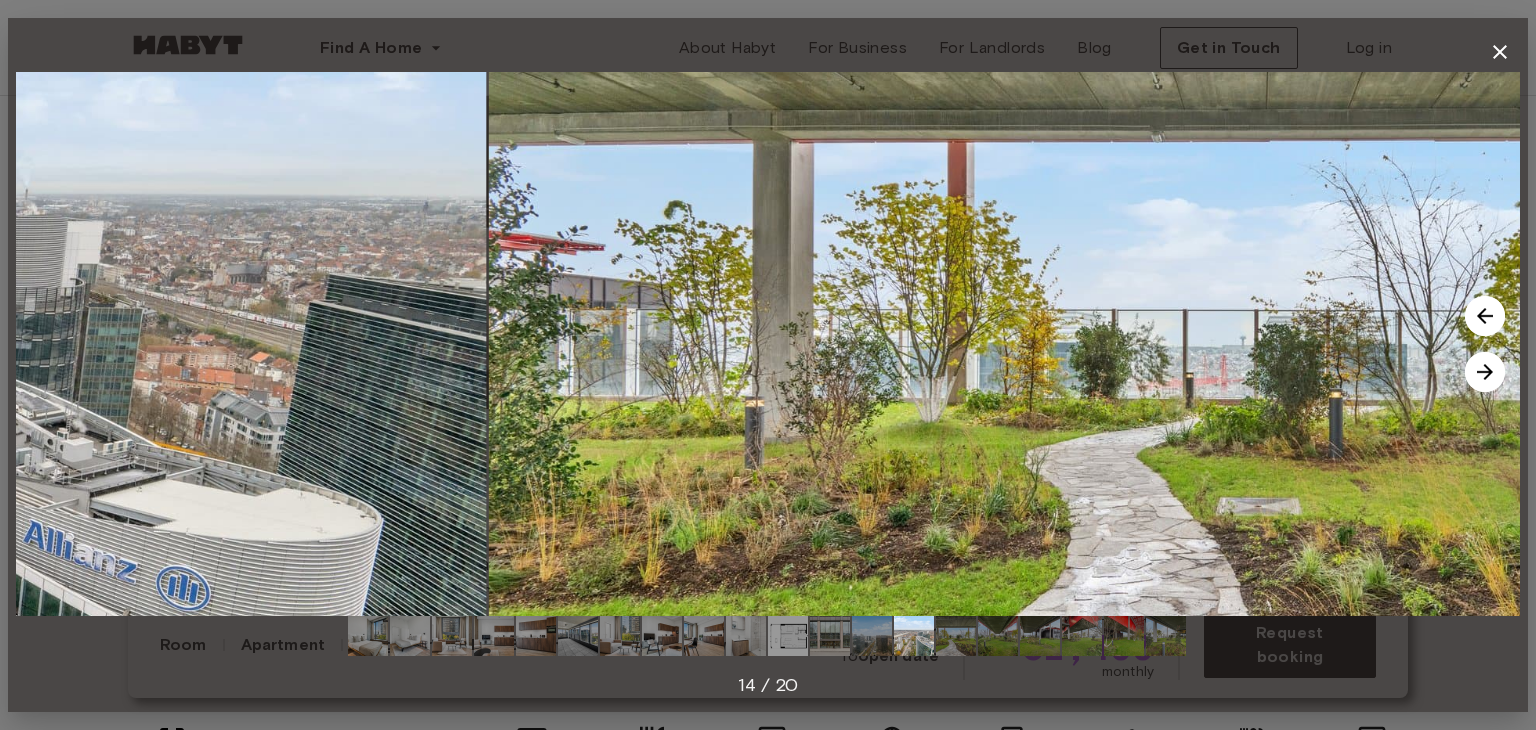 click at bounding box center (1485, 372) 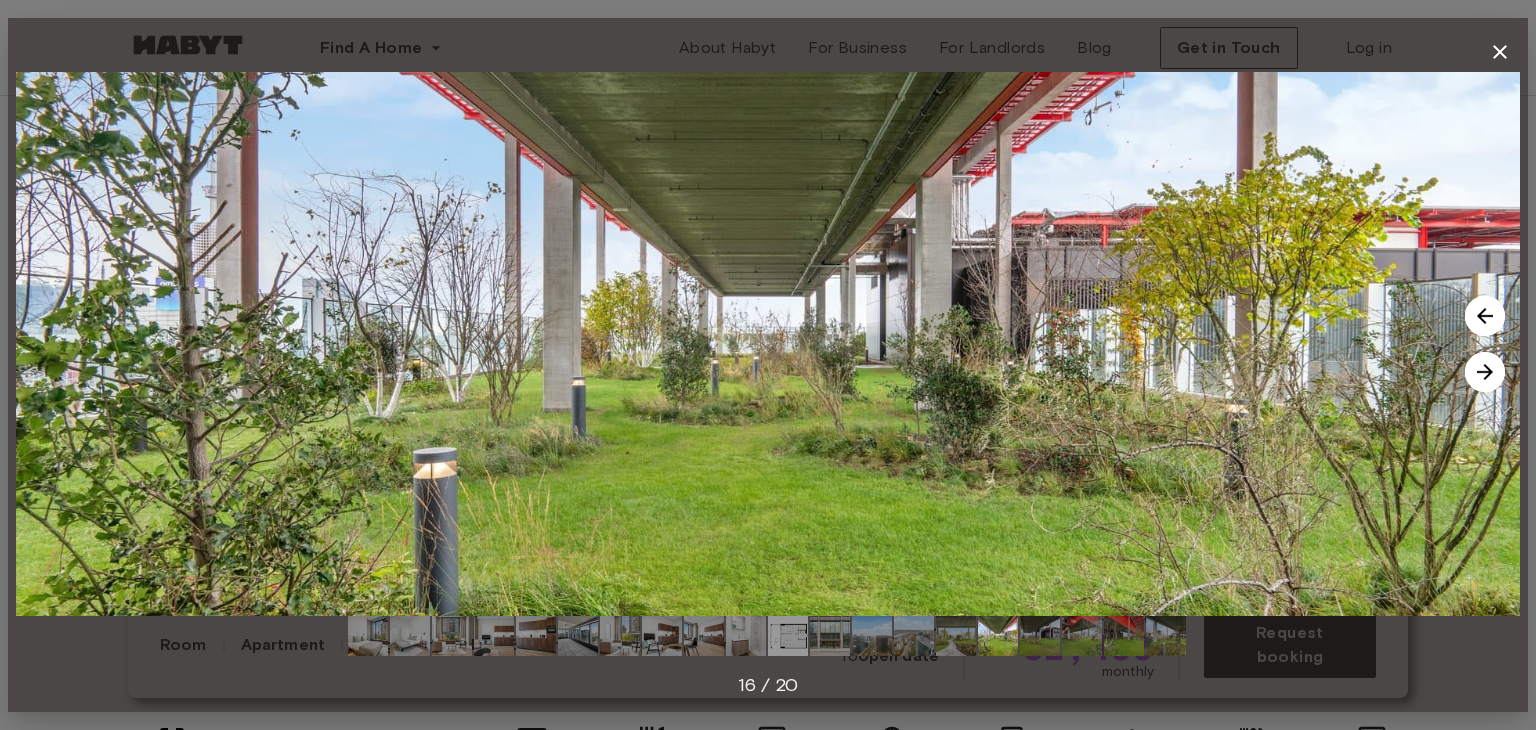 click at bounding box center (1485, 372) 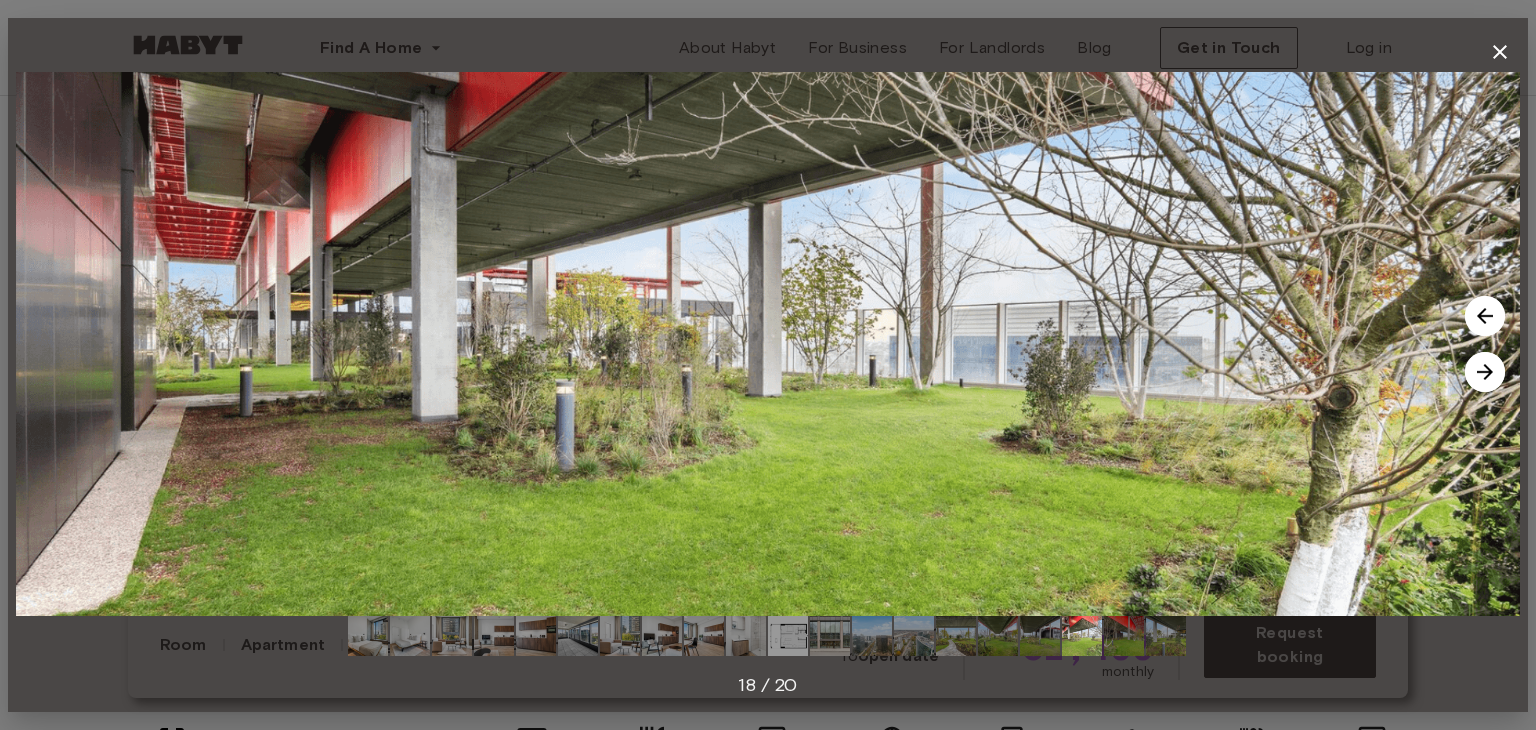 click at bounding box center [1485, 372] 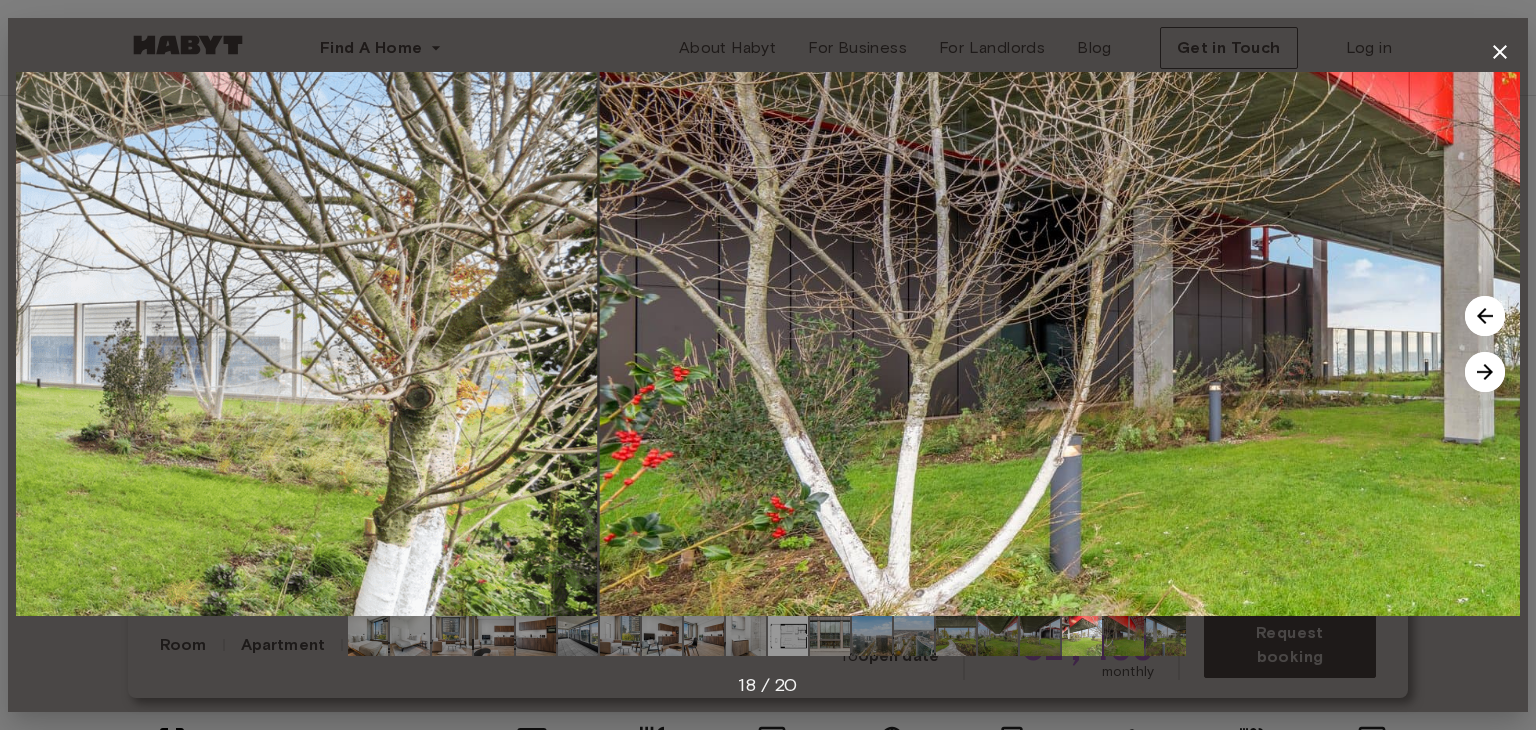 click at bounding box center [1485, 372] 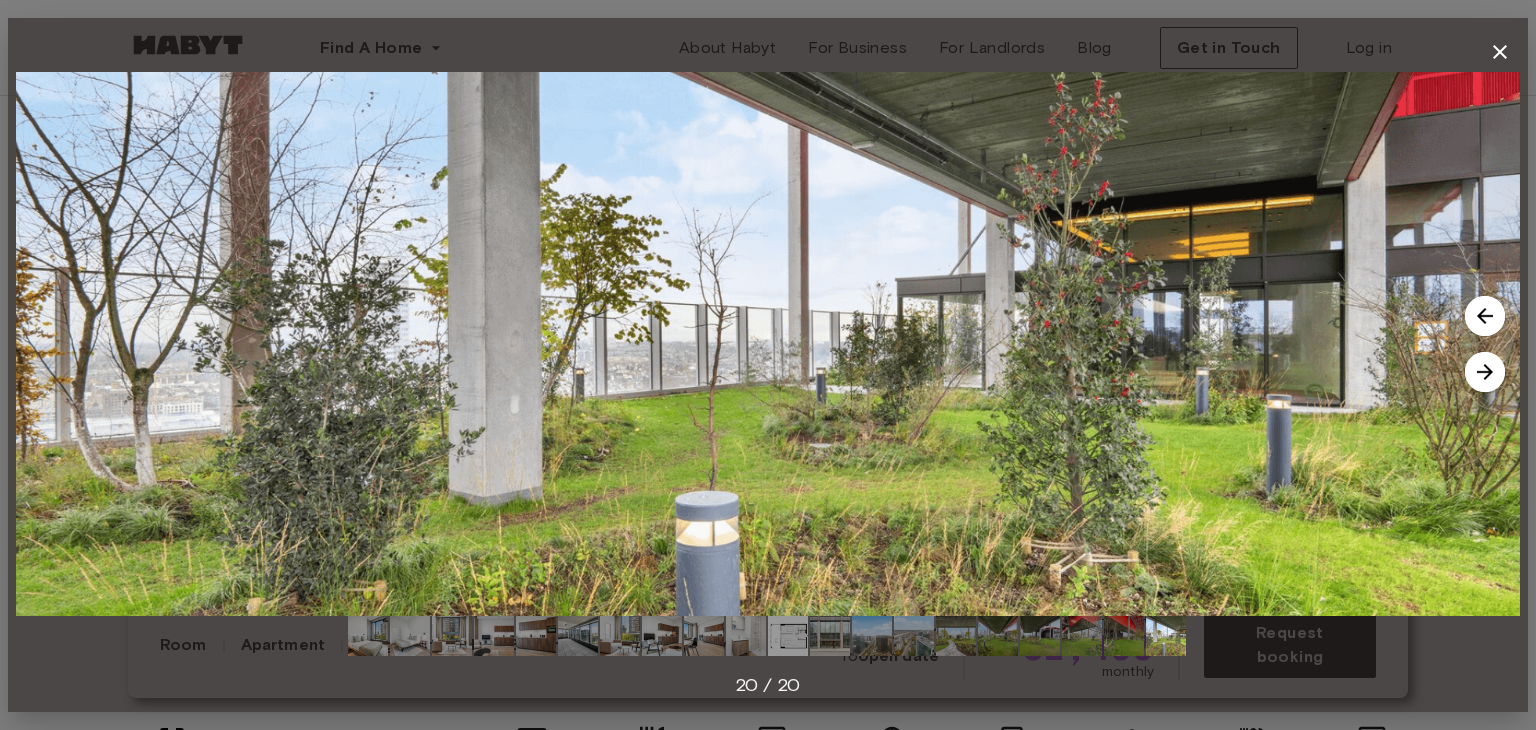 click at bounding box center (1485, 372) 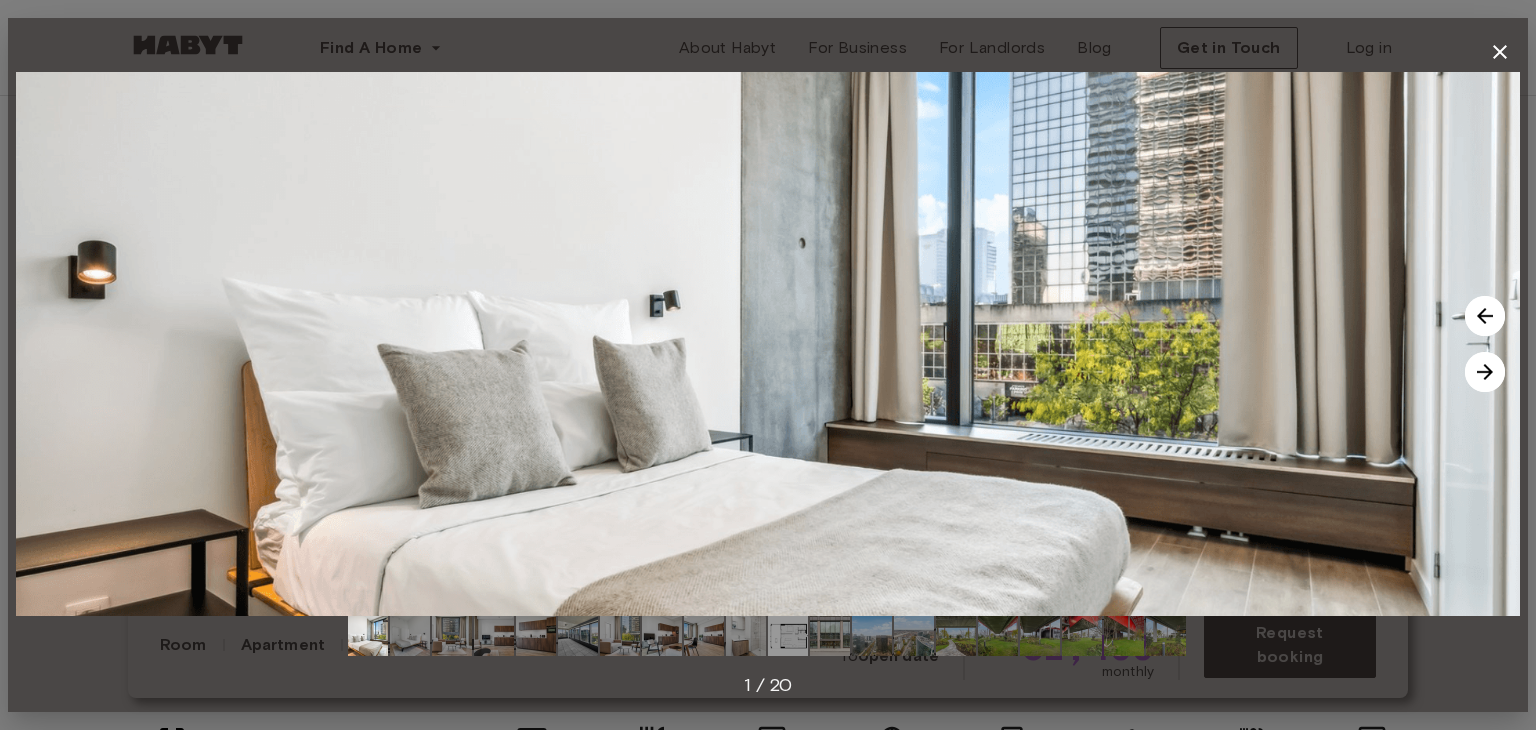 click at bounding box center [1485, 372] 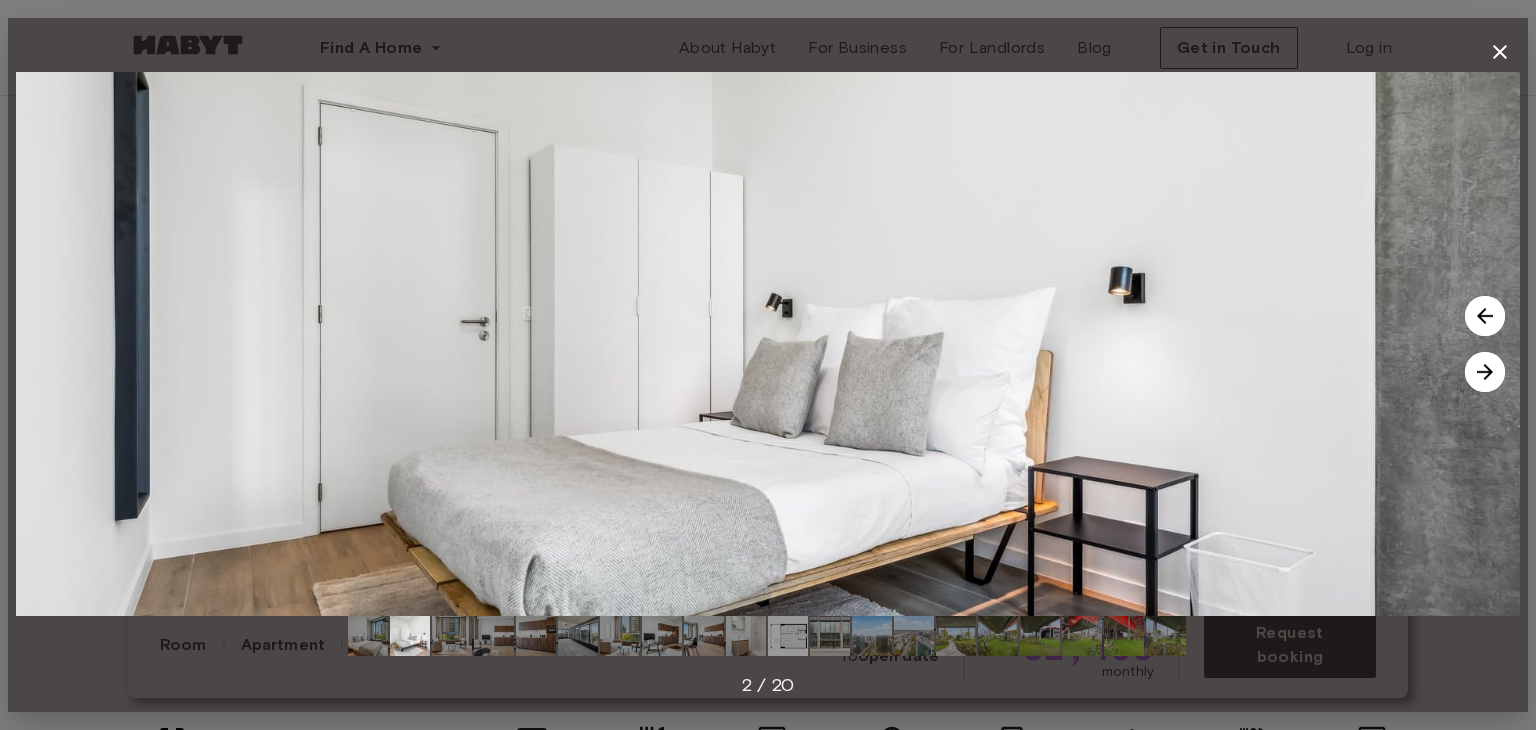click at bounding box center [1485, 316] 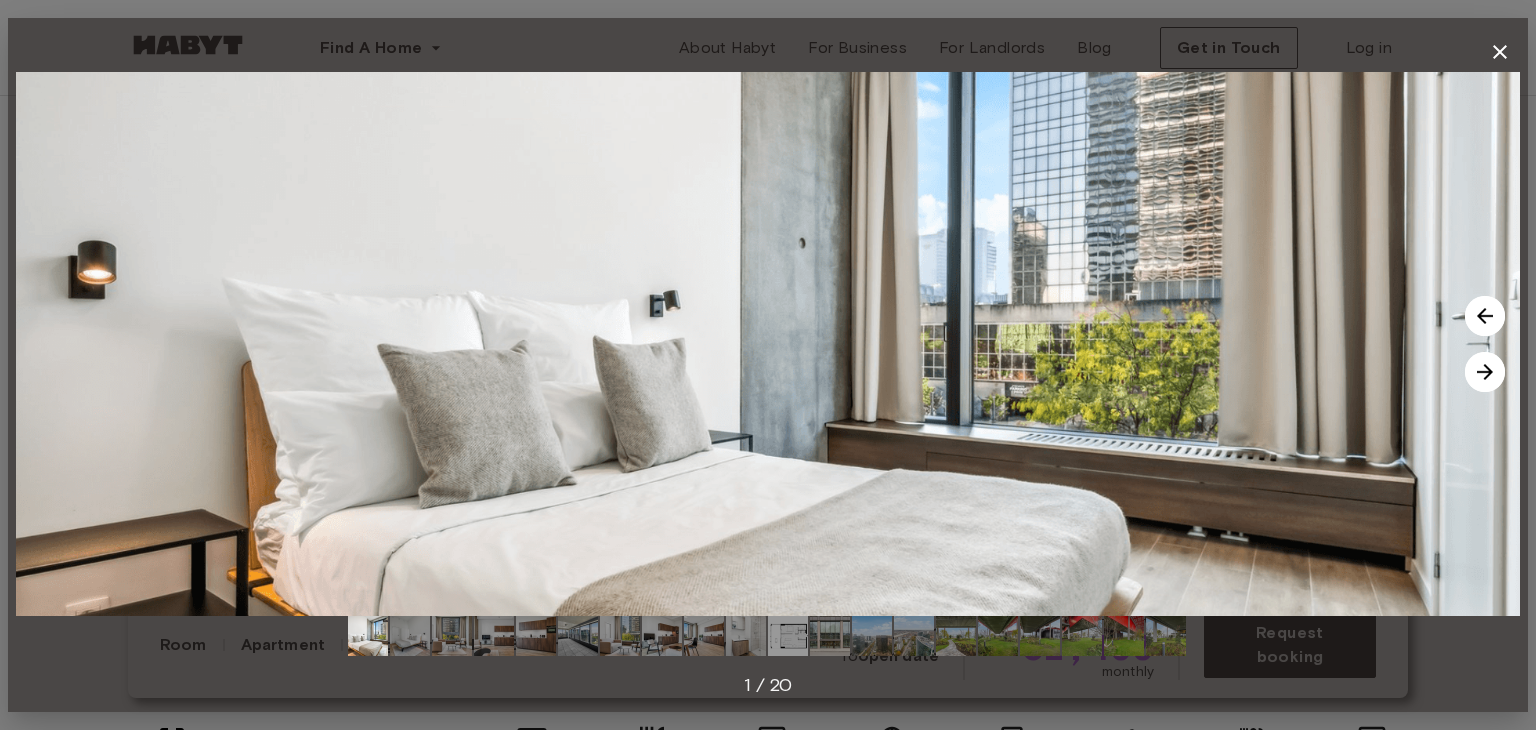 click at bounding box center [1485, 372] 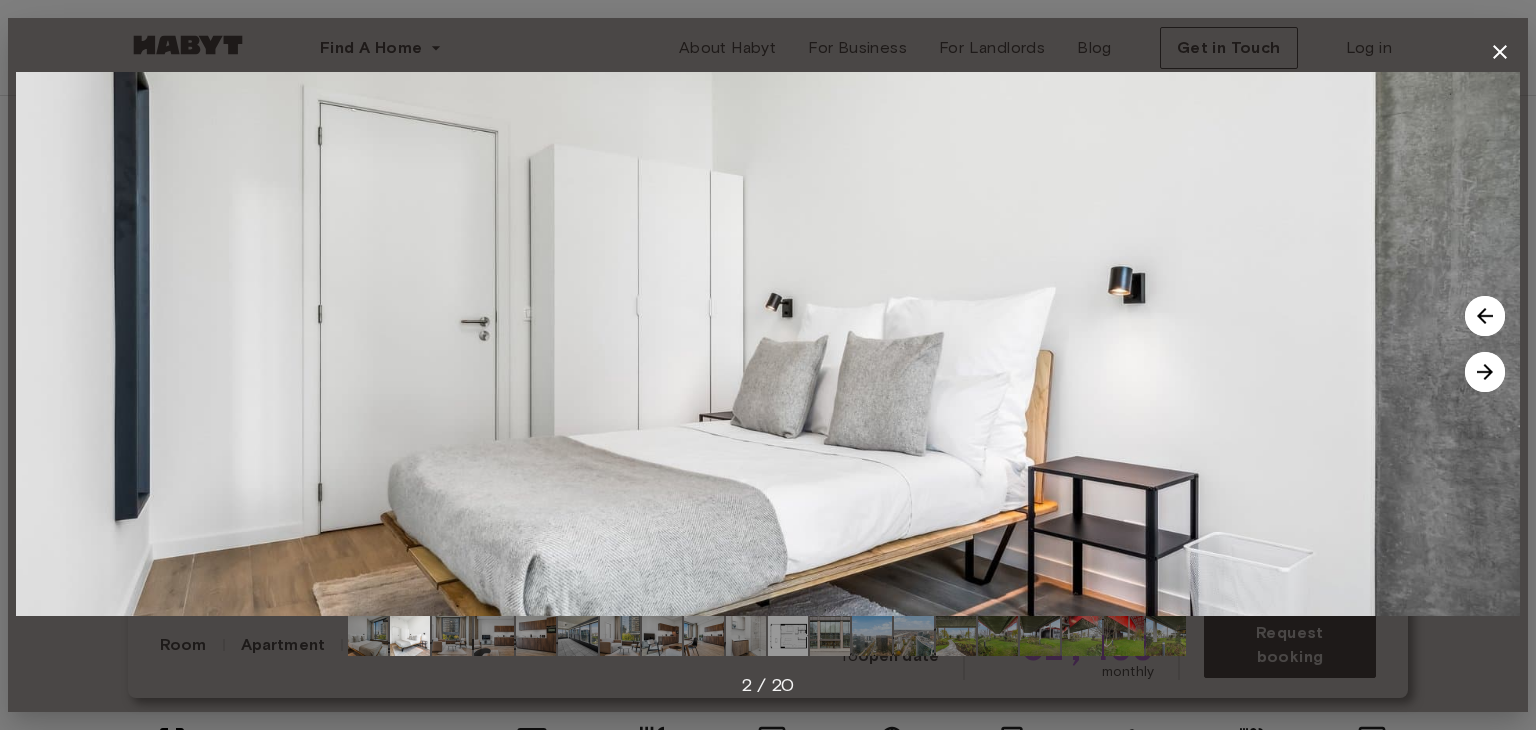 click at bounding box center [1485, 372] 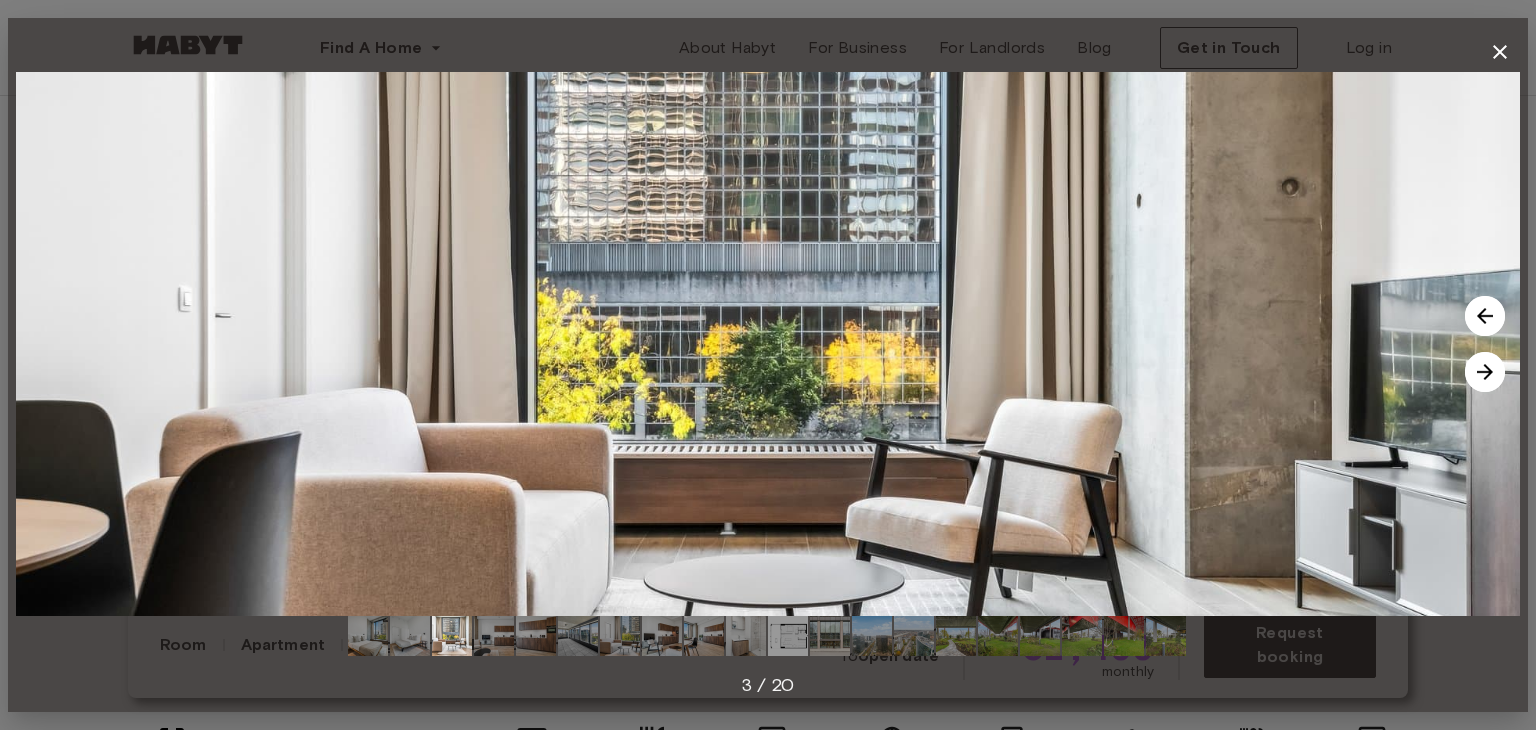 click at bounding box center [1485, 372] 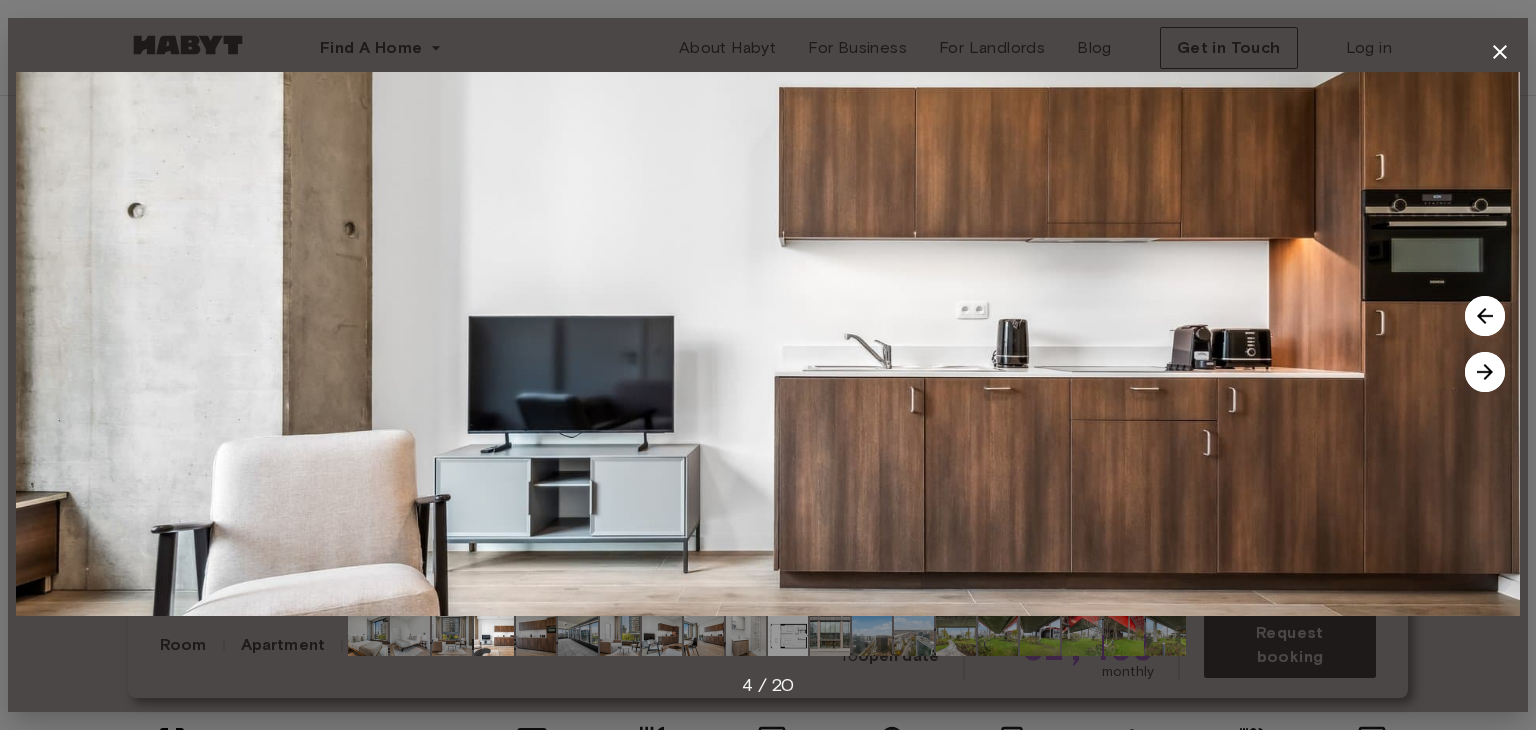 click at bounding box center [1485, 316] 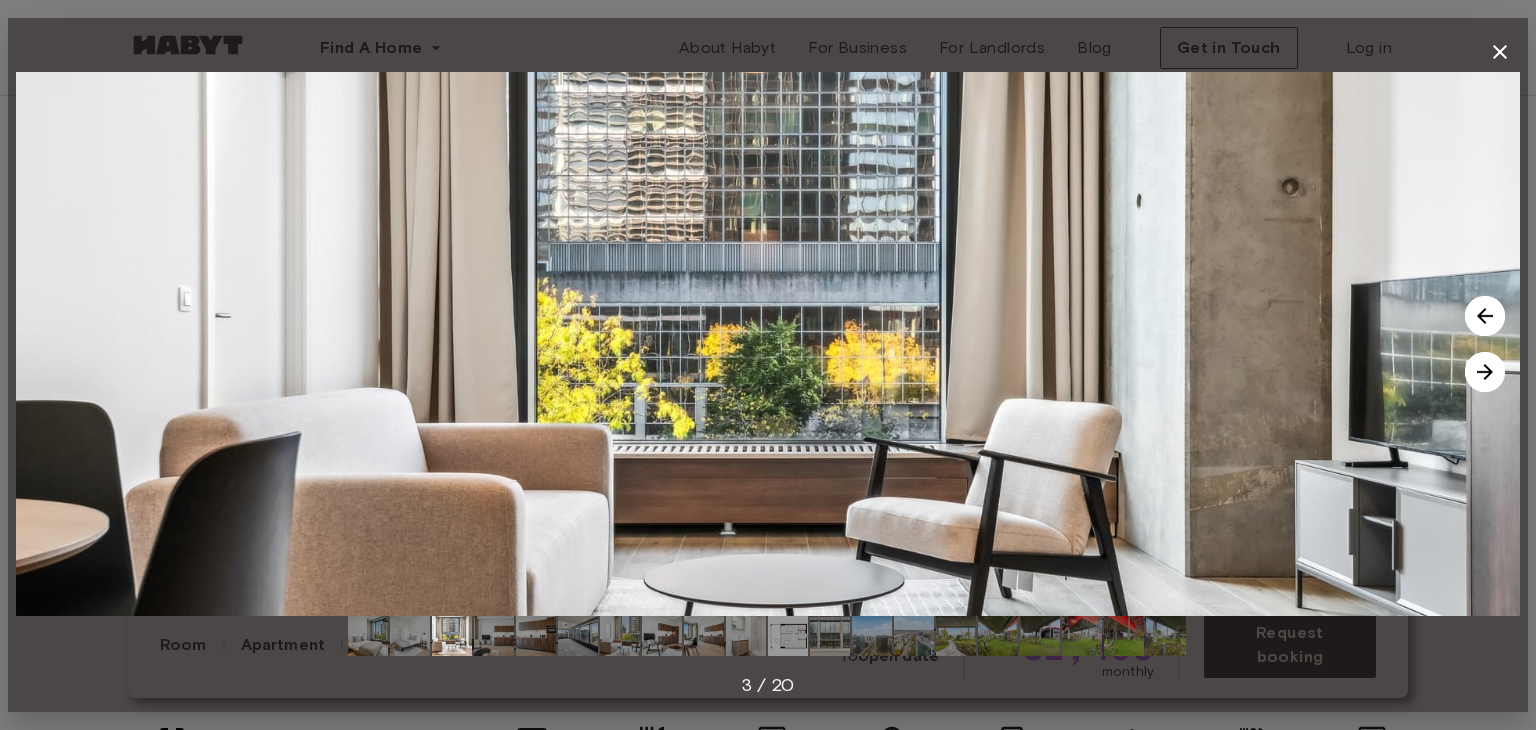 click at bounding box center [1485, 372] 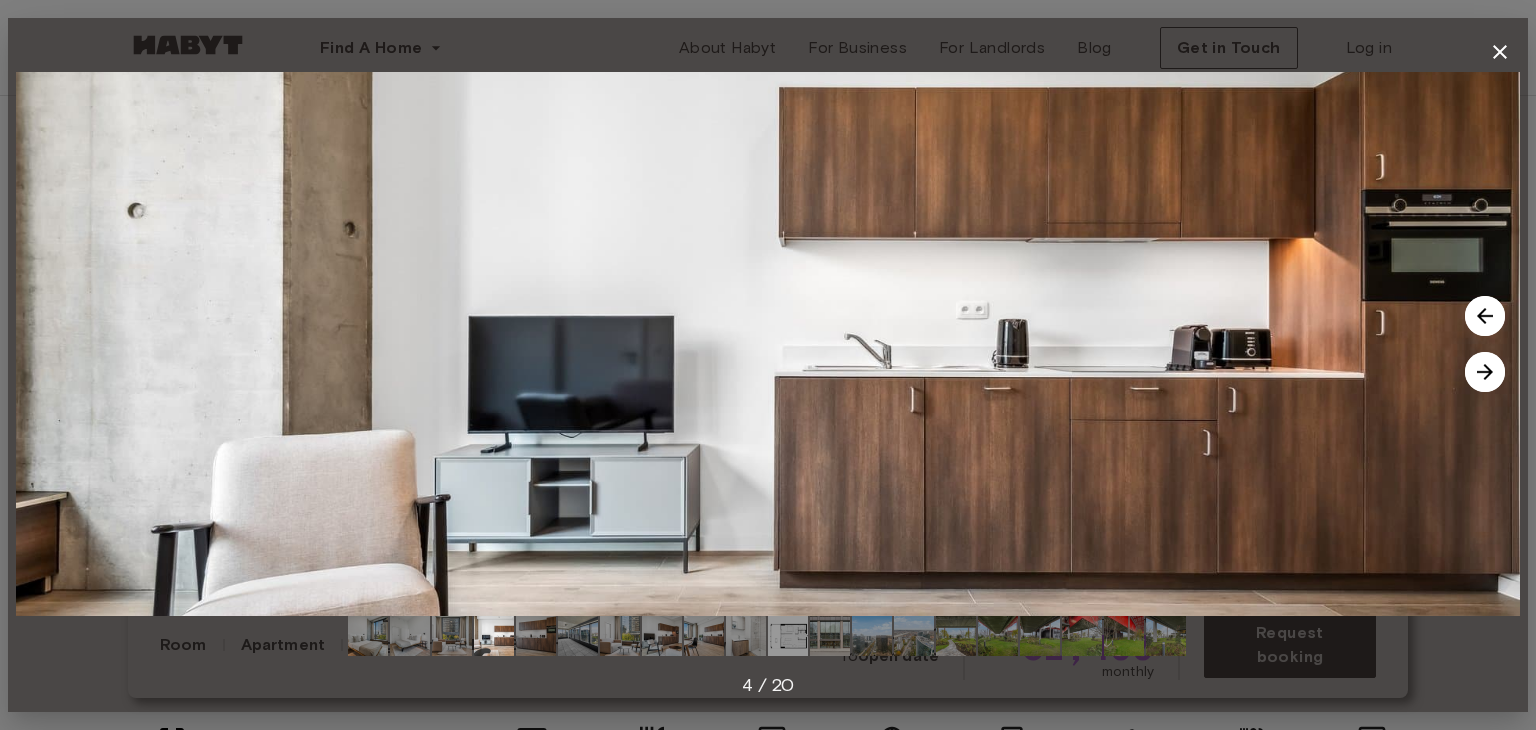 click at bounding box center (1485, 372) 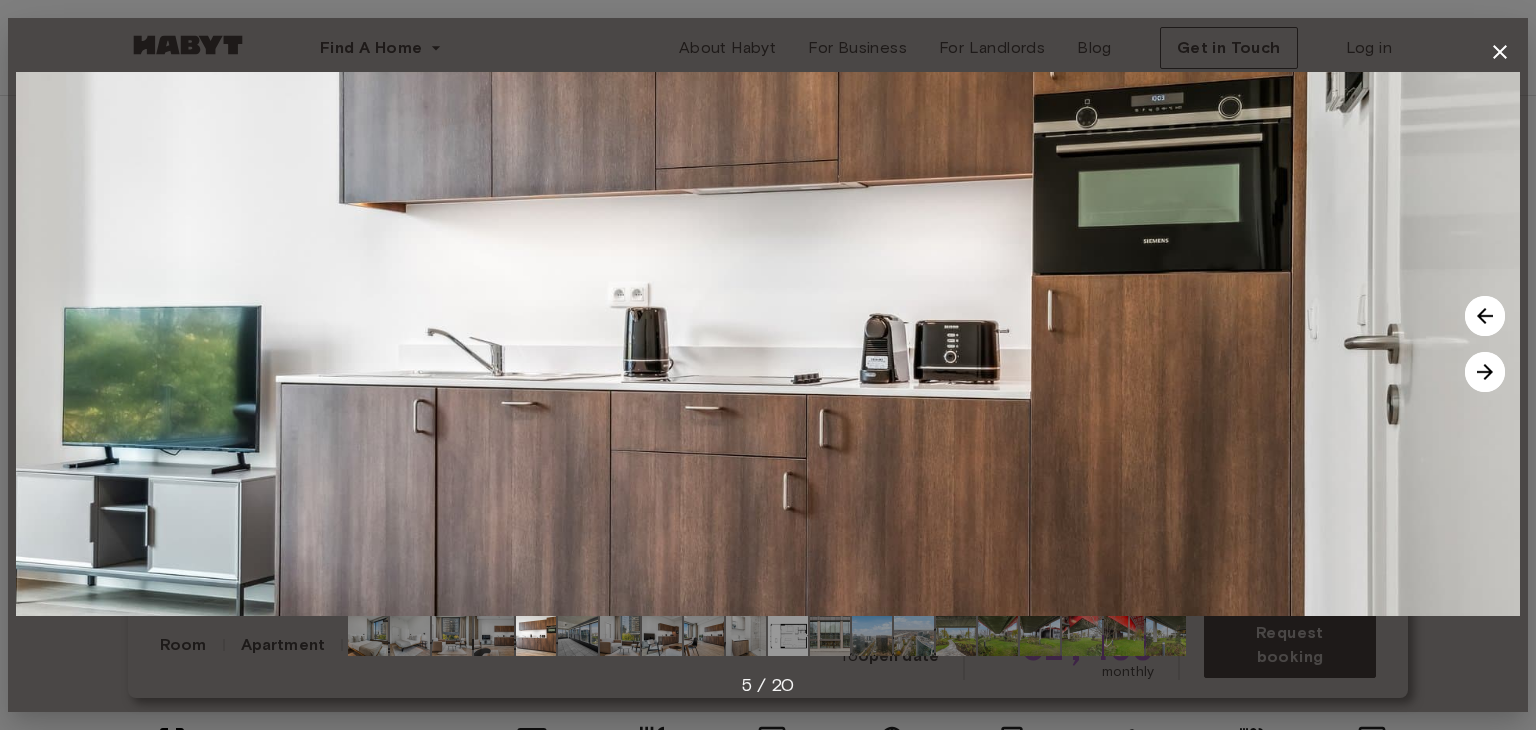 click at bounding box center (1485, 372) 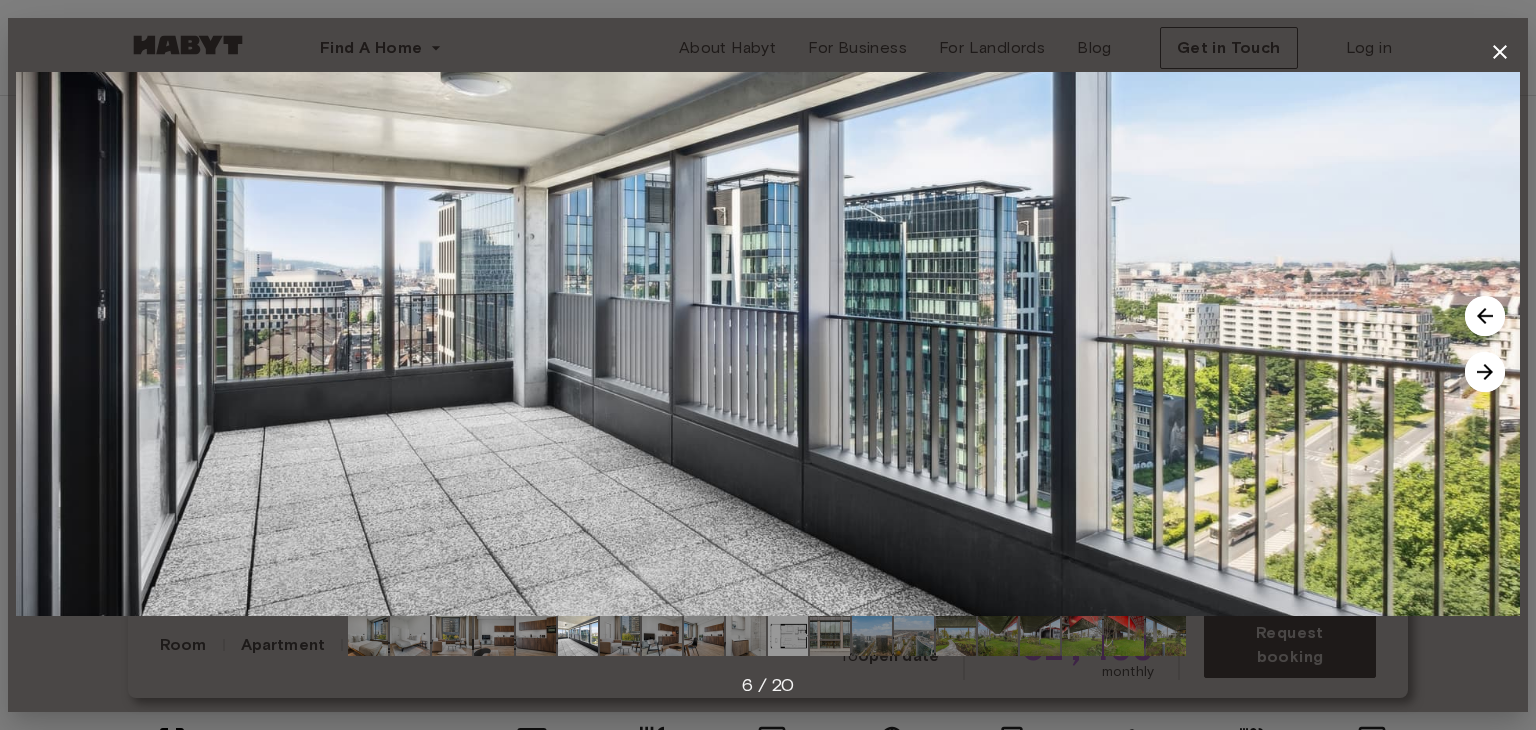 click at bounding box center (1485, 372) 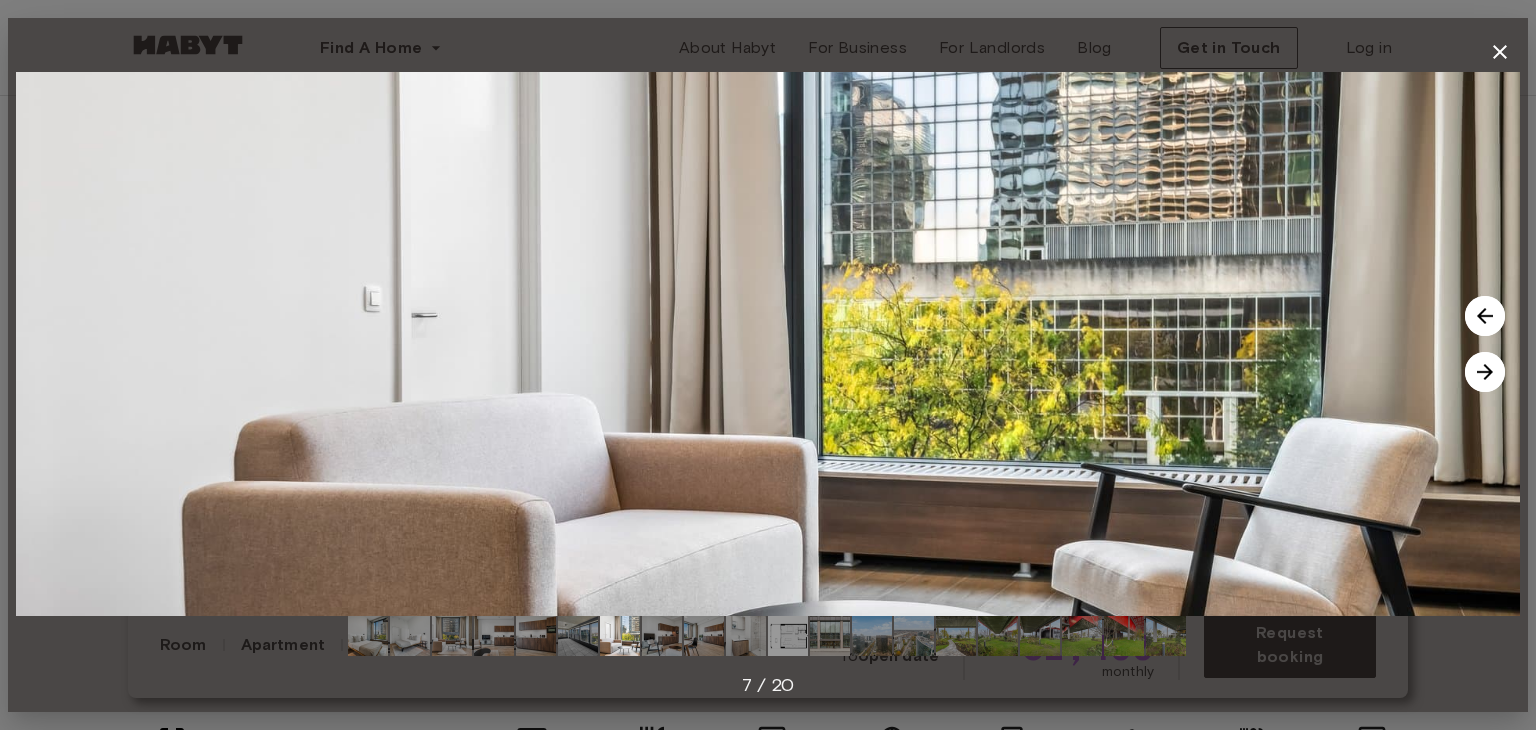 click at bounding box center (1485, 372) 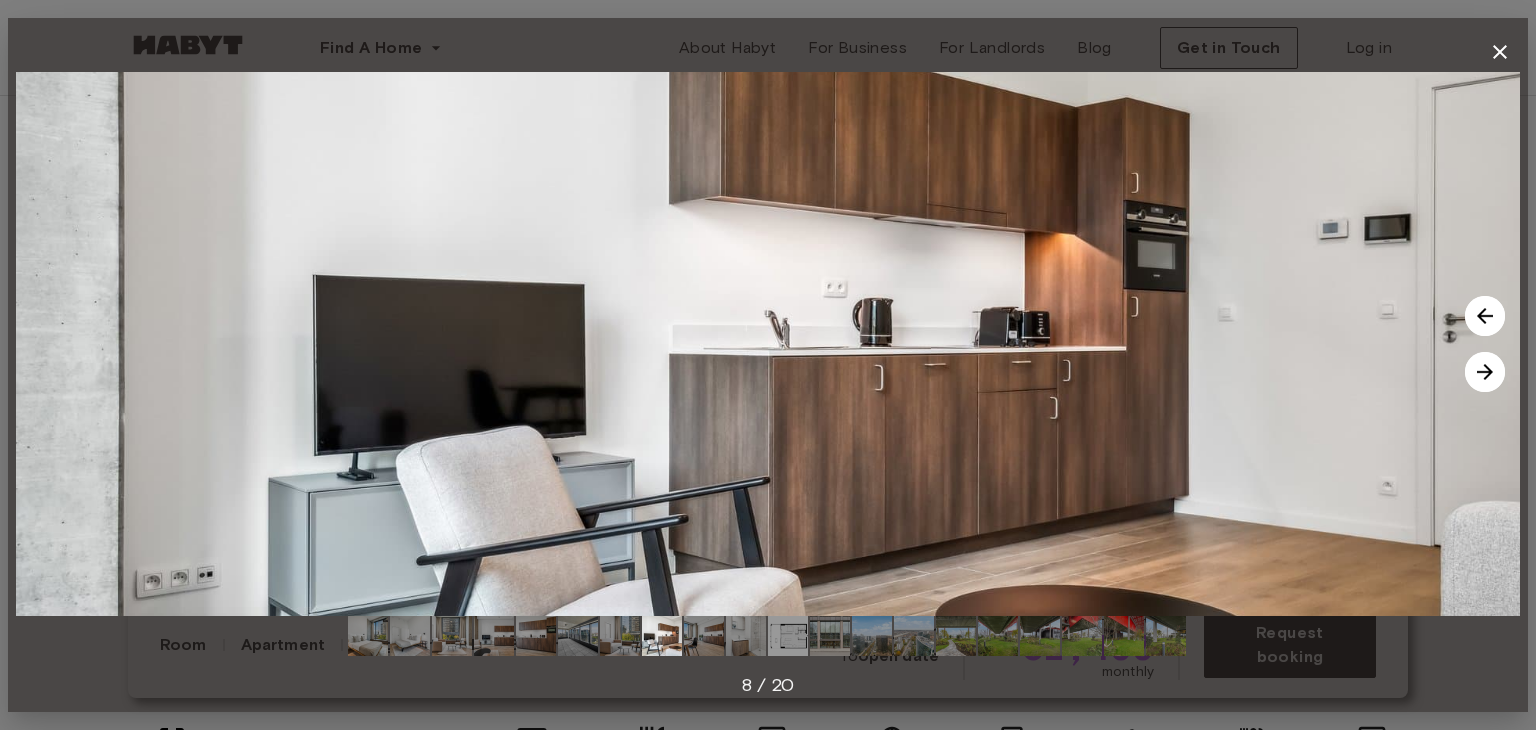 click 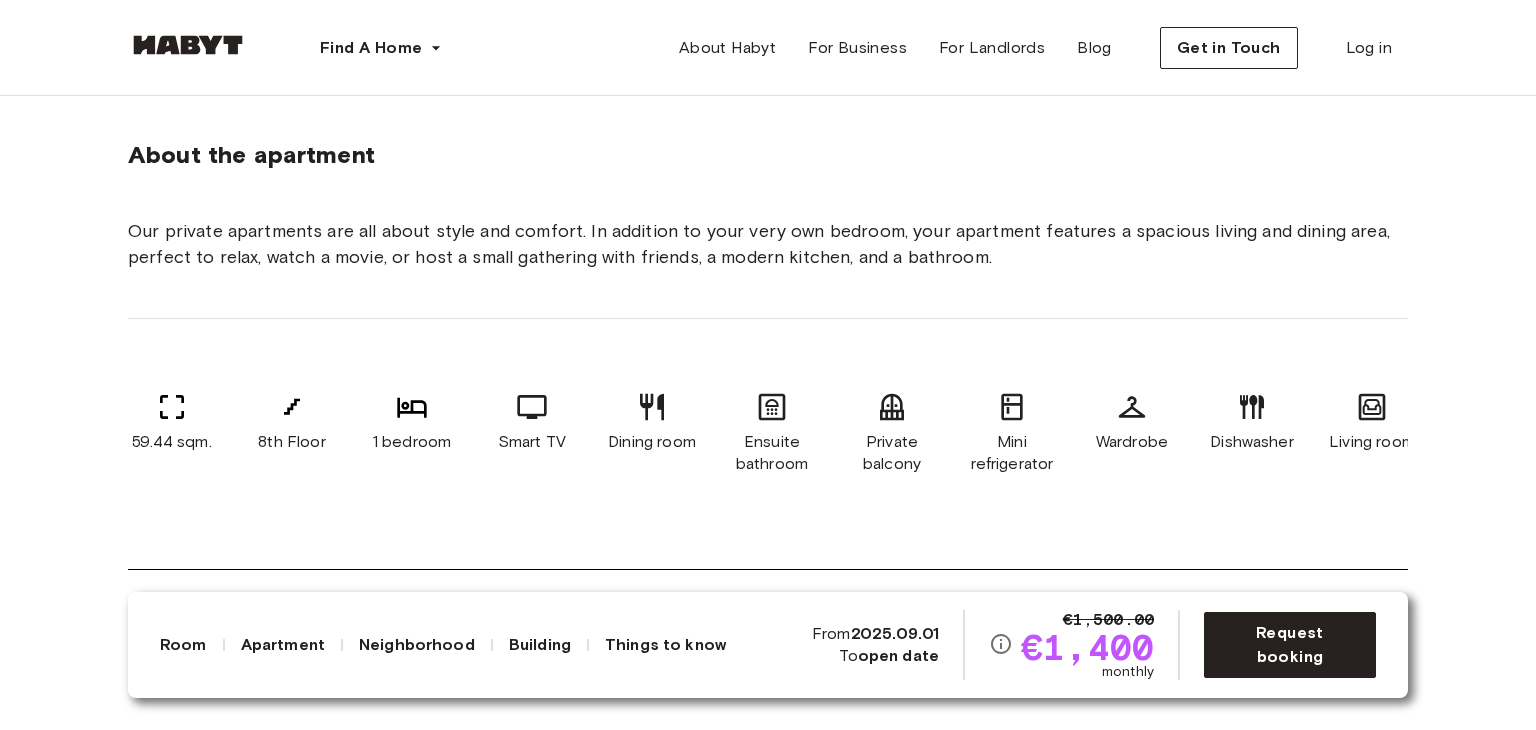 scroll, scrollTop: 1000, scrollLeft: 0, axis: vertical 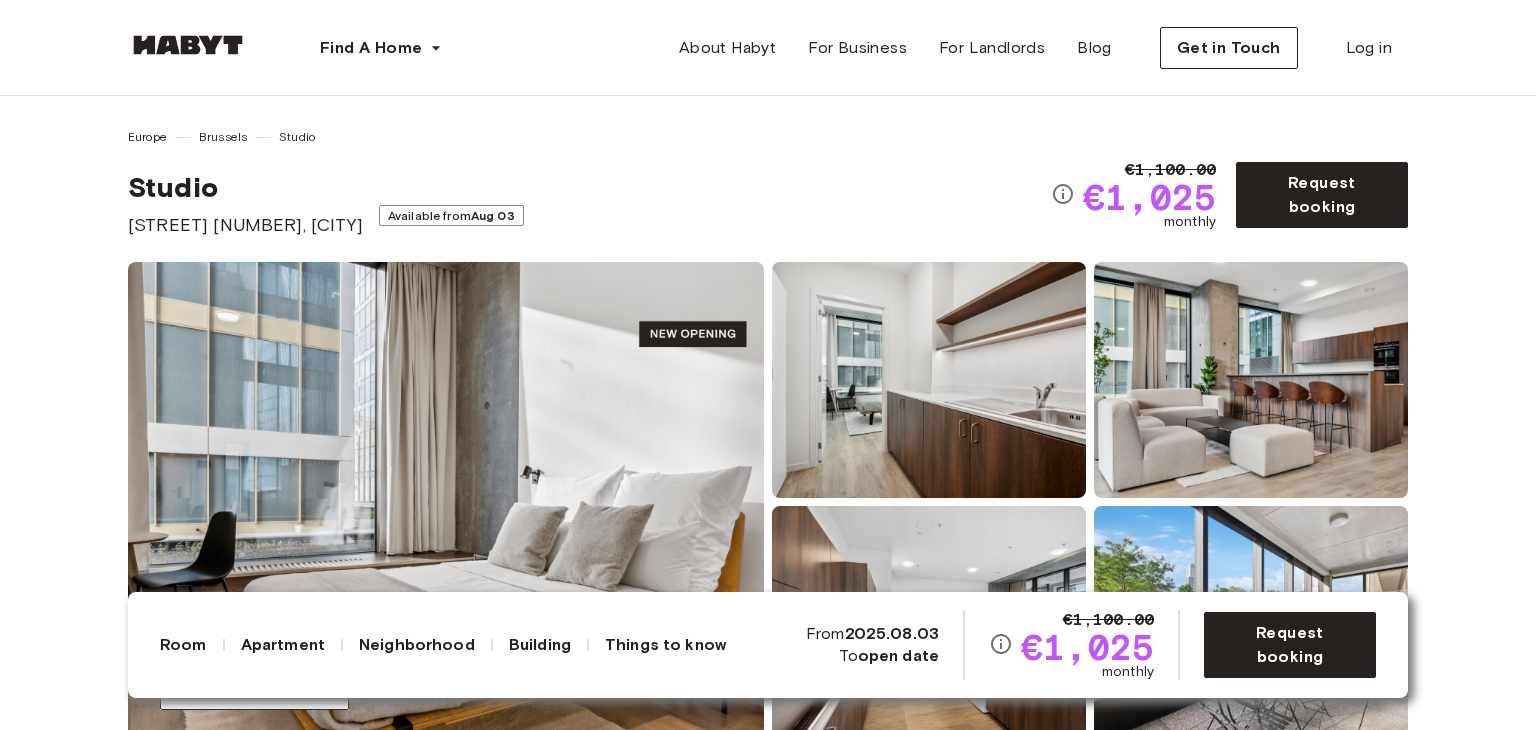 click at bounding box center [446, 502] 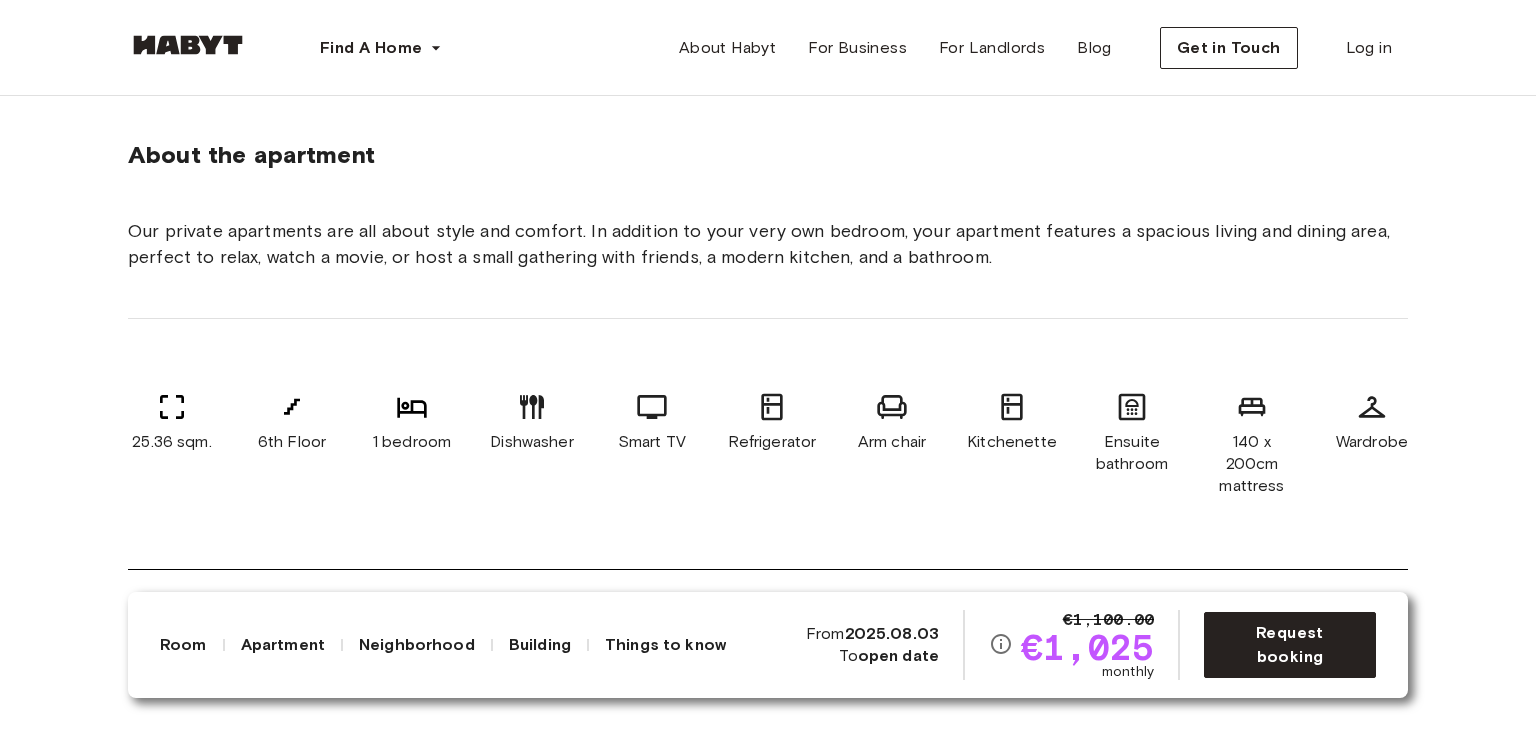 scroll, scrollTop: 333, scrollLeft: 0, axis: vertical 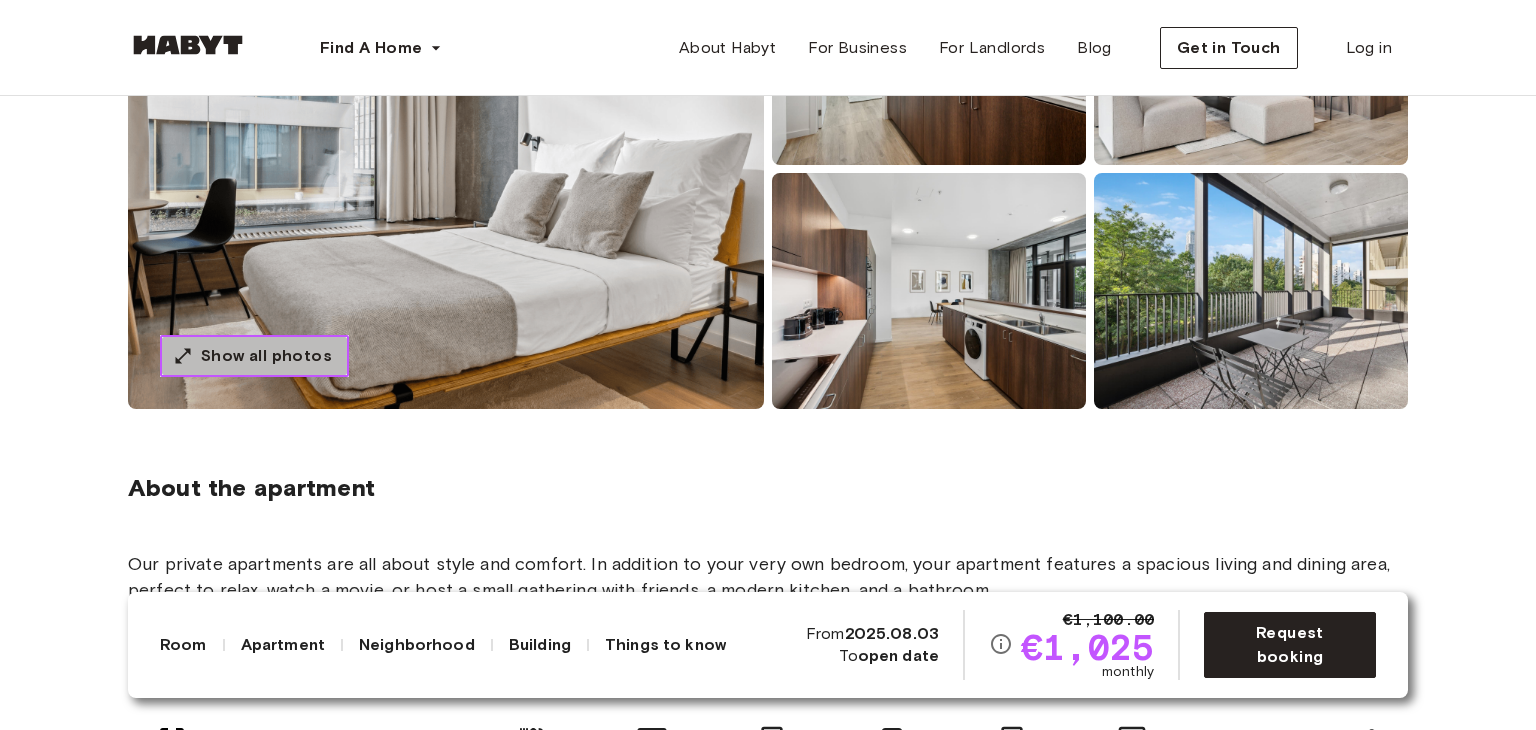 click on "Show all photos" at bounding box center (266, 356) 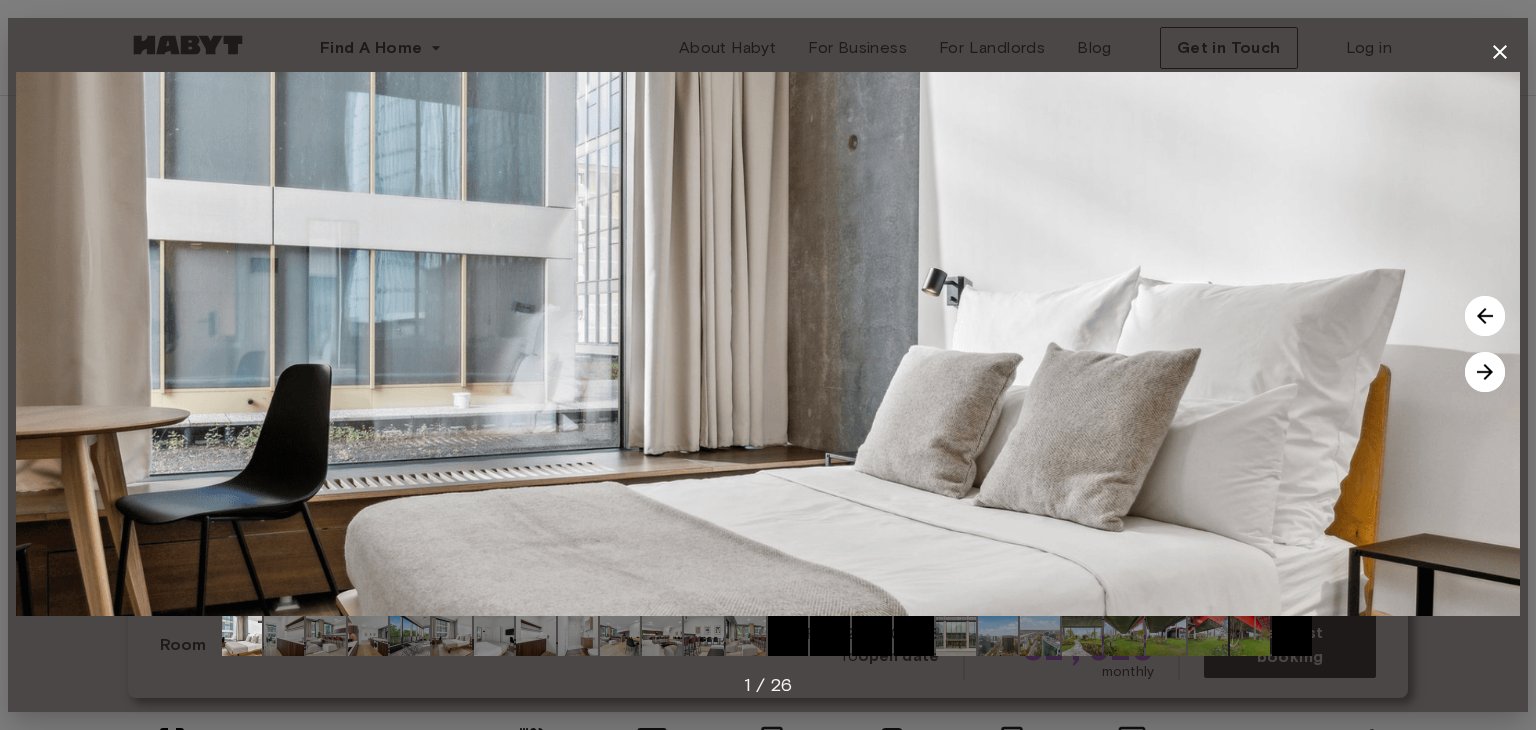 click at bounding box center [1485, 372] 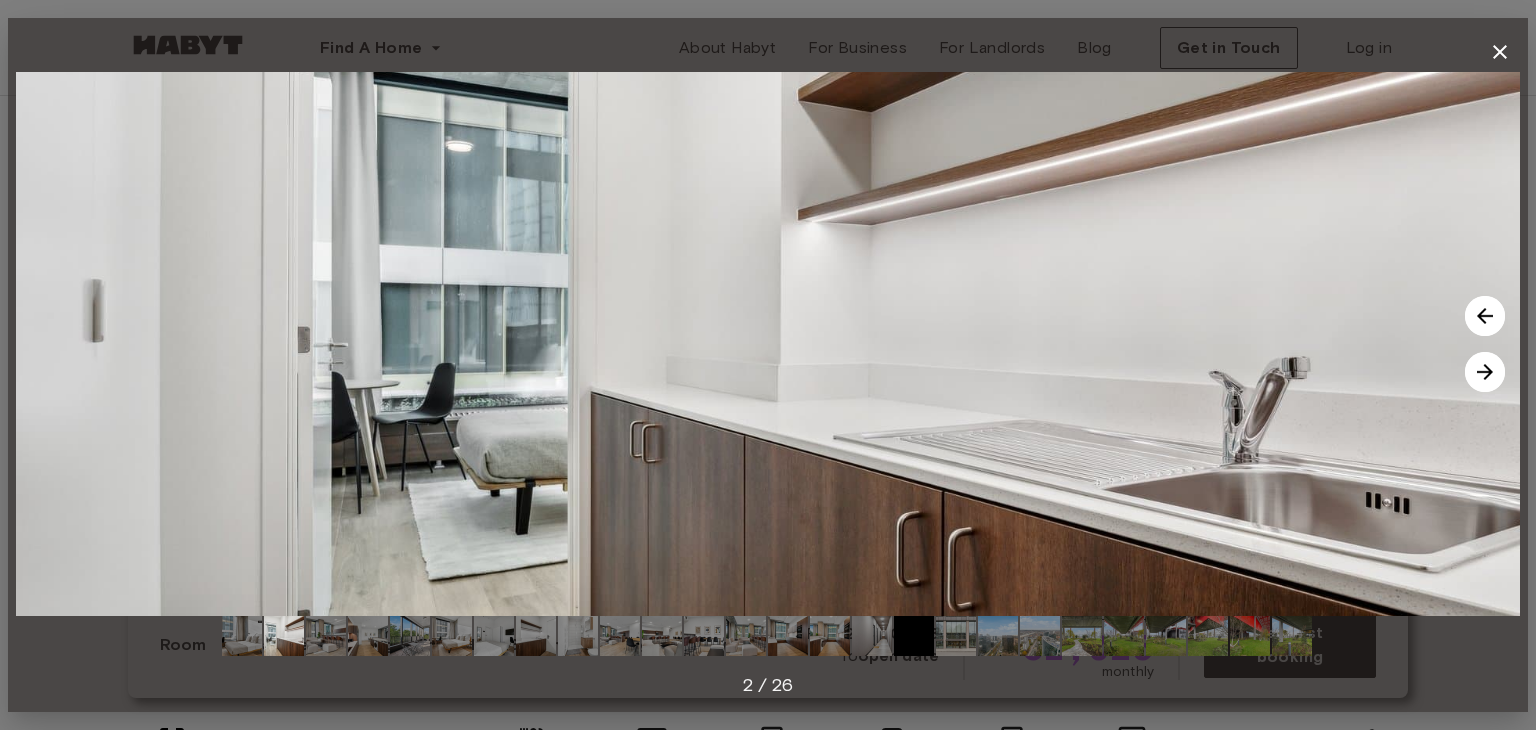 click at bounding box center [1485, 372] 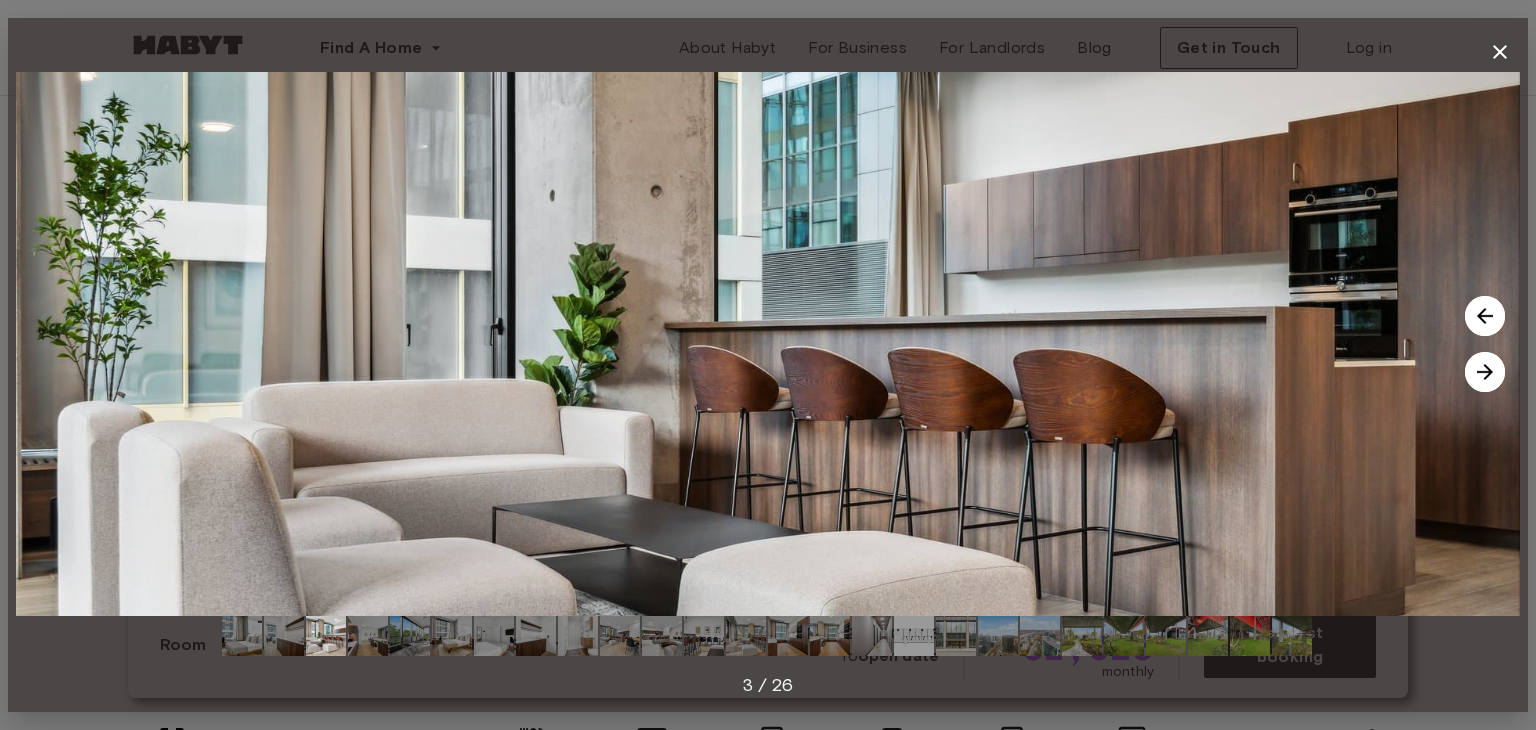 click at bounding box center [1485, 372] 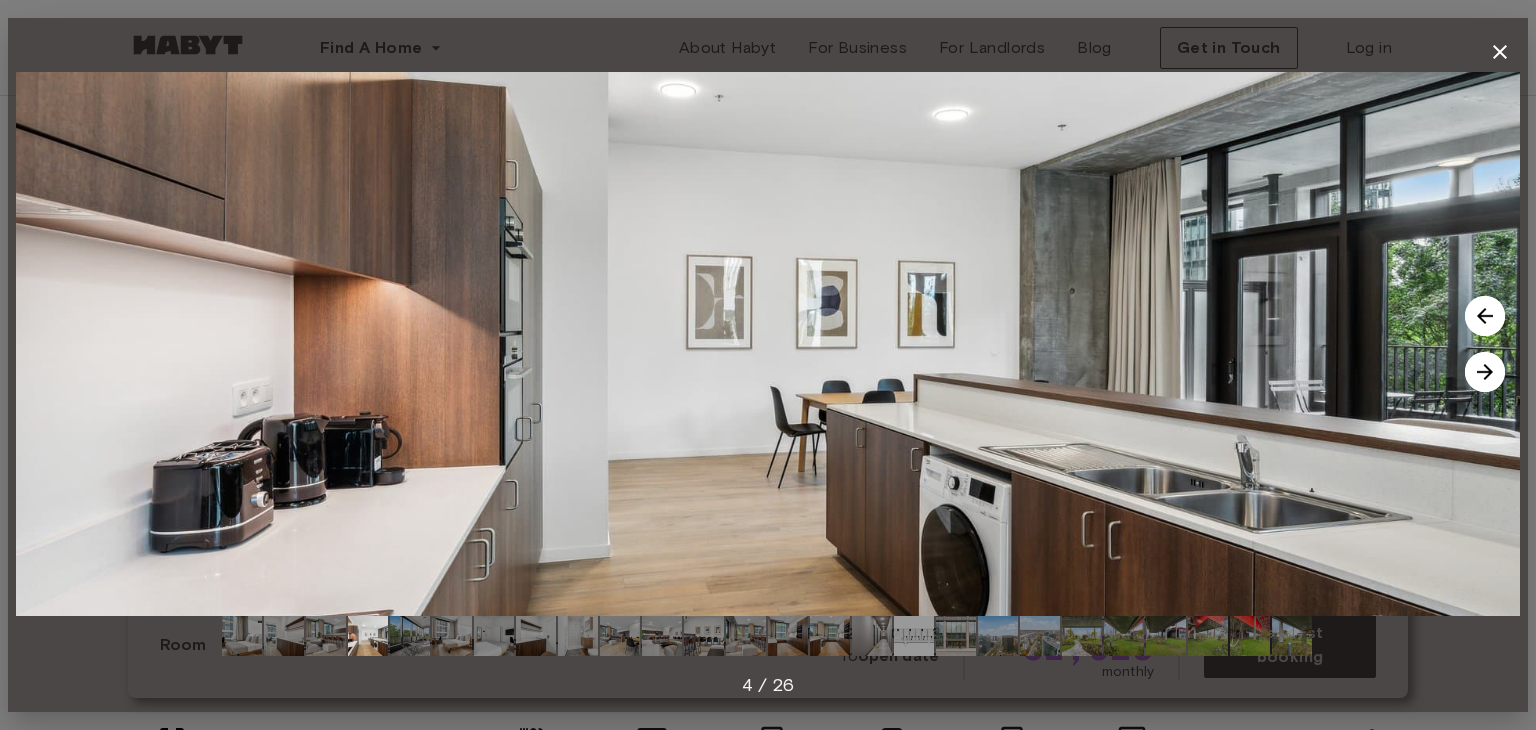 click at bounding box center [1485, 372] 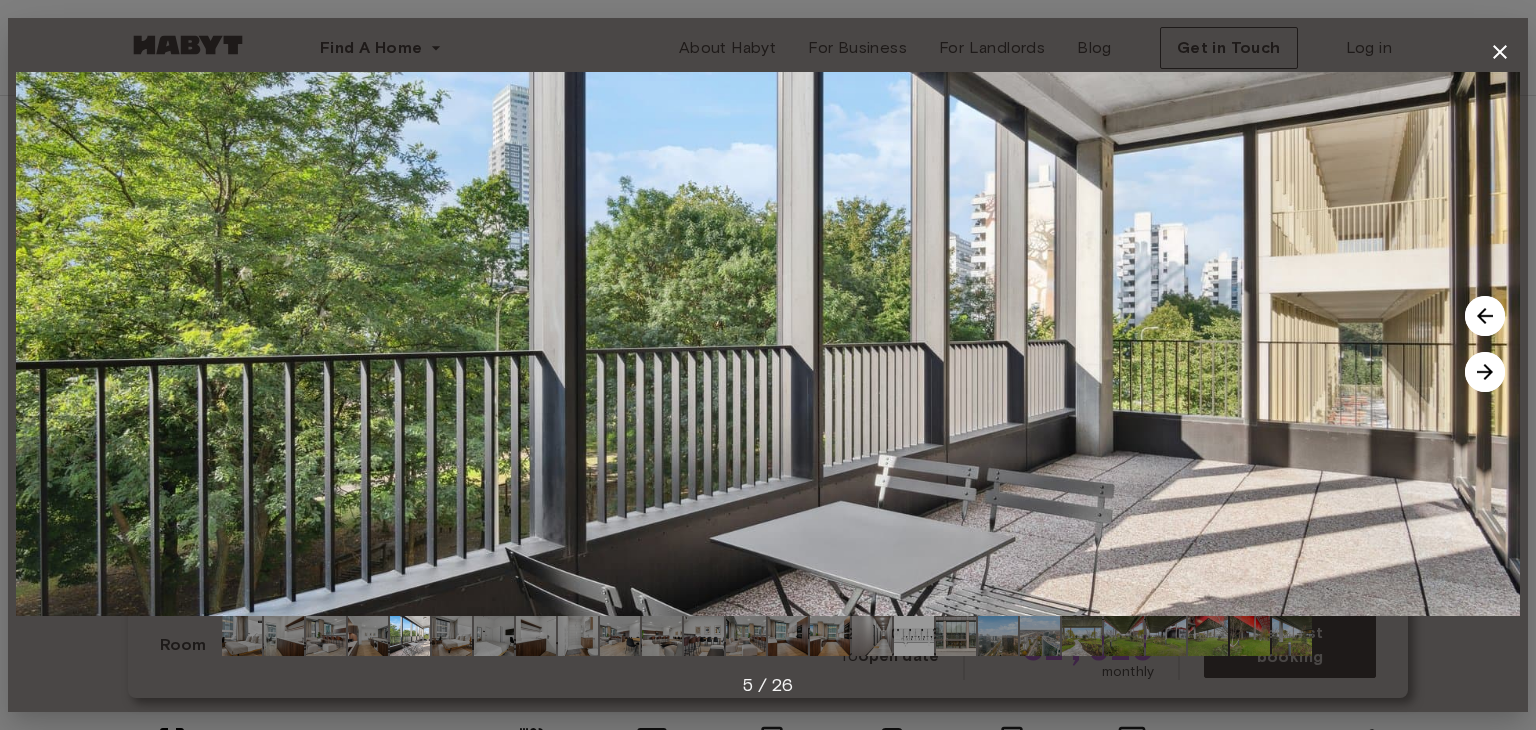 click at bounding box center [1485, 372] 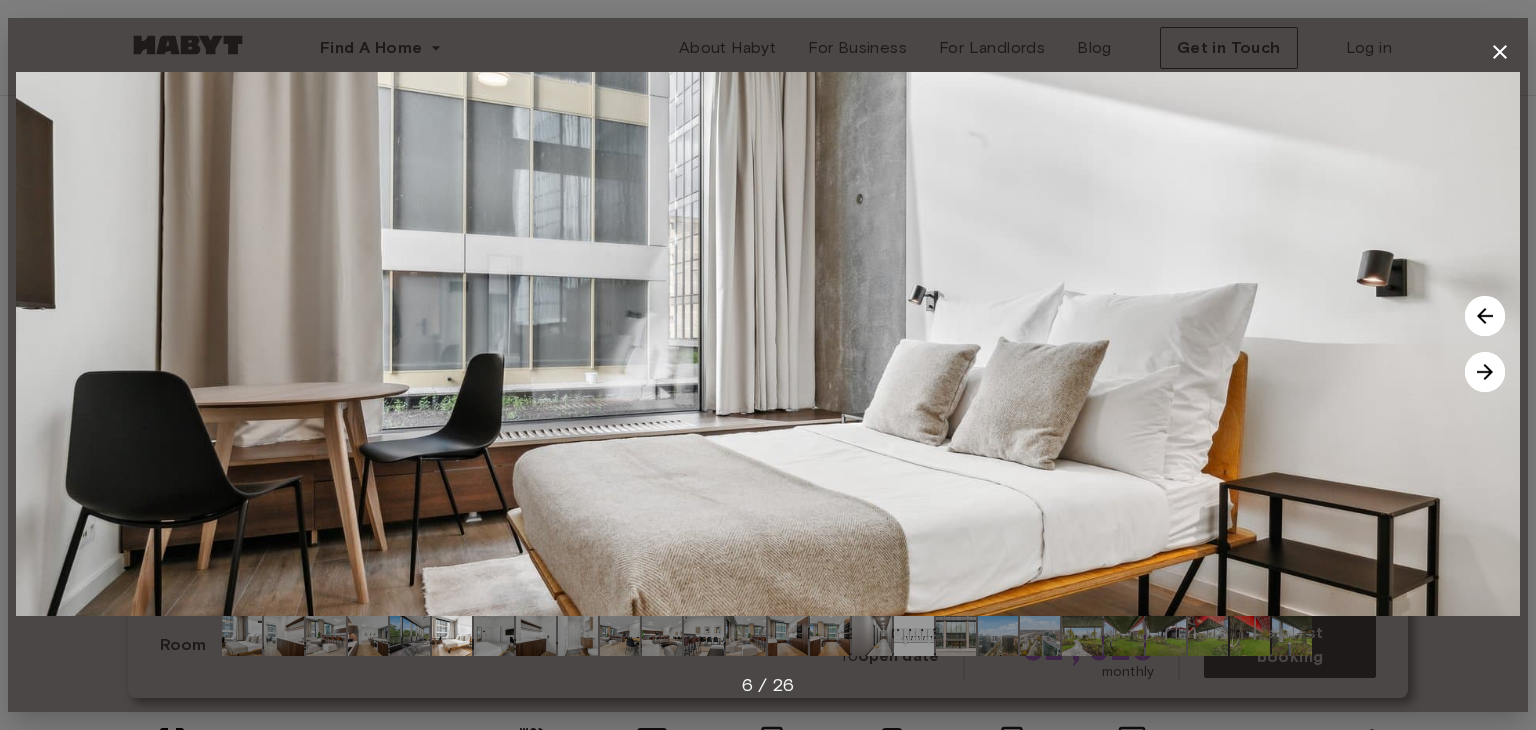 click at bounding box center (1485, 372) 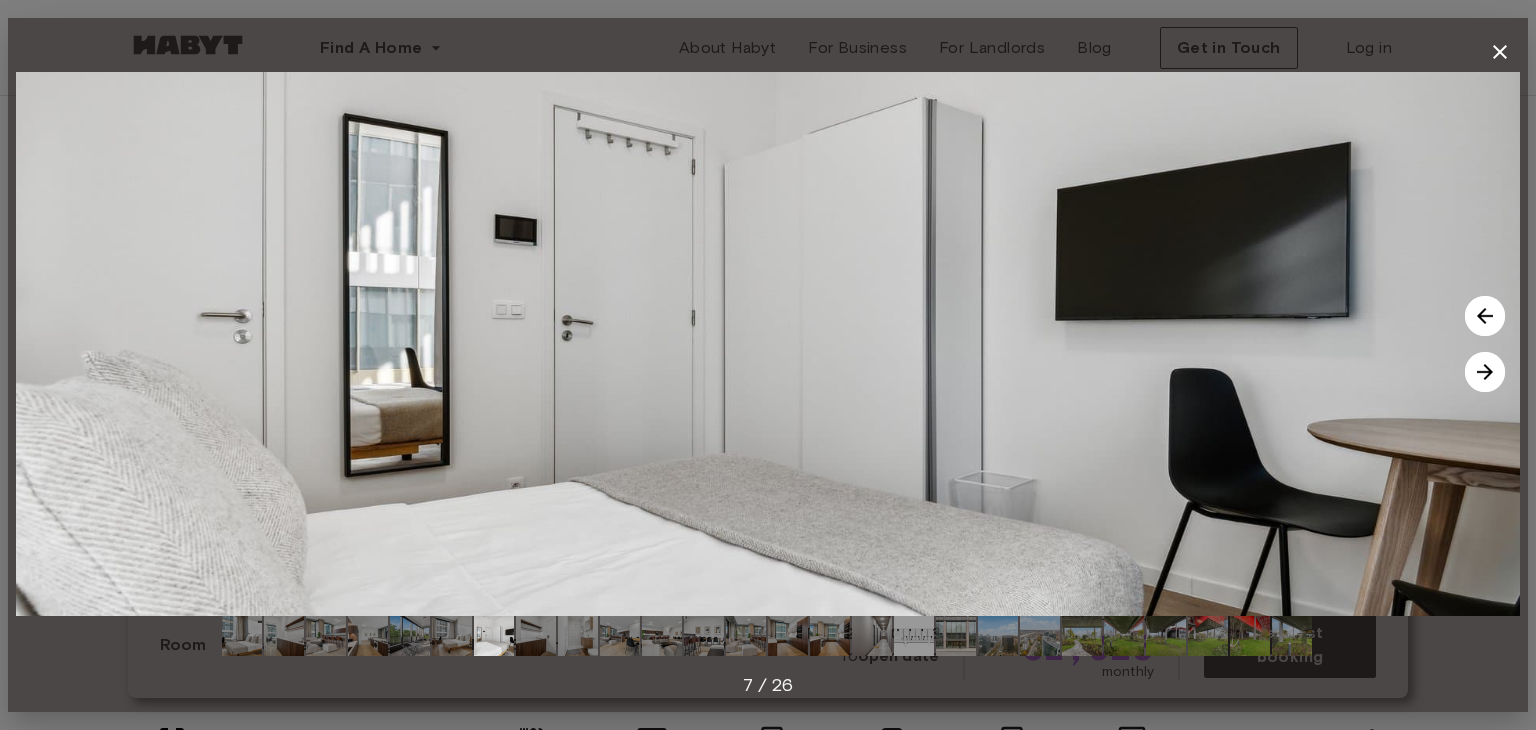 click at bounding box center (1485, 372) 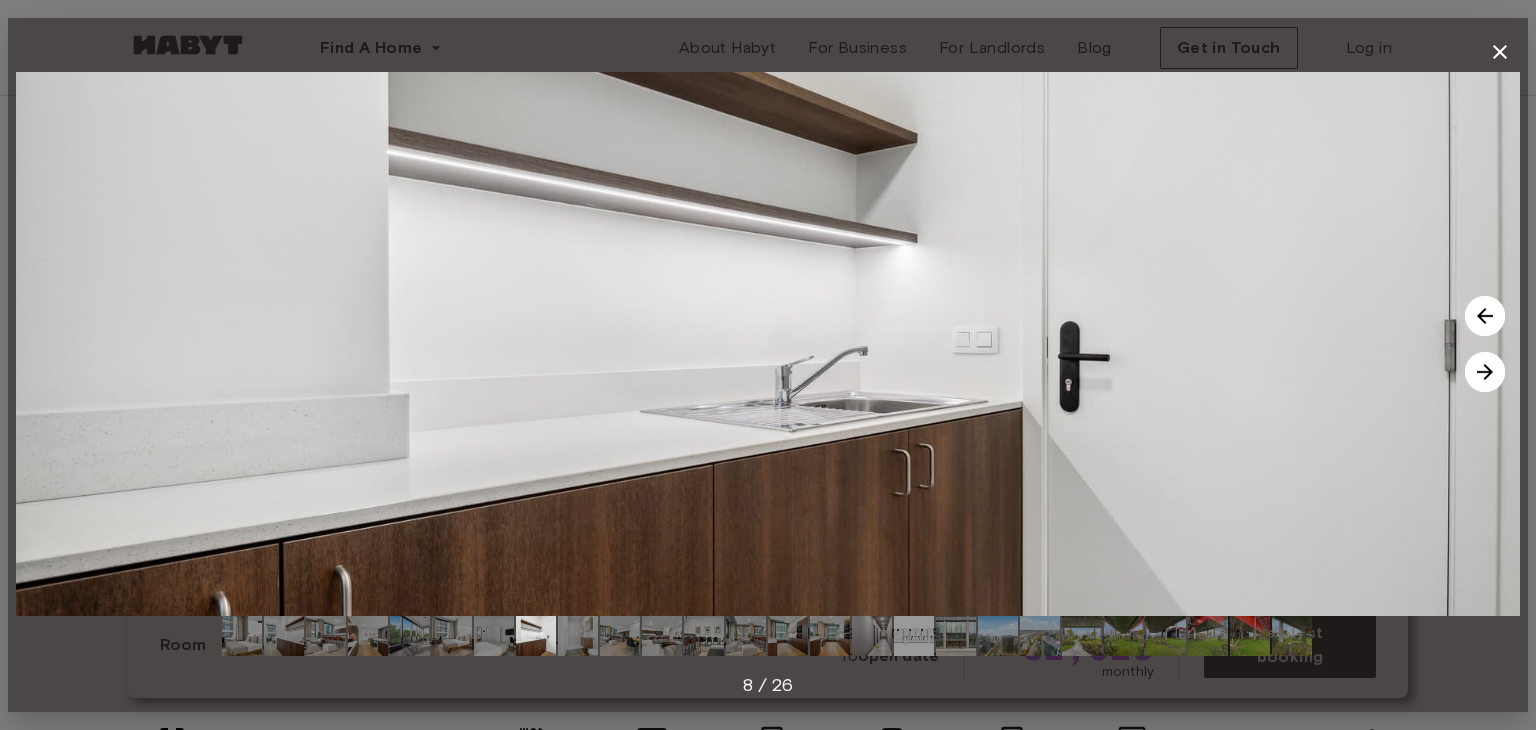 click at bounding box center (1485, 372) 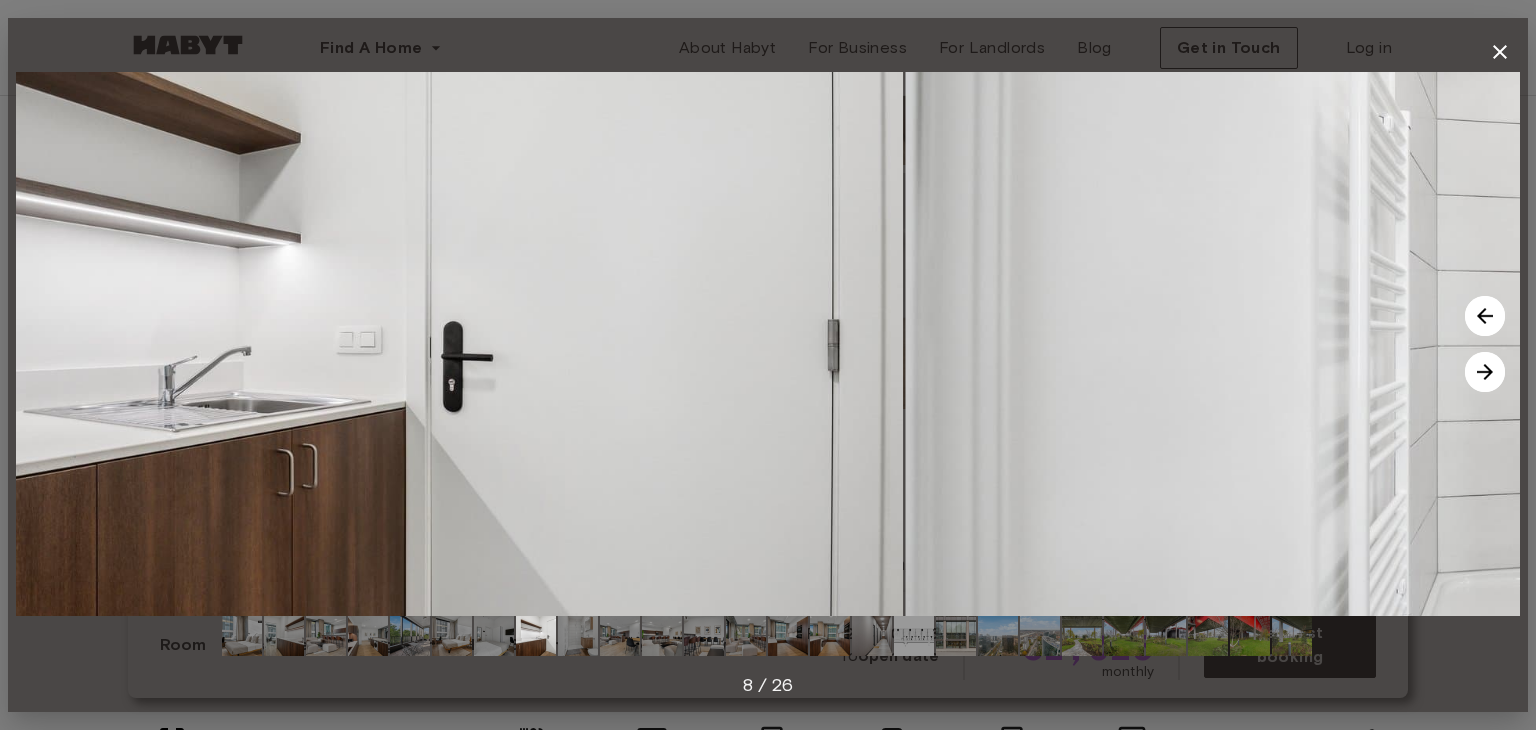 click at bounding box center [1485, 372] 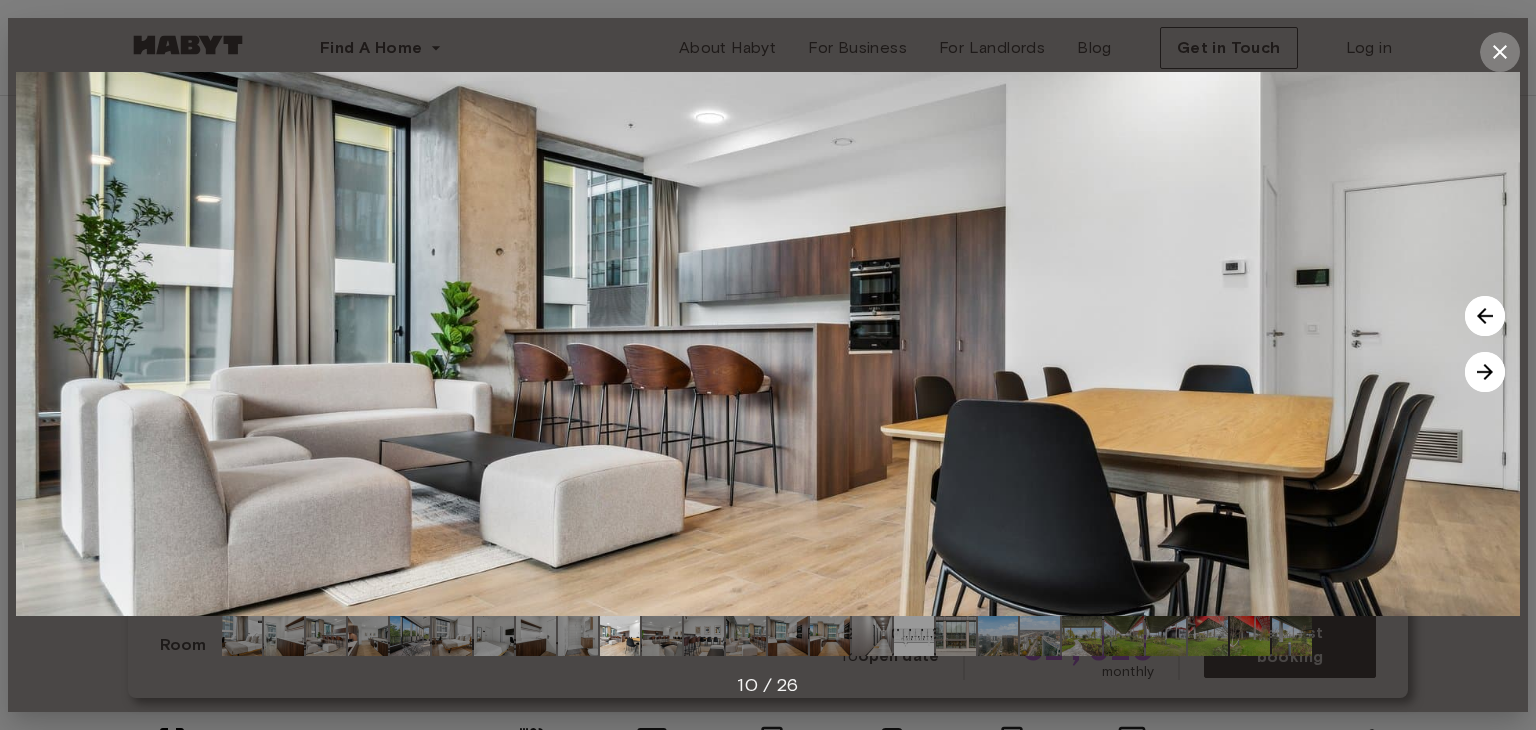 click 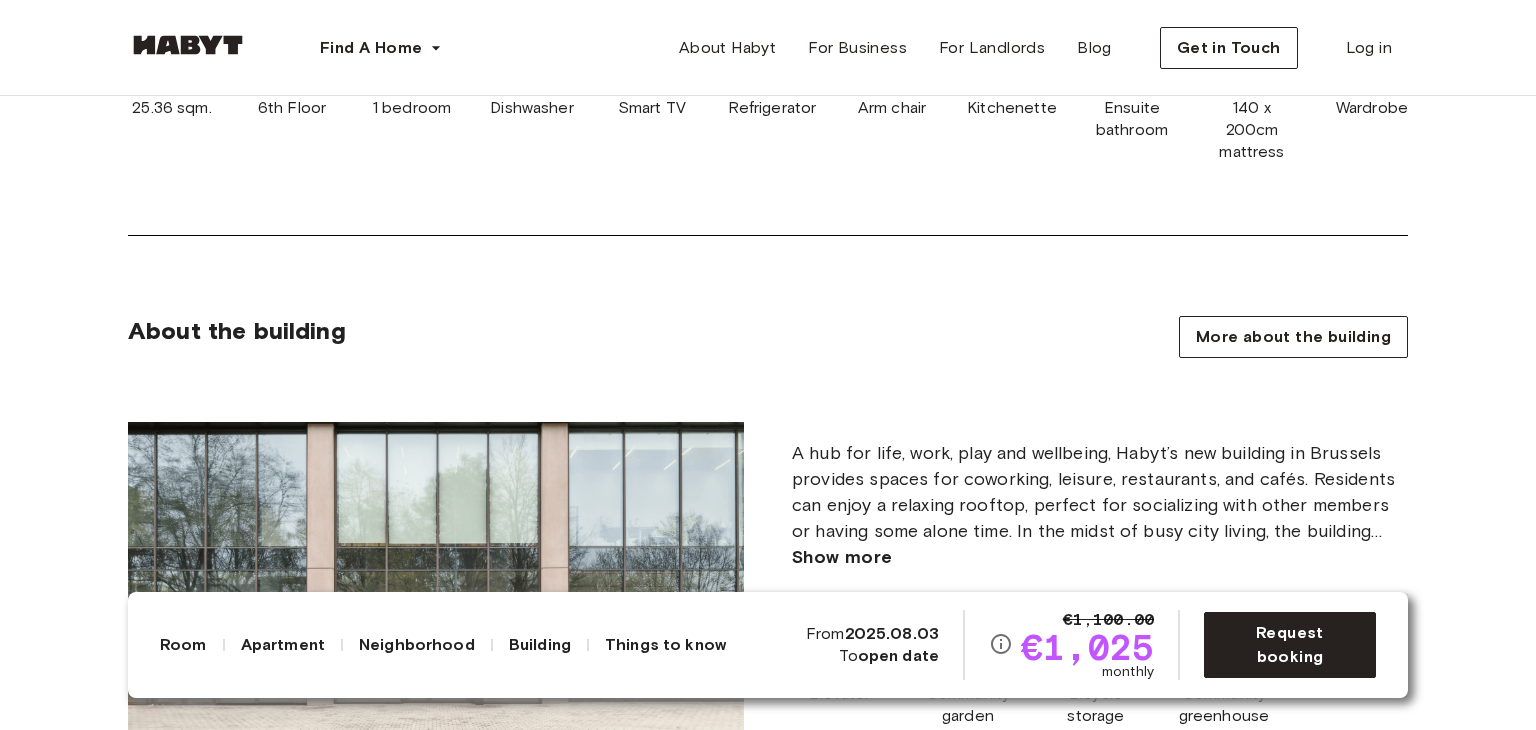 scroll, scrollTop: 666, scrollLeft: 0, axis: vertical 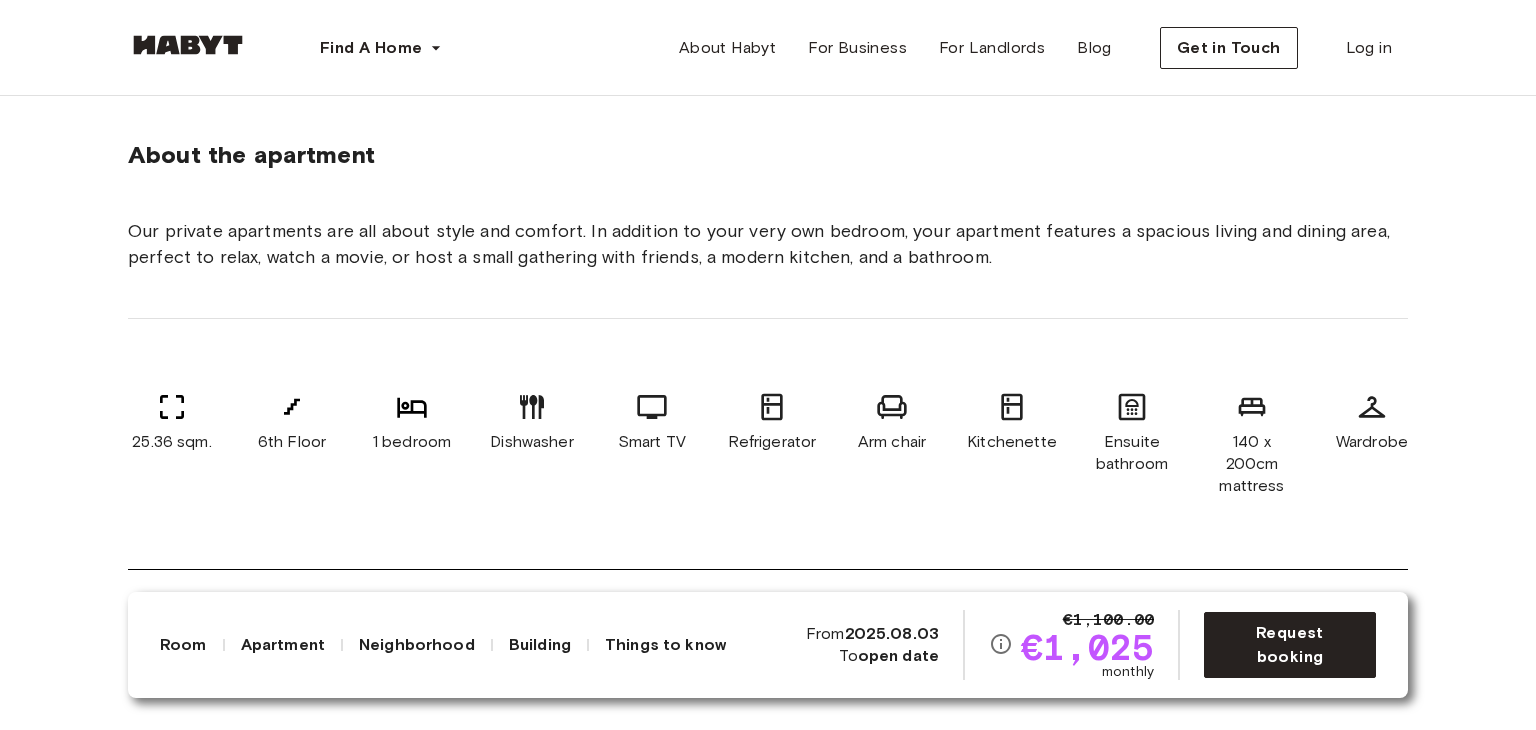 click on "Kitchenette" at bounding box center (1012, 444) 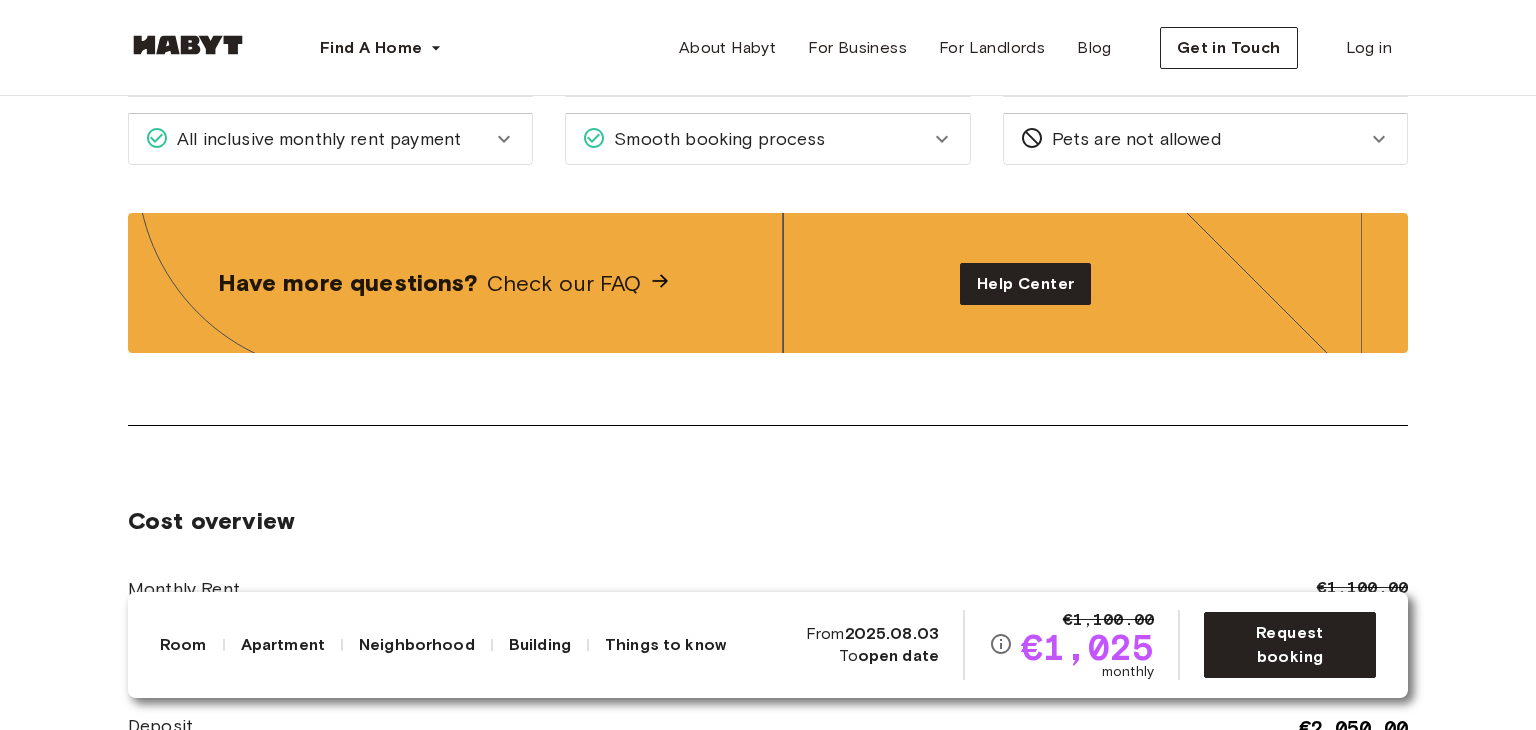 scroll, scrollTop: 3000, scrollLeft: 0, axis: vertical 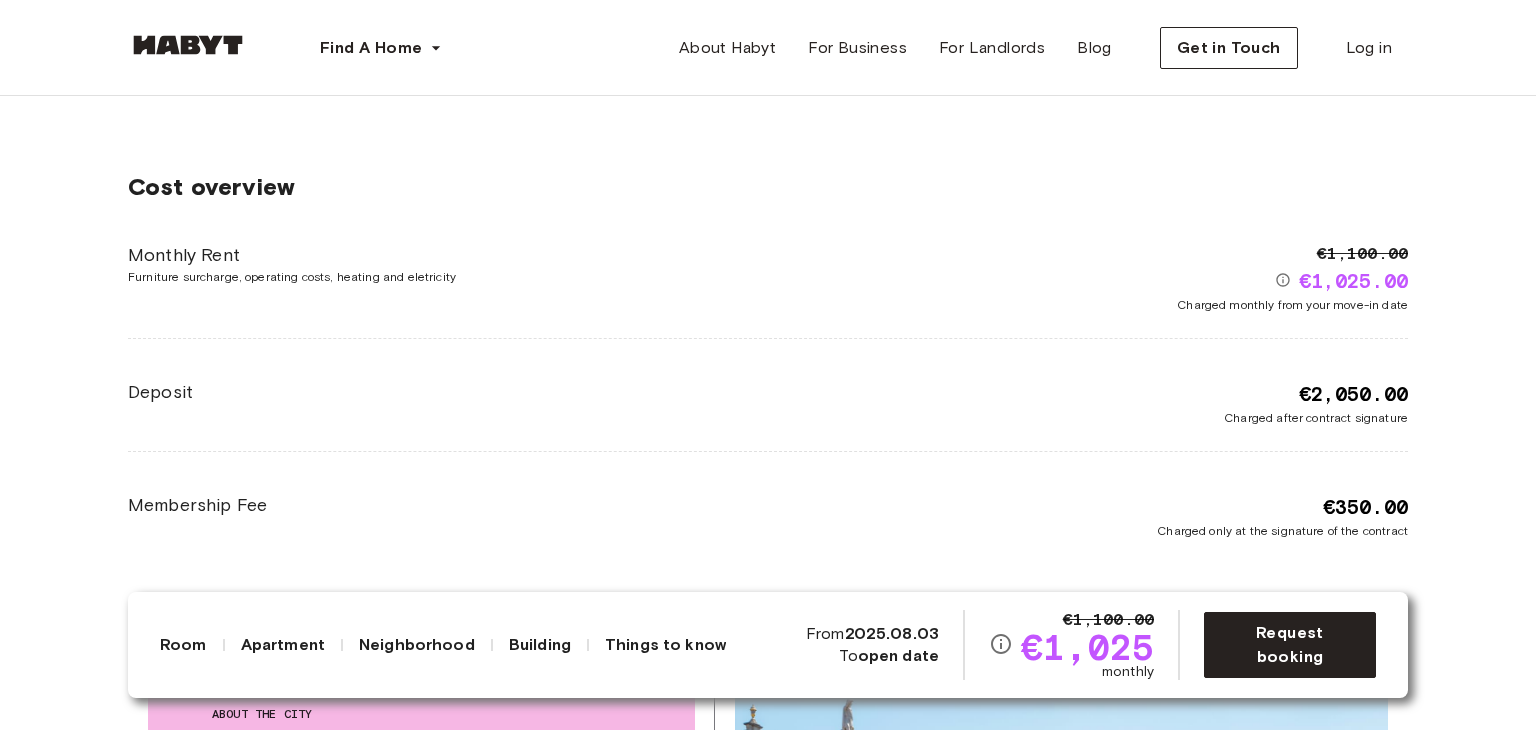 click on "Europe [CITY] Studio Studio [STREET] [NUMBER], [CITY] Available from Aug 03 €1,100.00 €1,025 monthly Request booking Show all photos About the apartment Our private apartments are all about style and comfort. In addition to your very own bedroom, your apartment features a spacious living and dining area, perfect to relax, watch a movie, or host a small gathering with friends, a modern kitchen, and a bathroom. 25.36 sqm. 6th Floor 1 bedroom Dishwasher Smart TV Refrigerator Arm chair Kitchenette Ensuite bathroom 140 x 200cm mattress Wardrobe Living room Dining table and chairs Shared balcony Fully-equipped kitchen WiFi Kitchen utensils Bathroom Washing Machine About the building More about the building Show more Elevator Community garden Bicycle storage Community greenhouse About the neighborhood Open in Google Maps Show more [STREET] [NUMBER], [CITY] [CITY], [CITY] © Mapbox © OpenStreetMap Improve this map $ Things to know Fully furnished apartment here . Pets are not allowed" at bounding box center [768, -115] 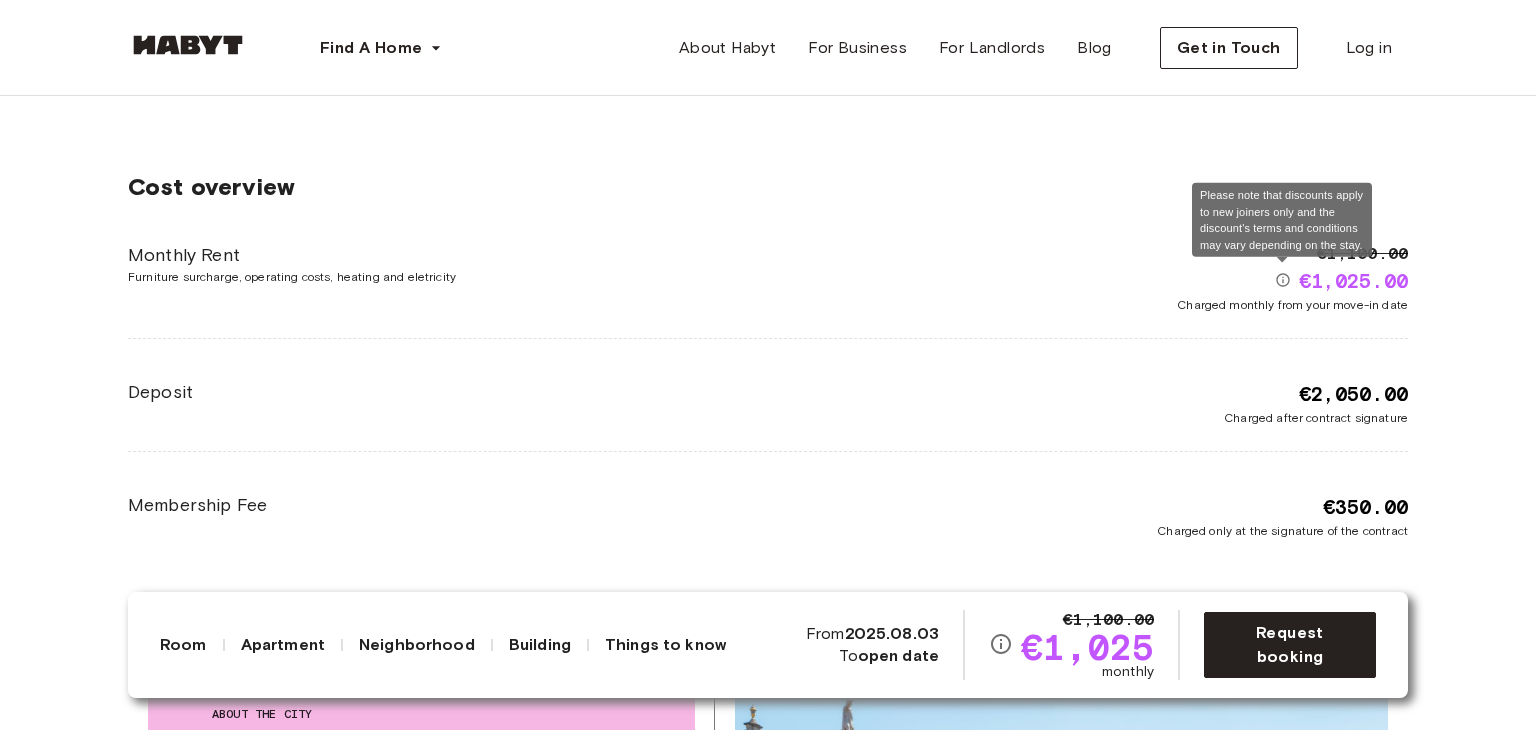 click 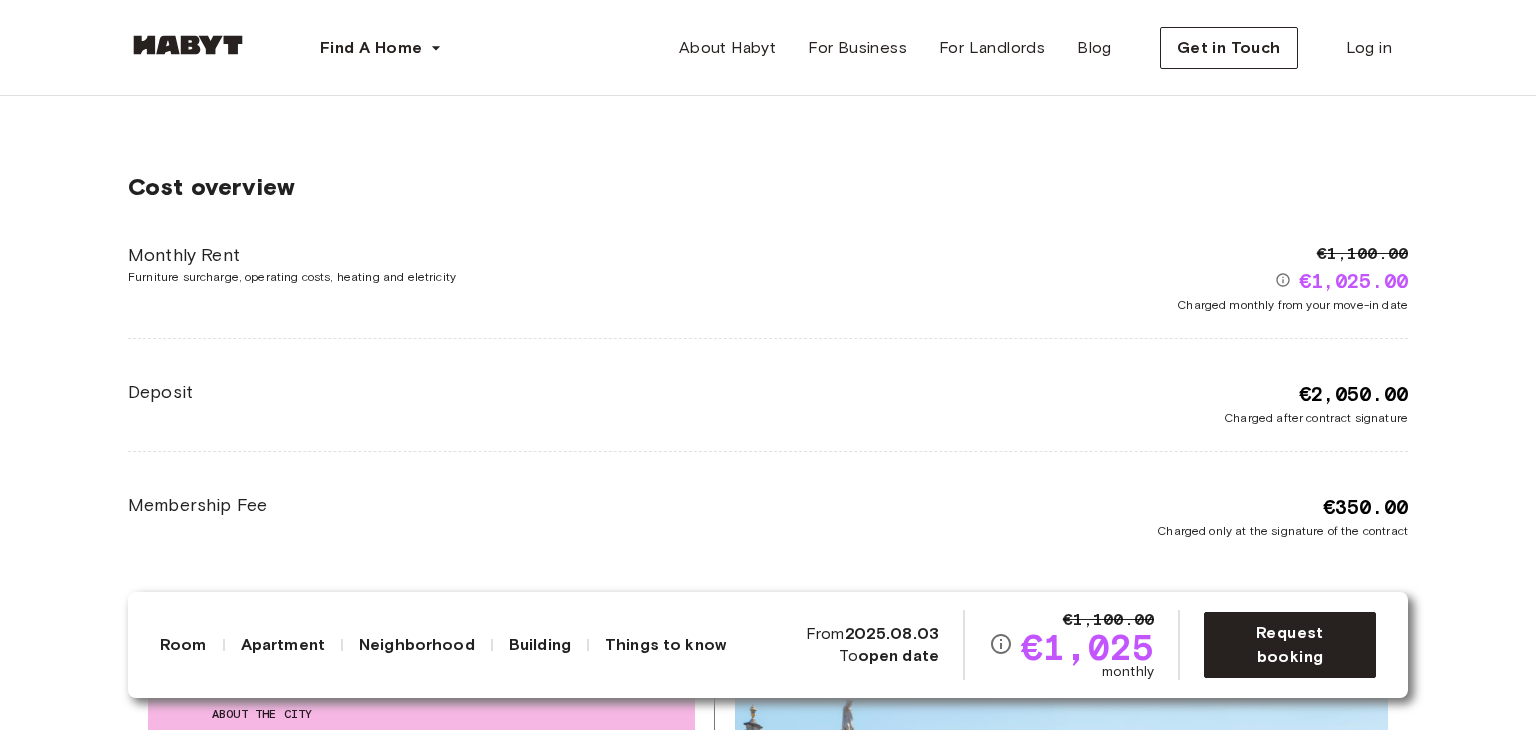 click on "Europe [CITY] Studio Studio [STREET] [NUMBER], [CITY] Available from Aug 03 €1,100.00 €1,025 monthly Request booking Show all photos About the apartment Our private apartments are all about style and comfort. In addition to your very own bedroom, your apartment features a spacious living and dining area, perfect to relax, watch a movie, or host a small gathering with friends, a modern kitchen, and a bathroom. 25.36 sqm. 6th Floor 1 bedroom Dishwasher Smart TV Refrigerator Arm chair Kitchenette Ensuite bathroom 140 x 200cm mattress Wardrobe Living room Dining table and chairs Shared balcony Fully-equipped kitchen WiFi Kitchen utensils Bathroom Washing Machine About the building More about the building Show more Elevator Community garden Bicycle storage Community greenhouse About the neighborhood Open in Google Maps Show more [STREET] [NUMBER], [CITY] [CITY], [CITY] © Mapbox © OpenStreetMap Improve this map $ Things to know Fully furnished apartment here . Pets are not allowed" at bounding box center [768, -115] 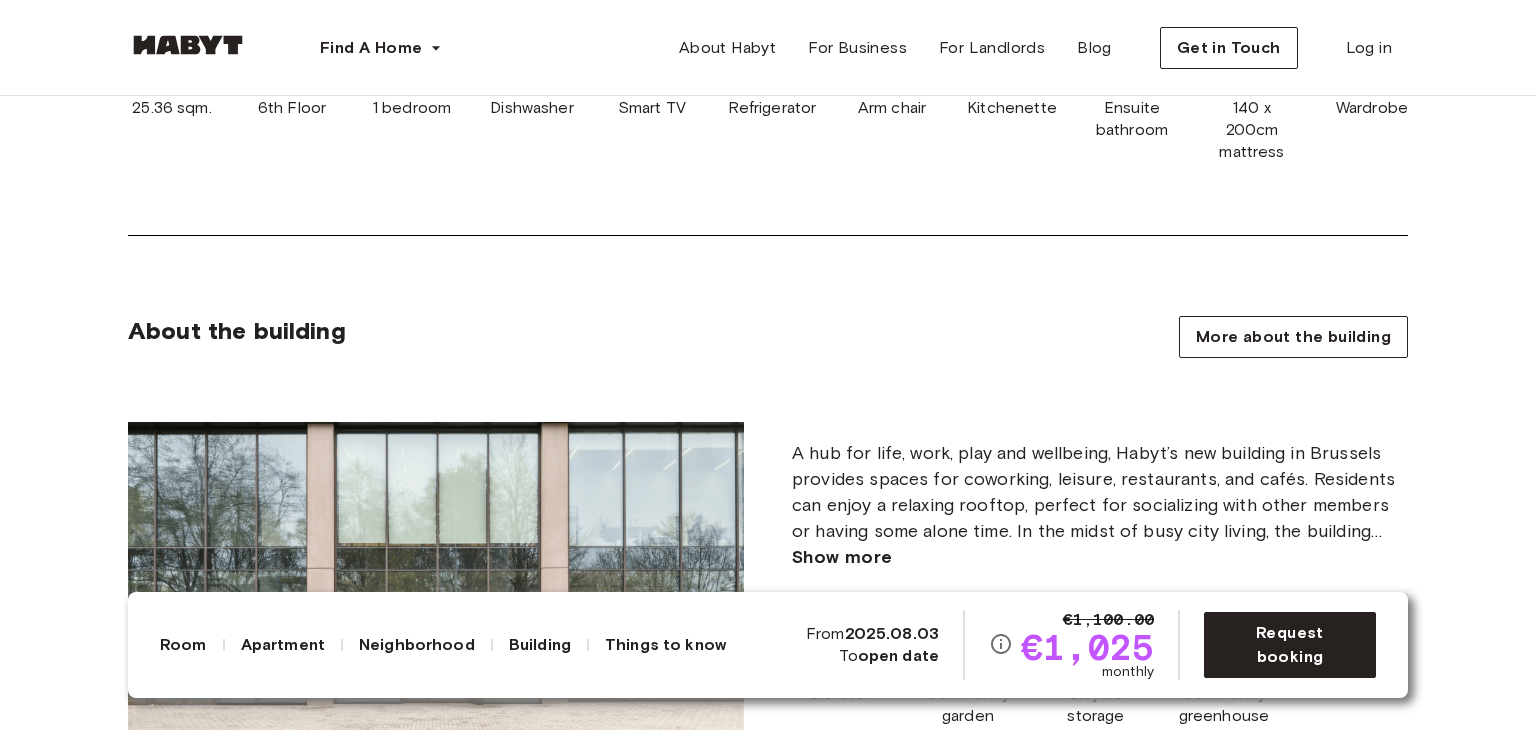 scroll, scrollTop: 0, scrollLeft: 0, axis: both 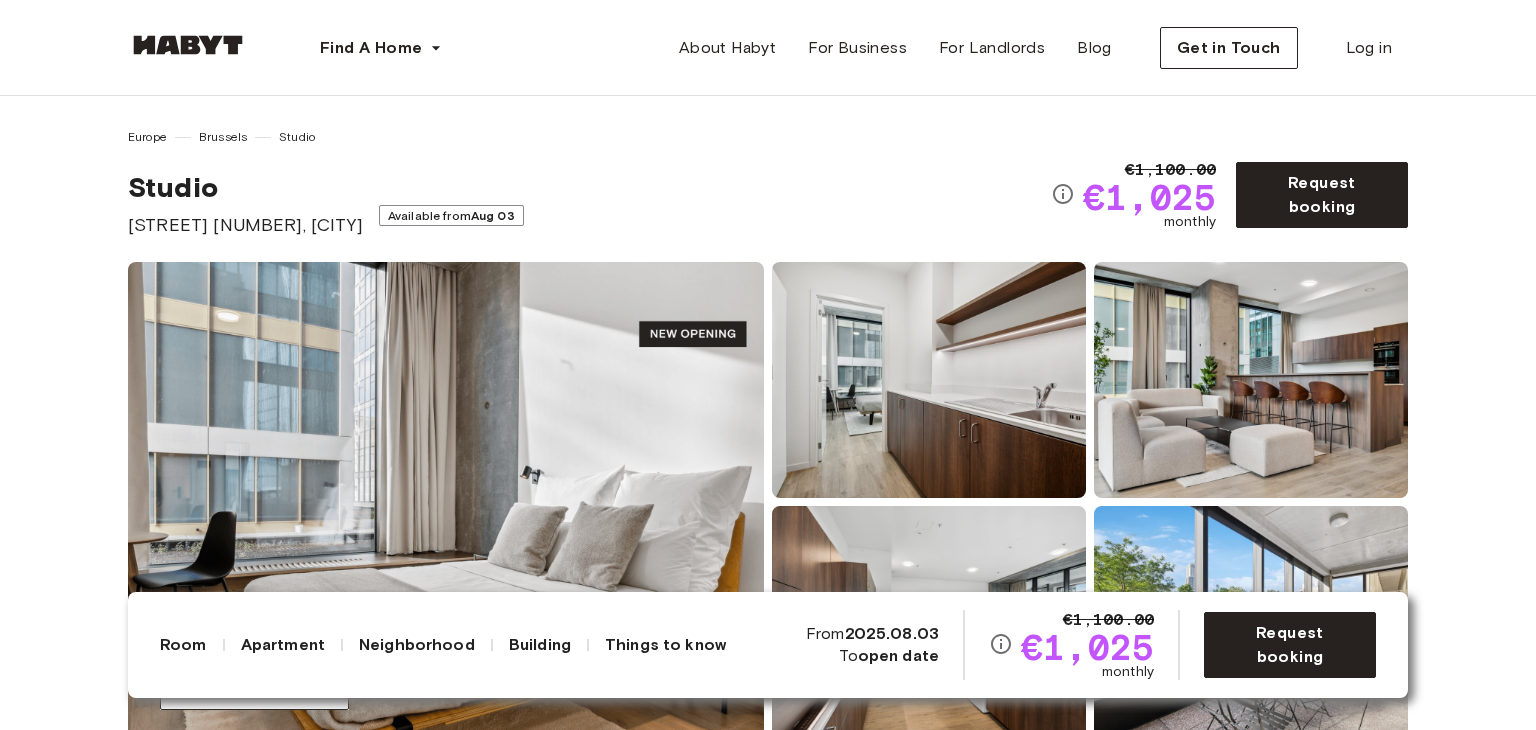 click on "Europe [CITY] Studio Studio [STREET] [NUMBER], [CITY] Available from Aug 03 €1,100.00 €1,025 monthly Request booking Show all photos About the apartment Our private apartments are all about style and comfort. In addition to your very own bedroom, your apartment features a spacious living and dining area, perfect to relax, watch a movie, or host a small gathering with friends, a modern kitchen, and a bathroom. 25.36 sqm. 6th Floor 1 bedroom Dishwasher Smart TV Refrigerator Arm chair Kitchenette Ensuite bathroom 140 x 200cm mattress Wardrobe Living room Dining table and chairs Shared balcony Fully-equipped kitchen WiFi Kitchen utensils Bathroom Washing Machine About the building More about the building Show more Elevator Community garden Bicycle storage Community greenhouse About the neighborhood Open in Google Maps Show more [STREET] [NUMBER], [CITY] [CITY], [CITY] © Mapbox © OpenStreetMap Improve this map $ Things to know Fully furnished apartment here . Pets are not allowed" at bounding box center (768, 2885) 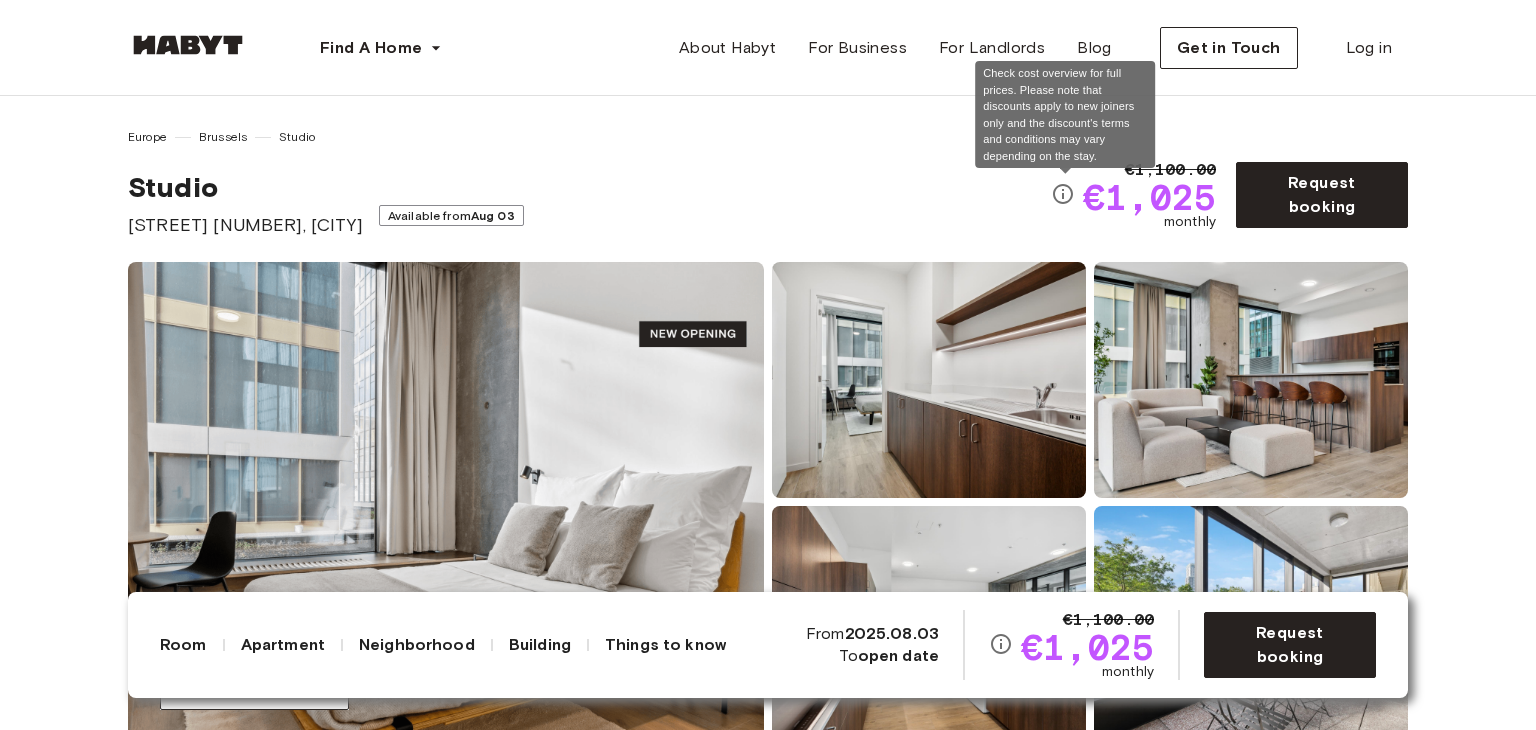 click 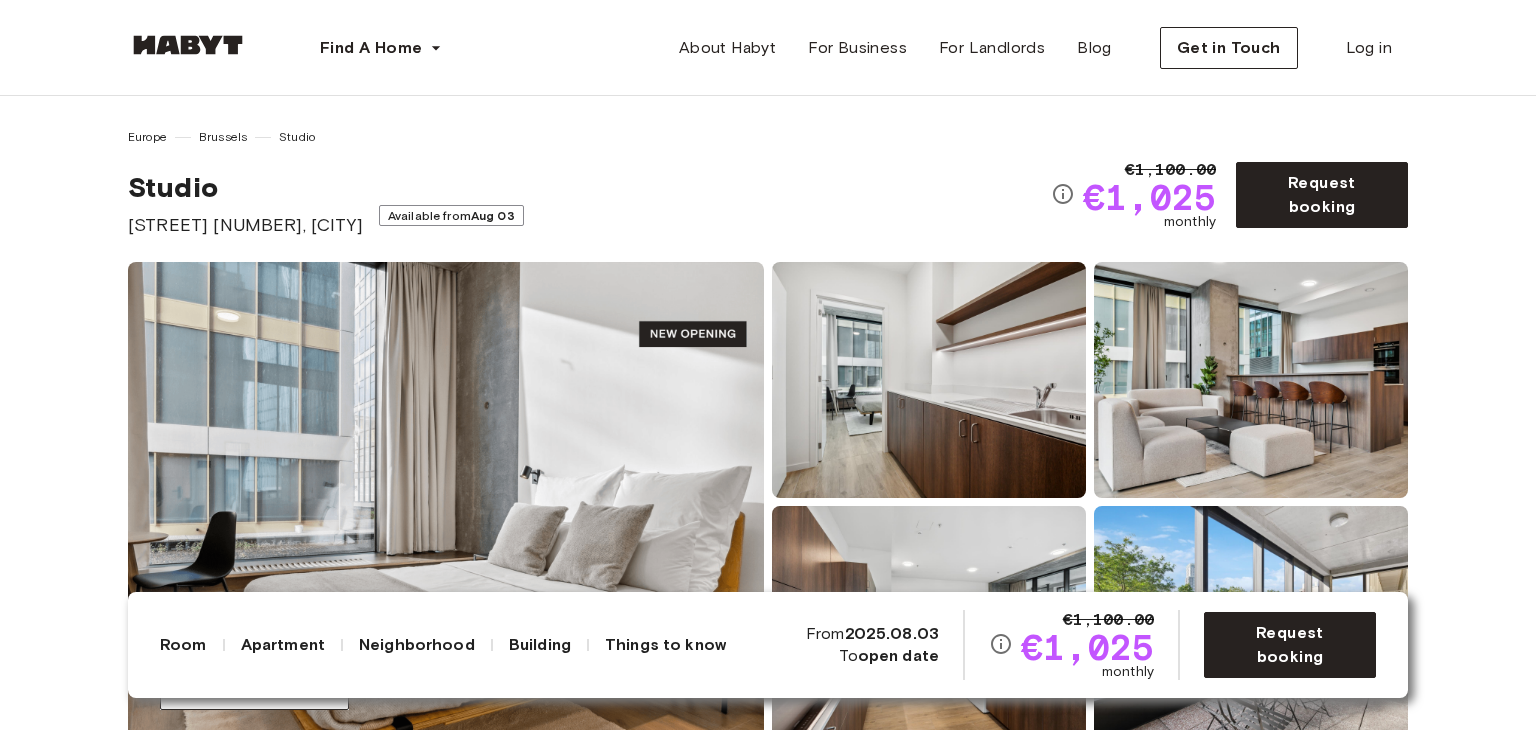 click at bounding box center (446, 502) 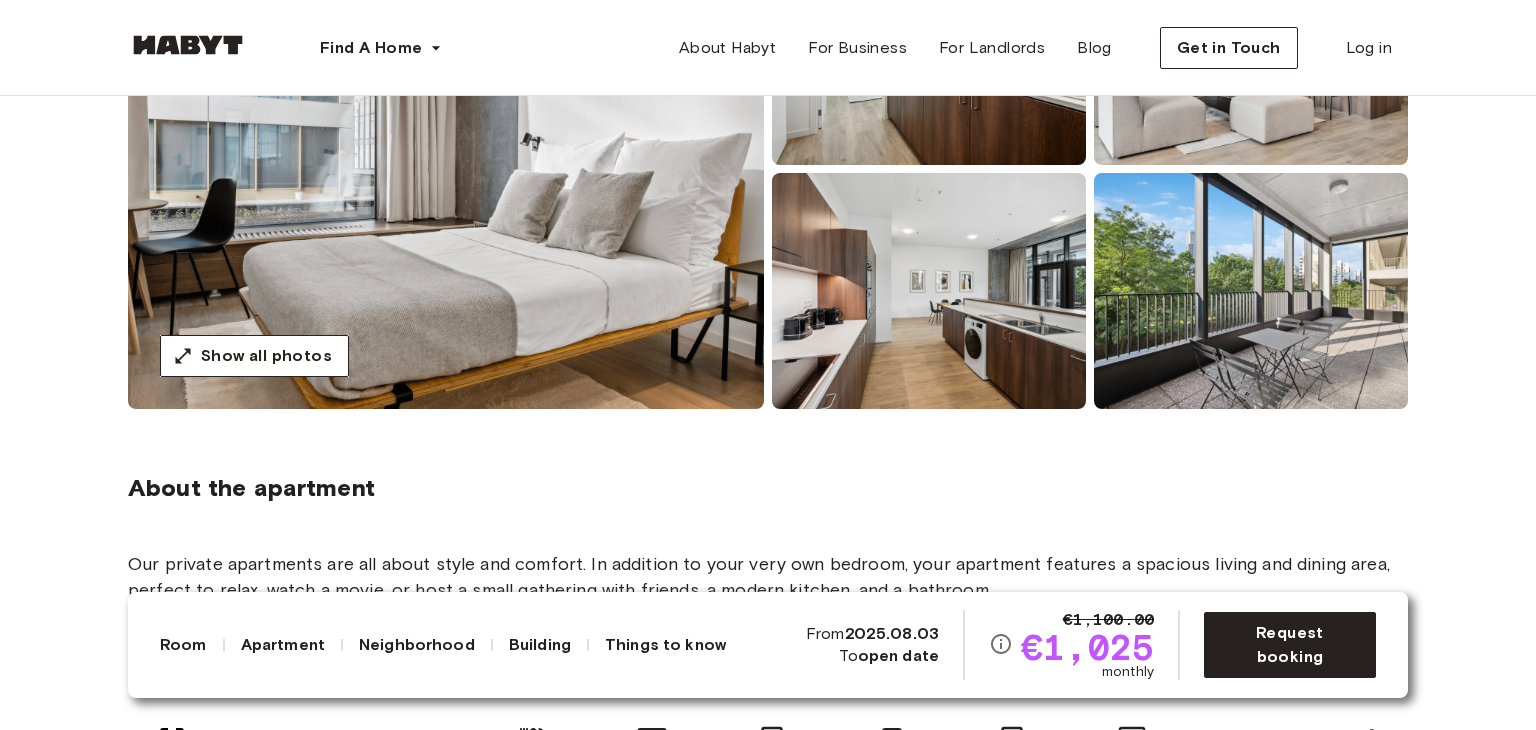 click at bounding box center (446, 169) 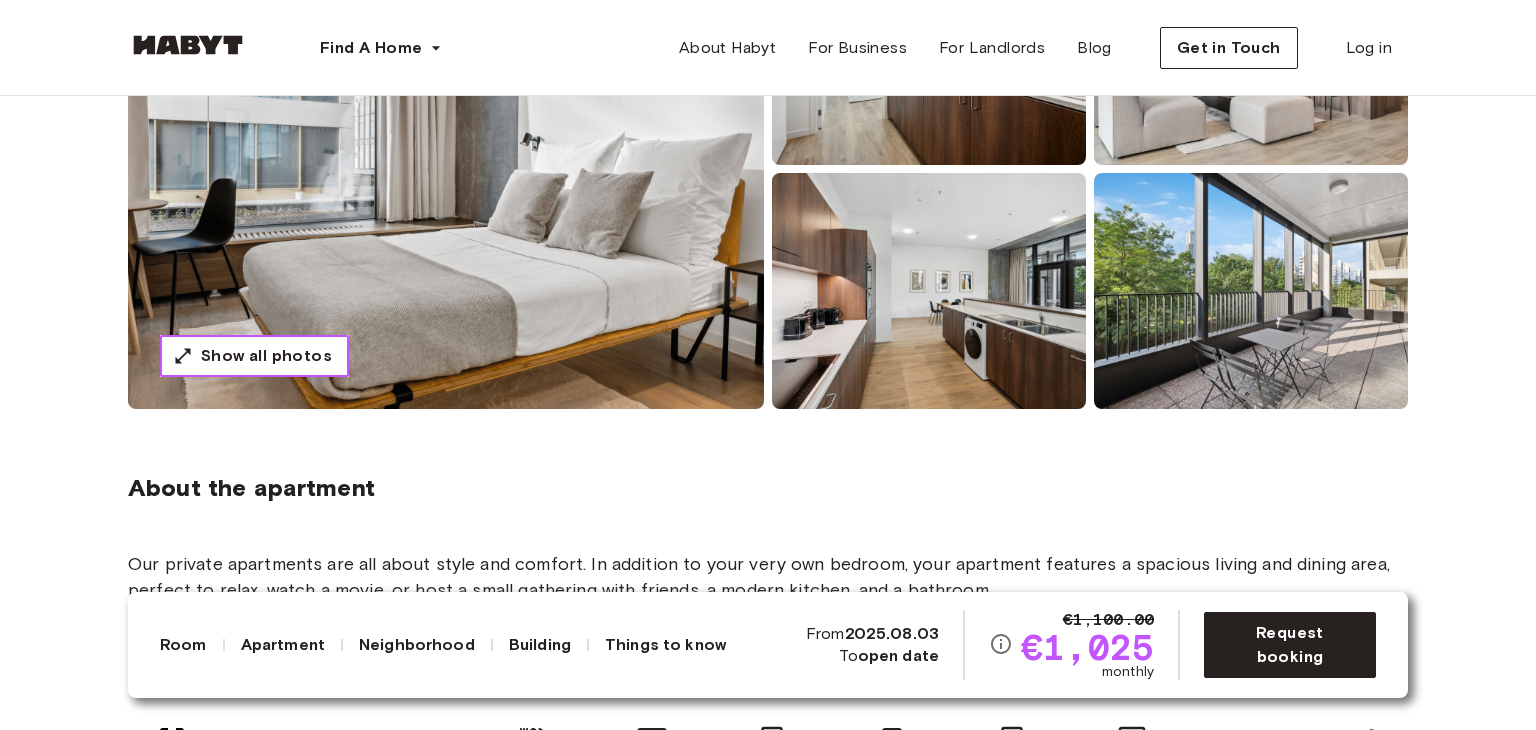 click on "Show all photos" at bounding box center (266, 356) 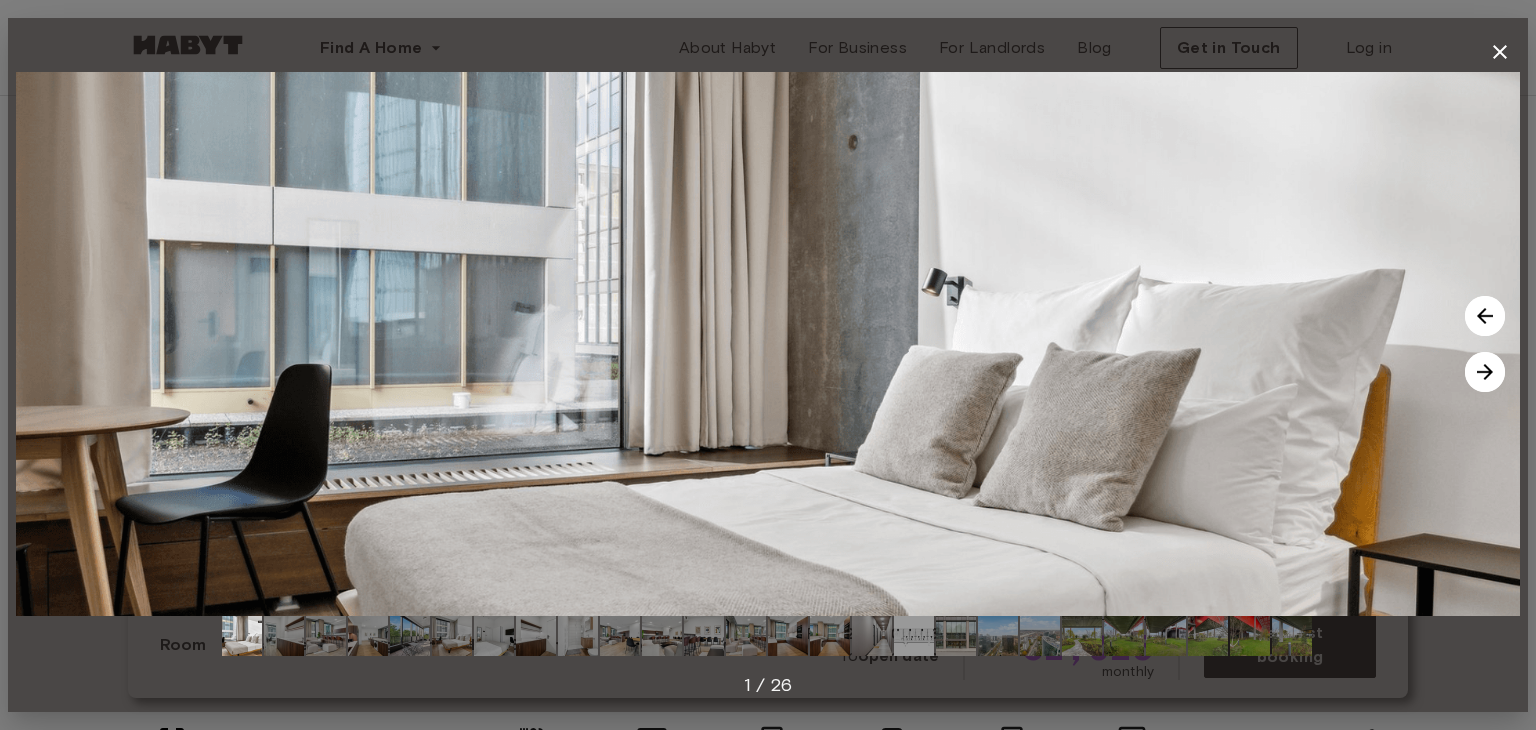 click at bounding box center [1485, 372] 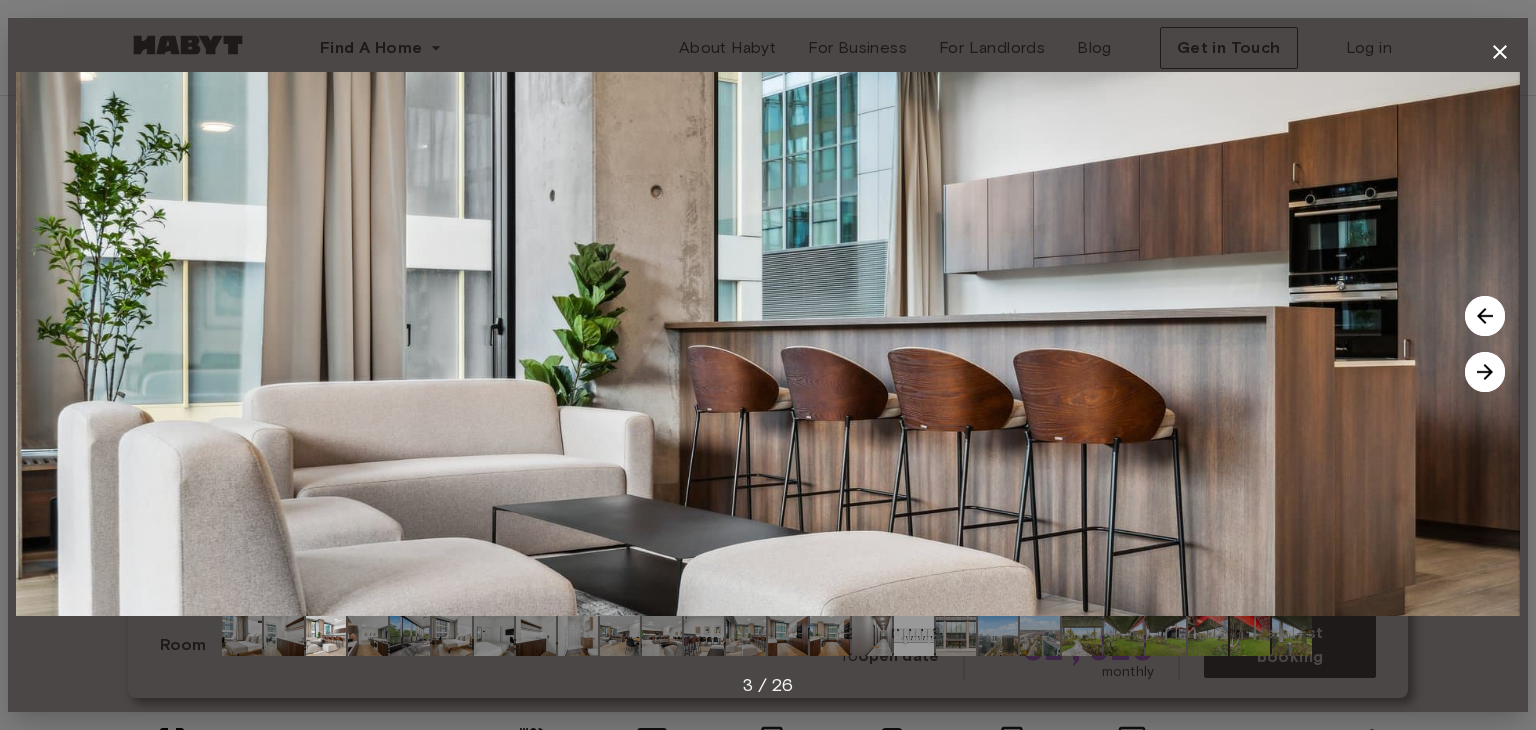 click at bounding box center [768, 344] 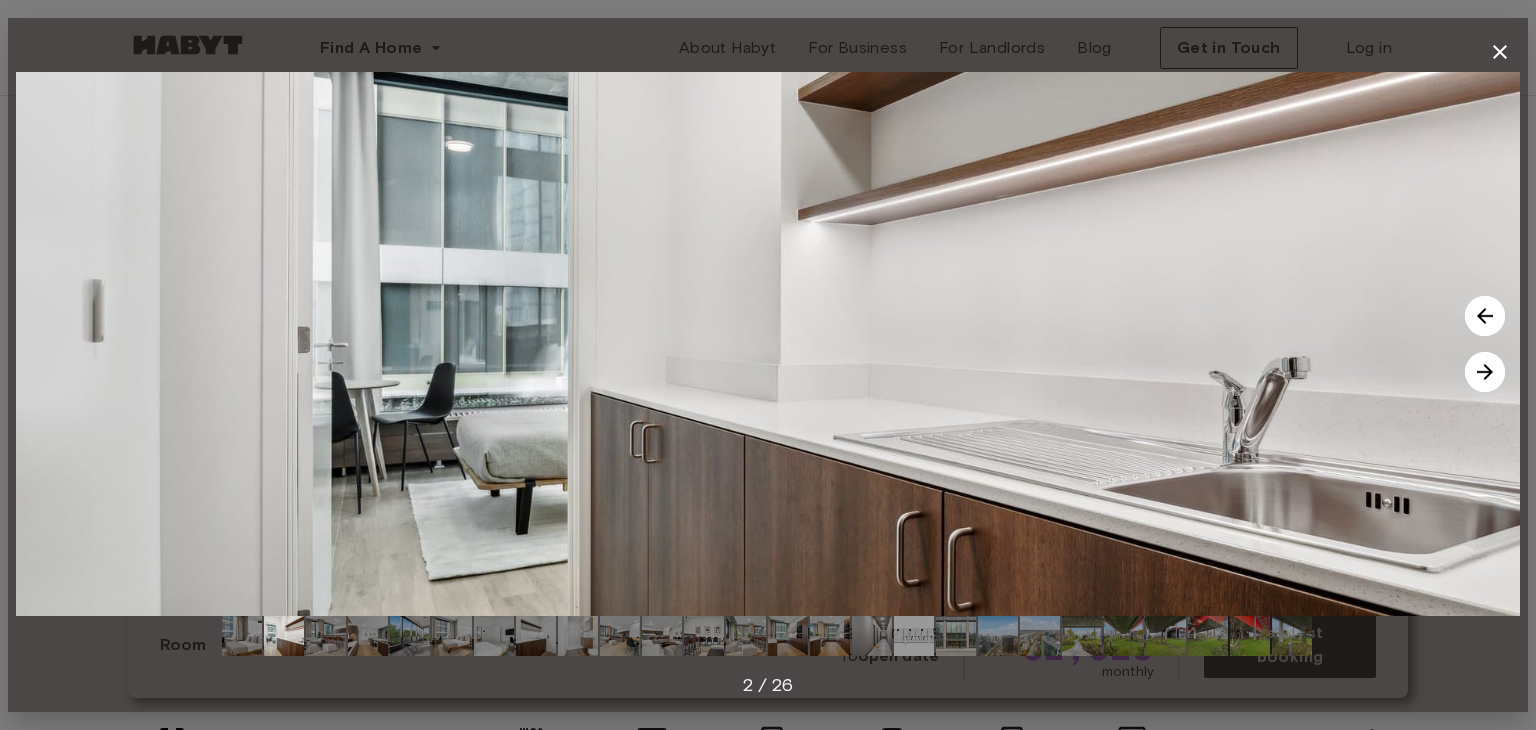 click at bounding box center (1485, 316) 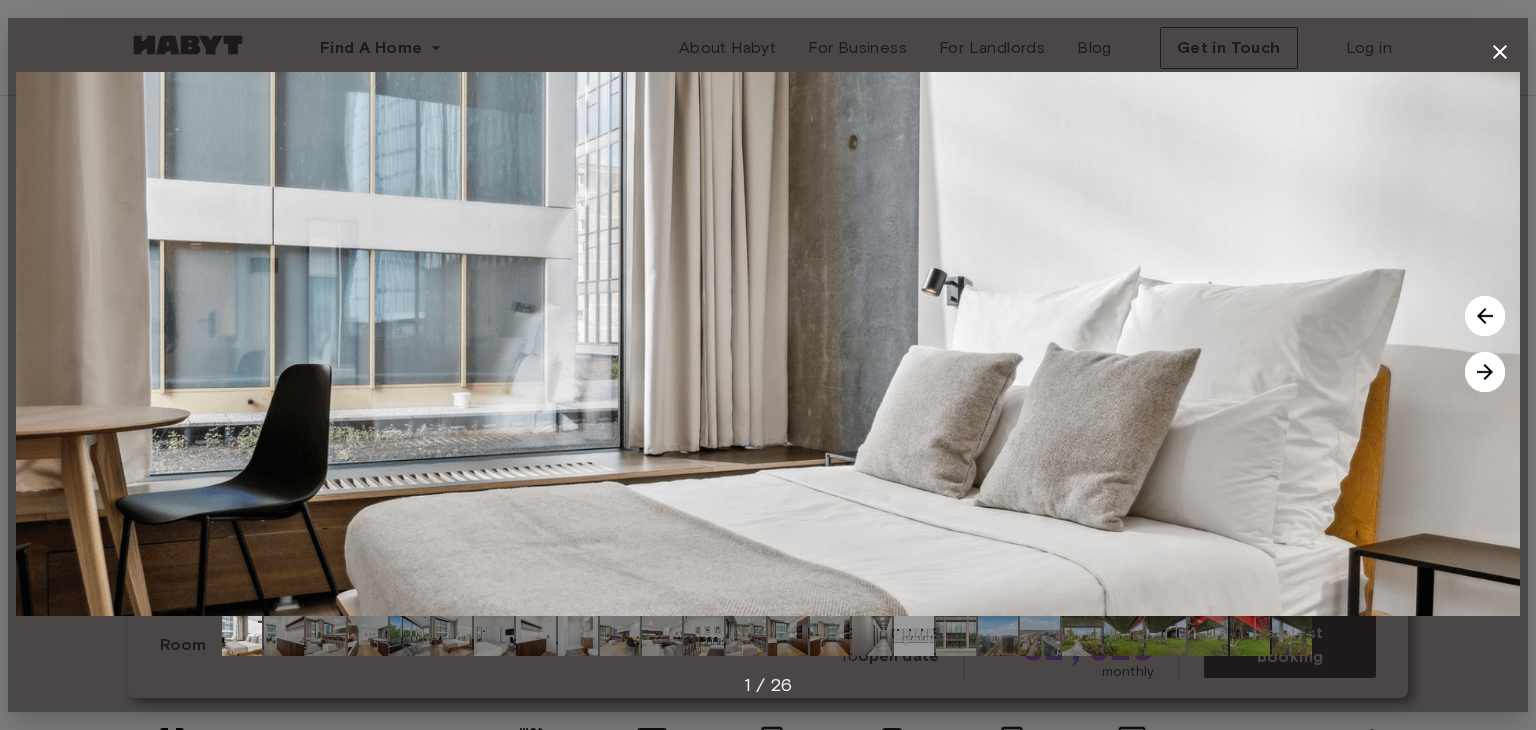 click at bounding box center (1485, 372) 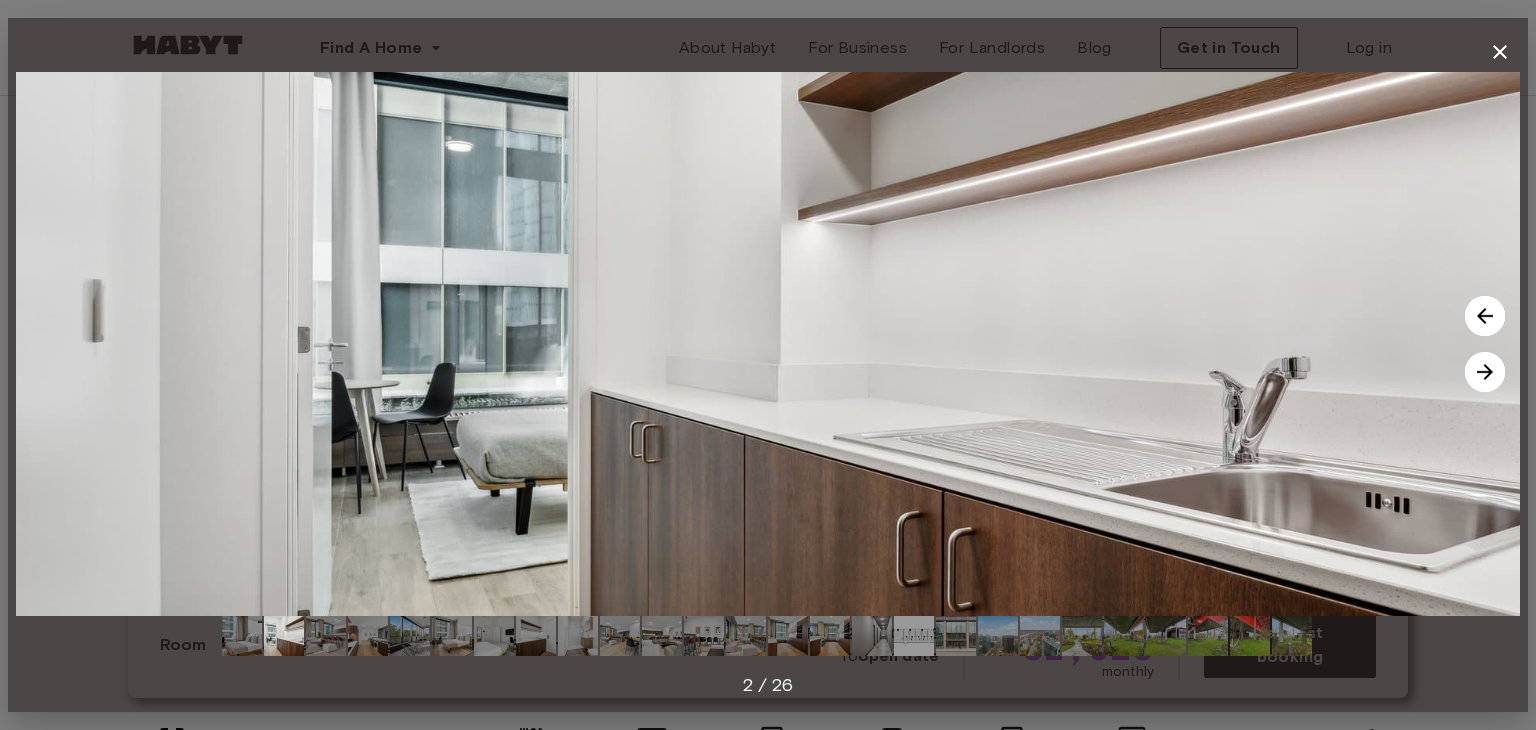 click at bounding box center [1485, 372] 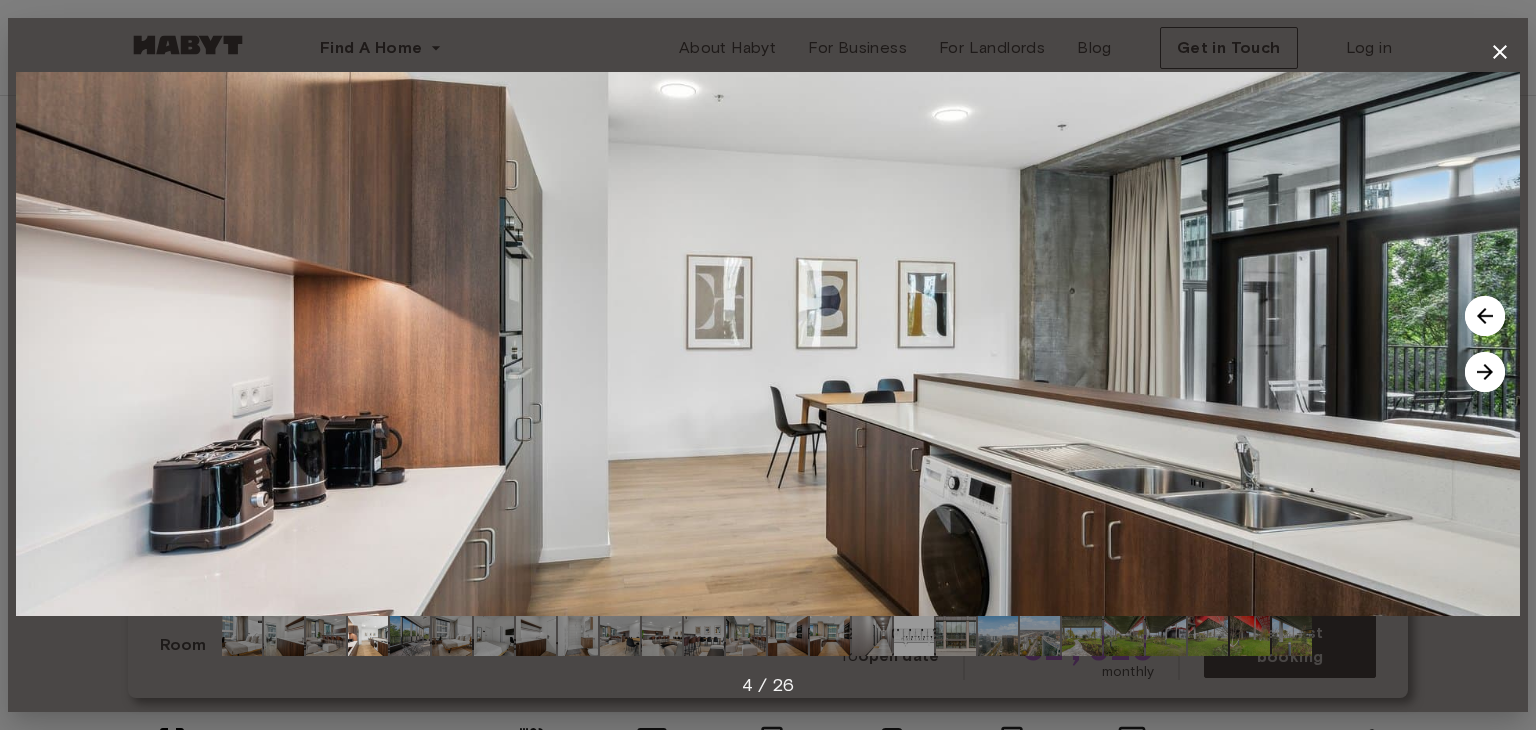 click at bounding box center [1485, 316] 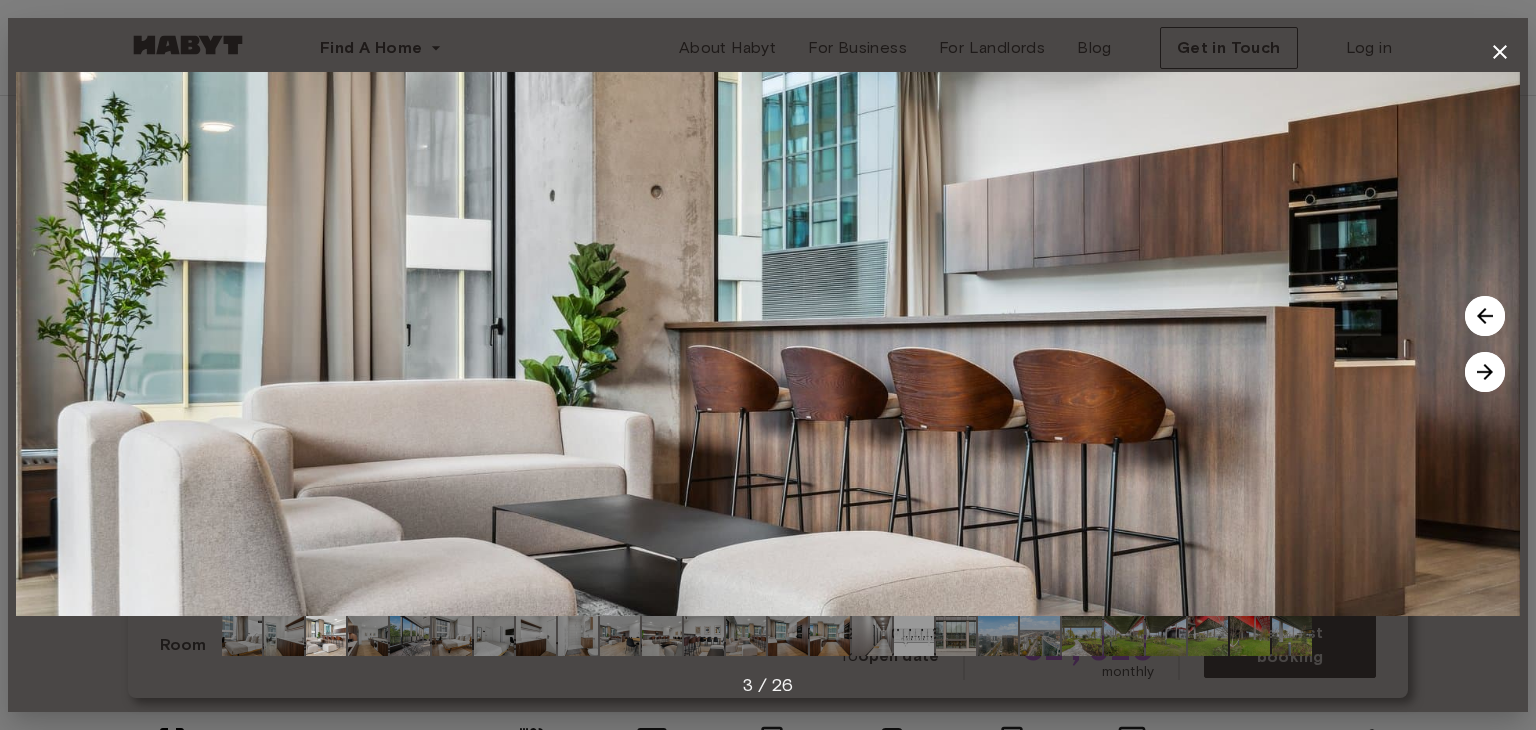 click at bounding box center [1485, 372] 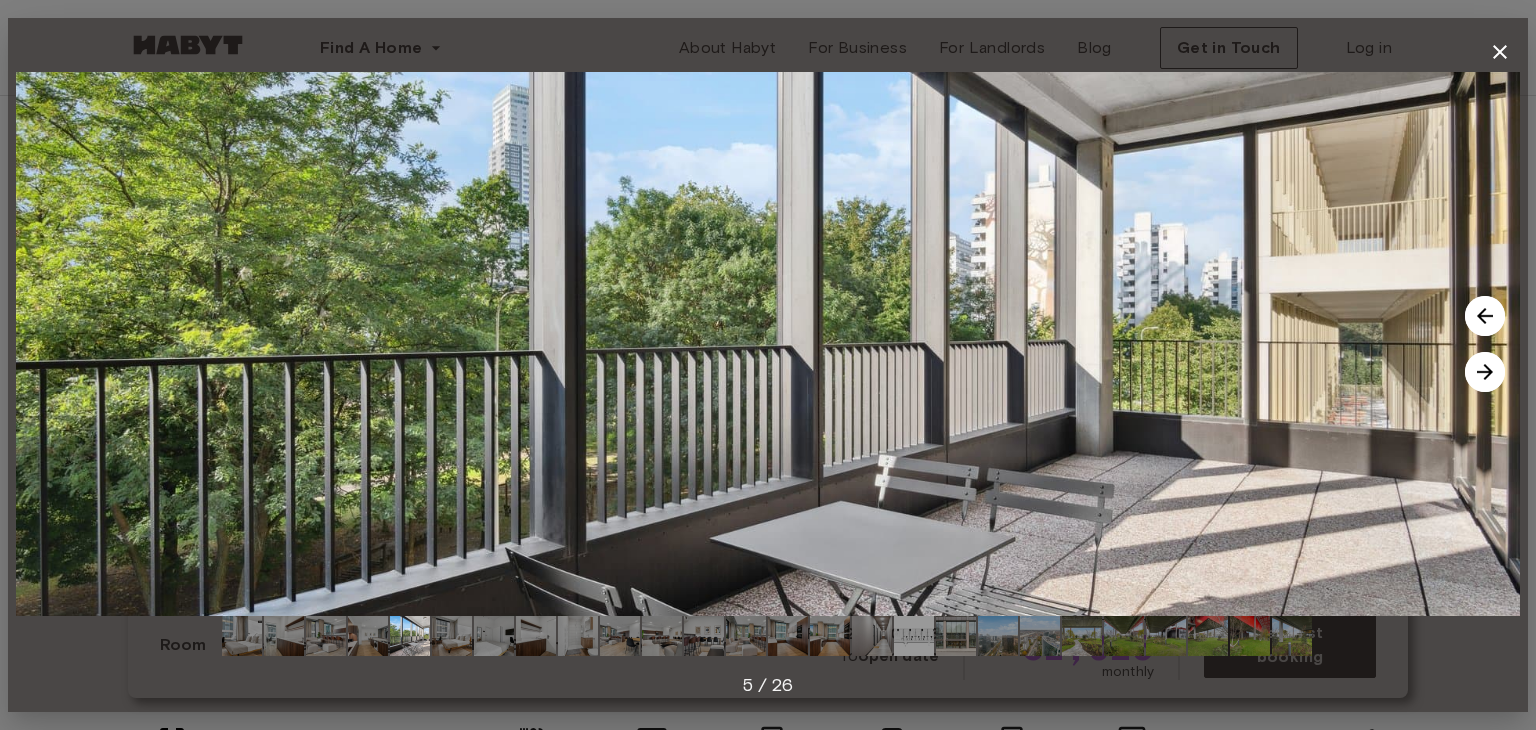 click at bounding box center [1485, 372] 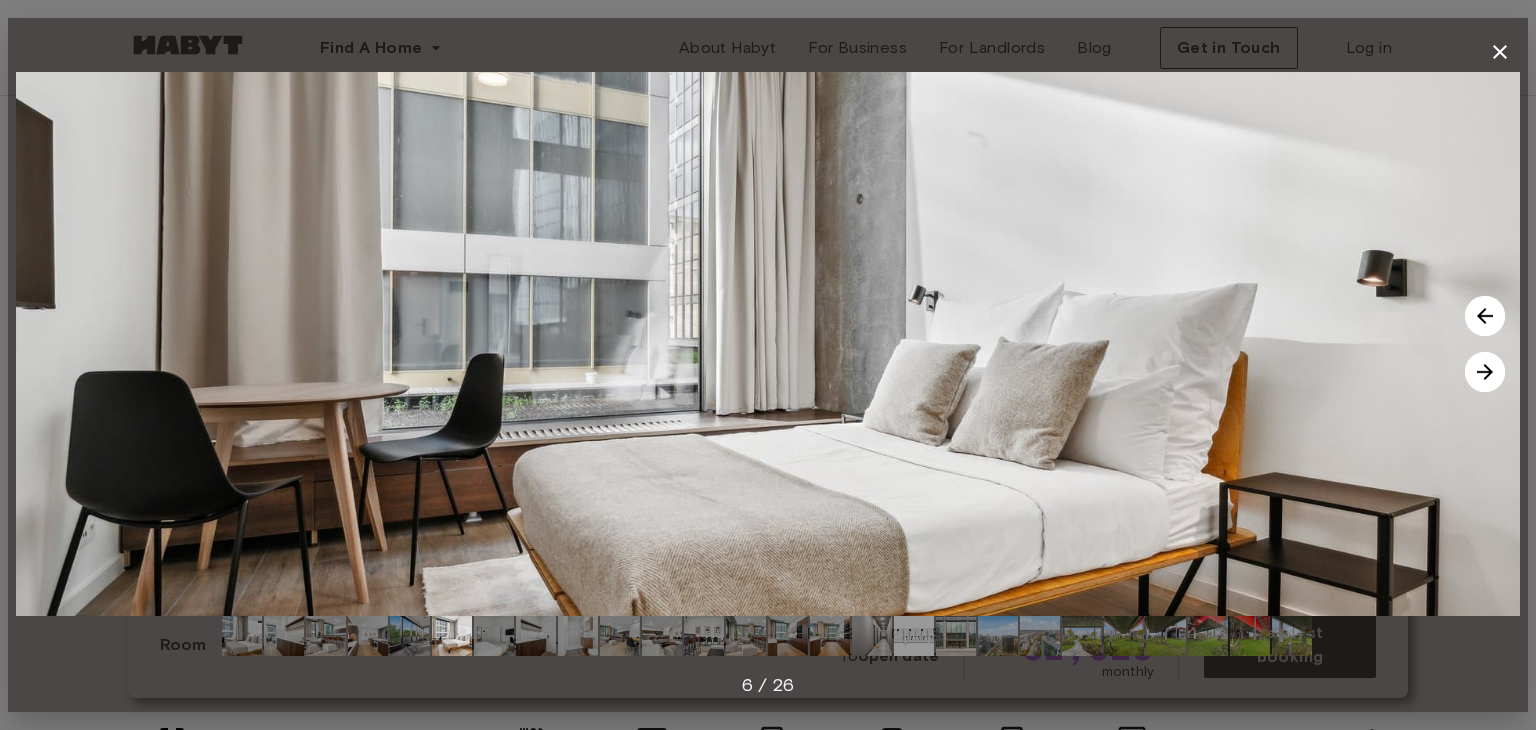 click at bounding box center (1485, 372) 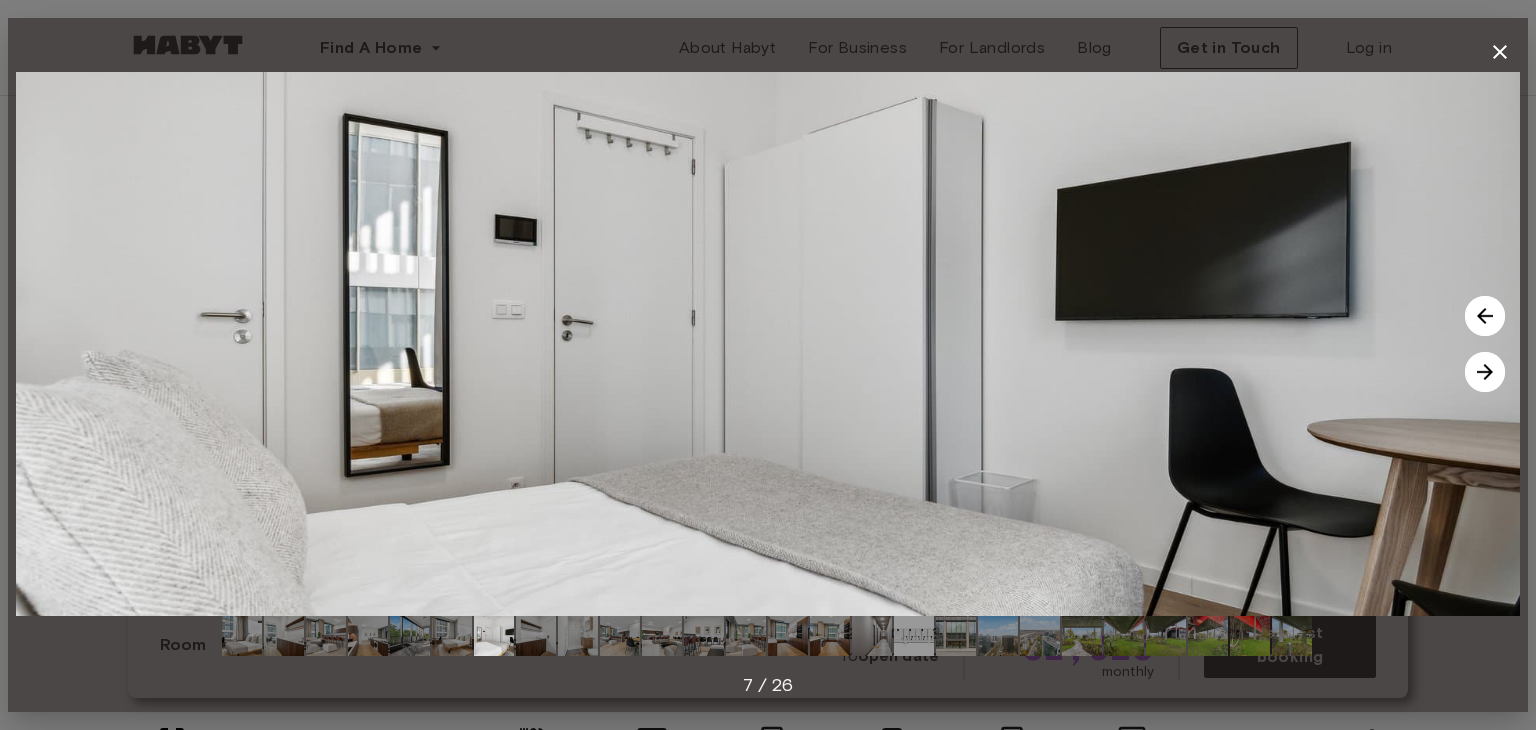 click at bounding box center (1485, 372) 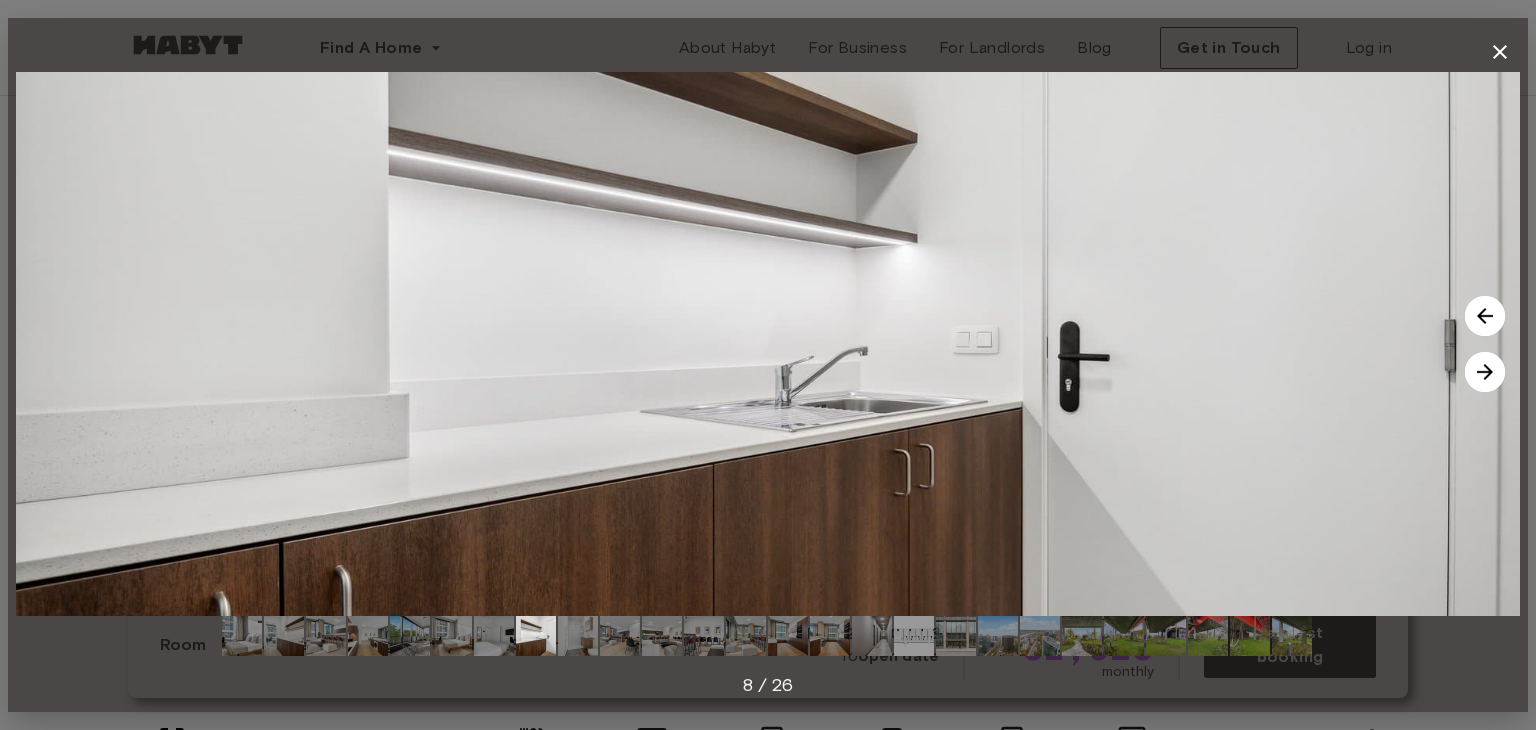 click at bounding box center (1485, 372) 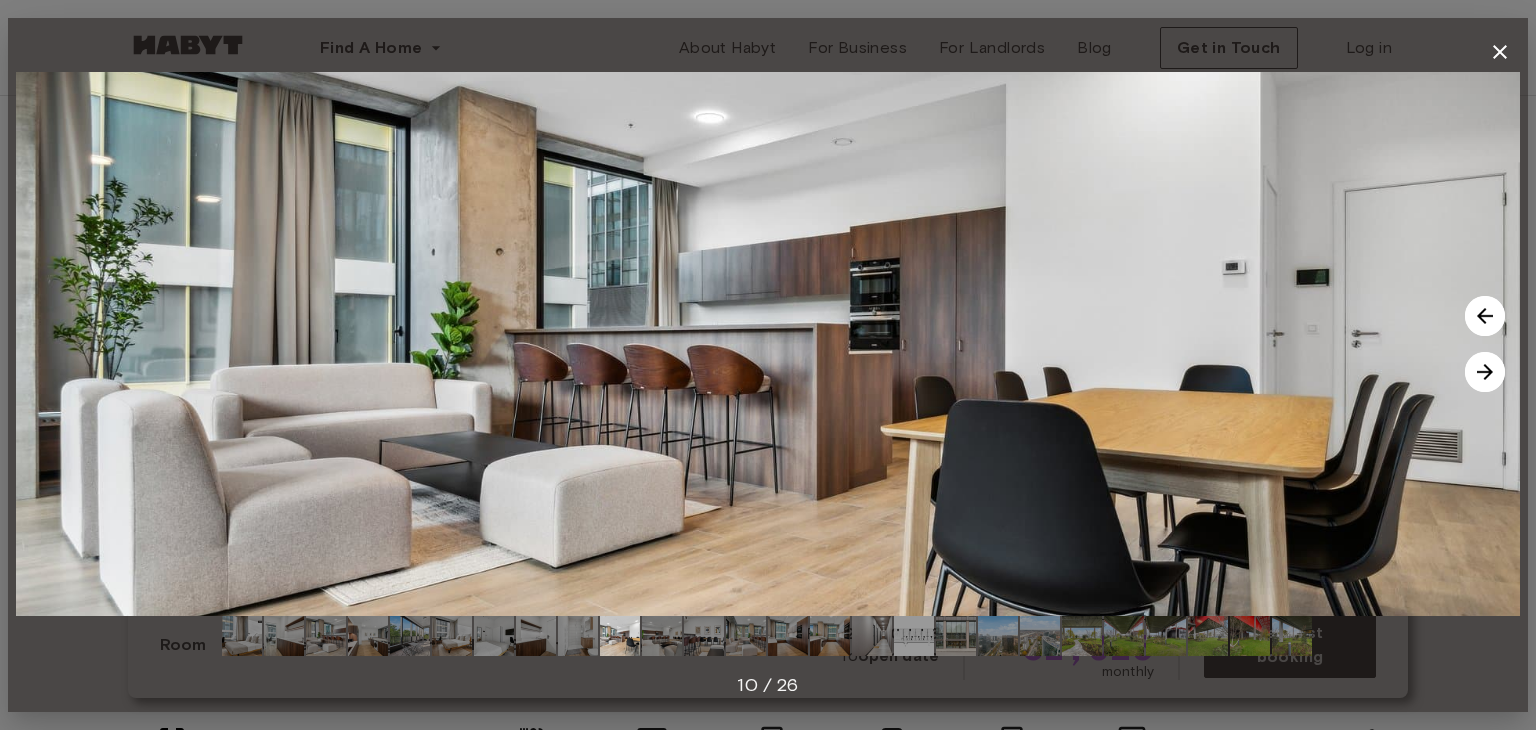 click at bounding box center [1485, 372] 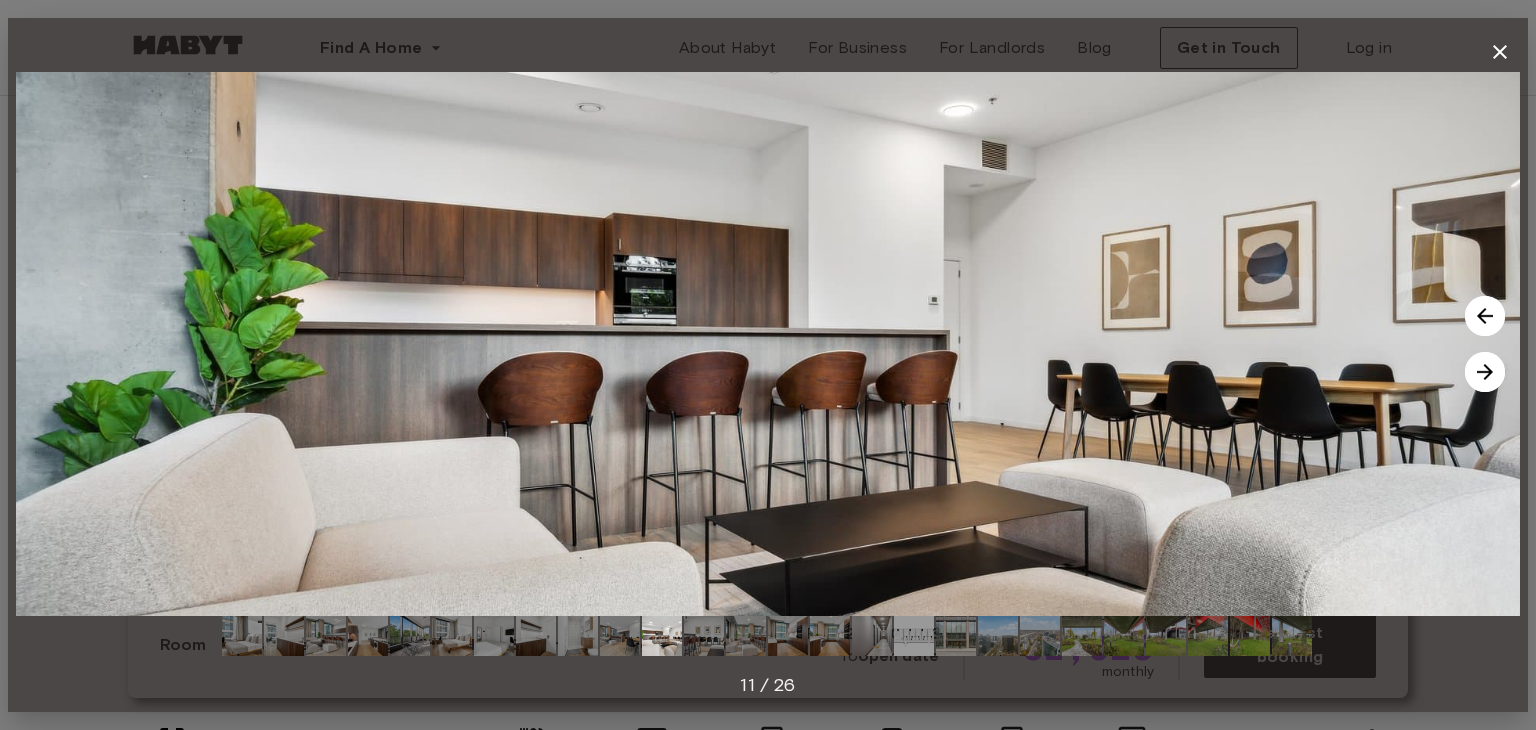 click at bounding box center [1485, 372] 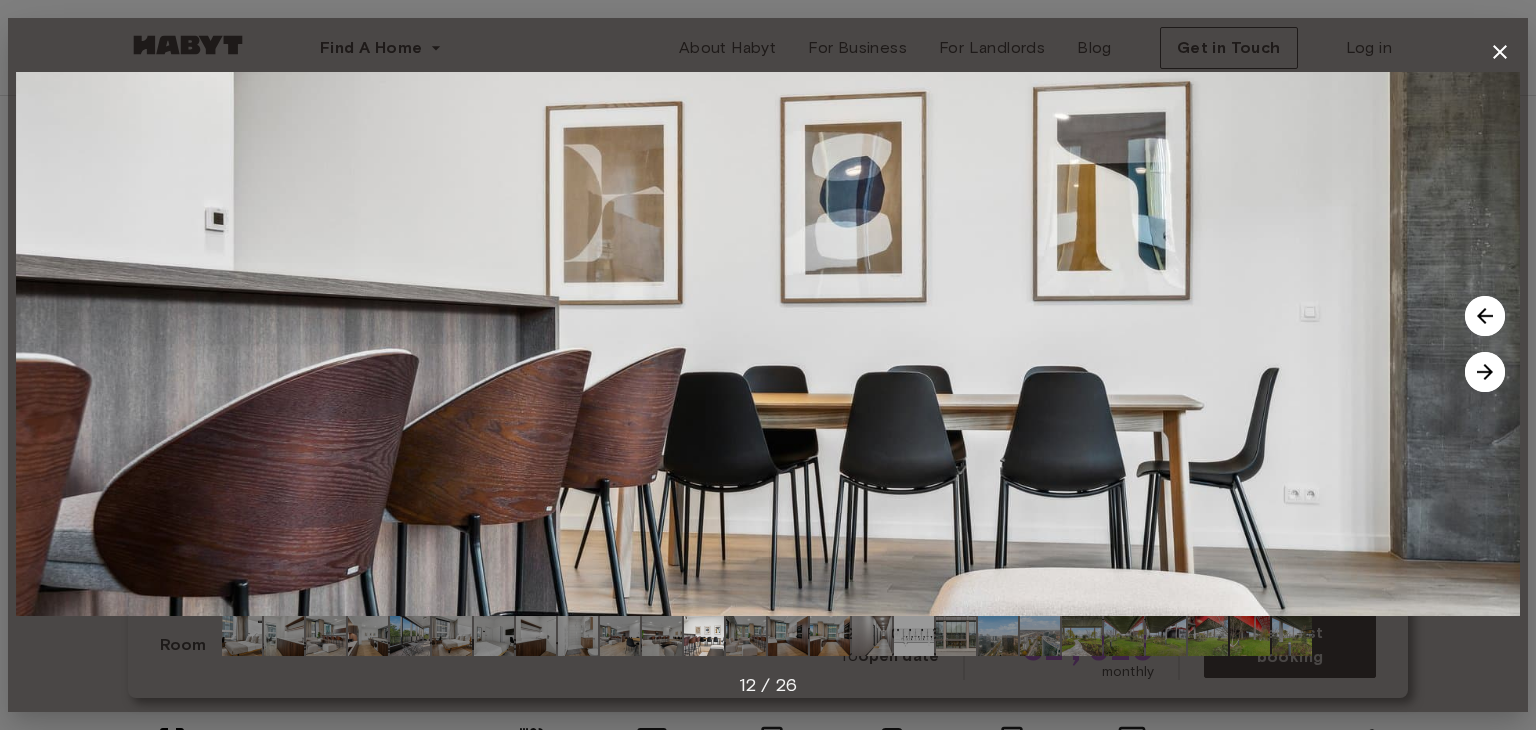 click at bounding box center [1485, 372] 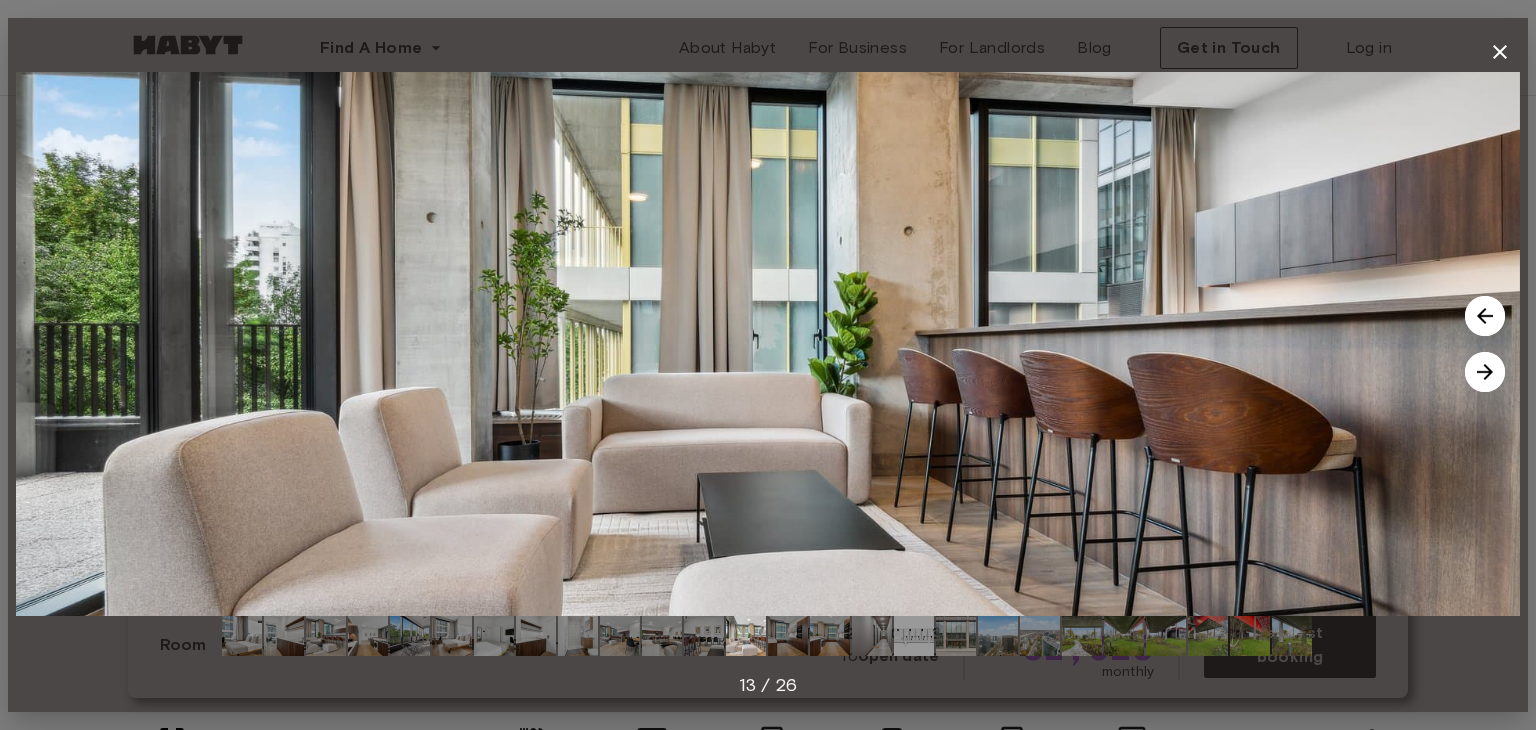 click at bounding box center (1485, 372) 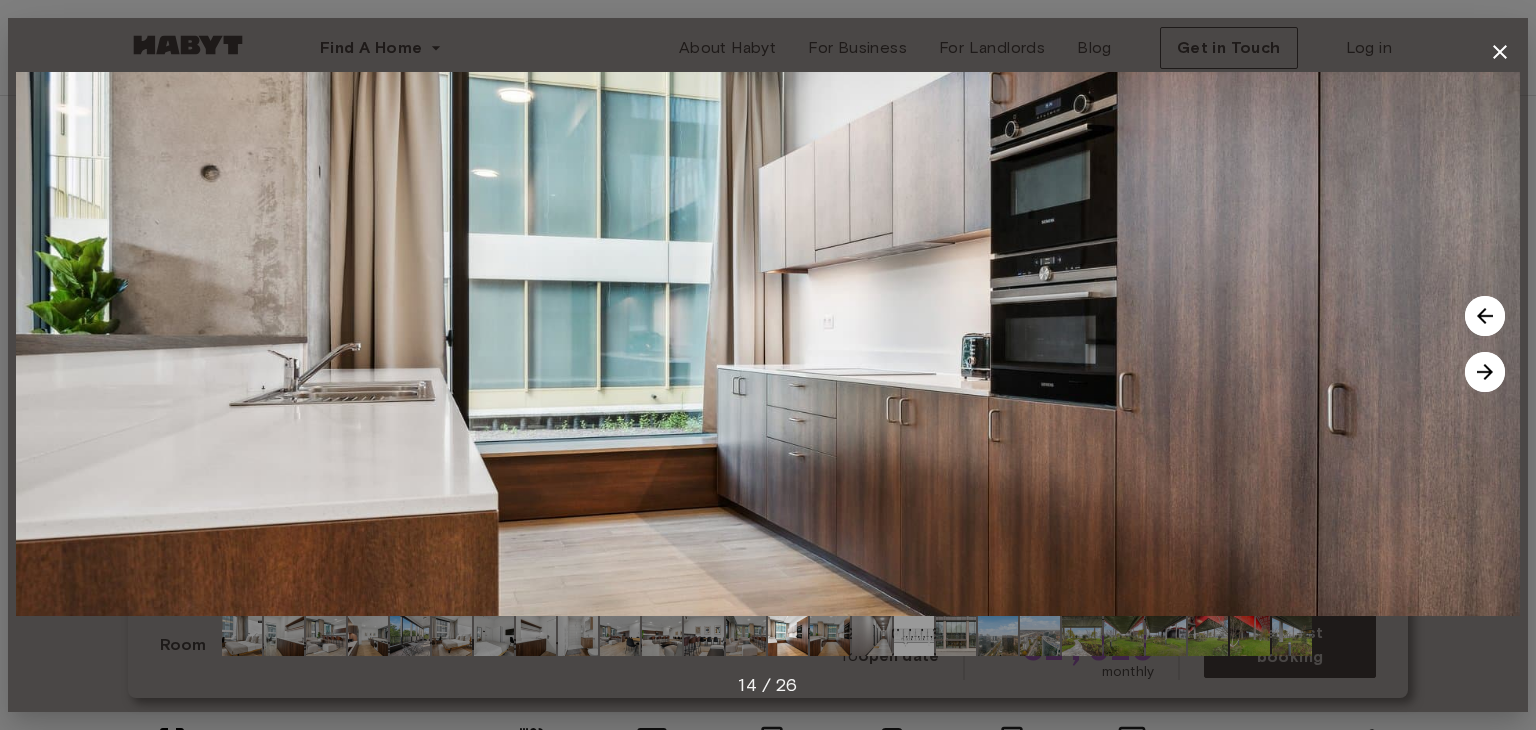 click at bounding box center [1485, 372] 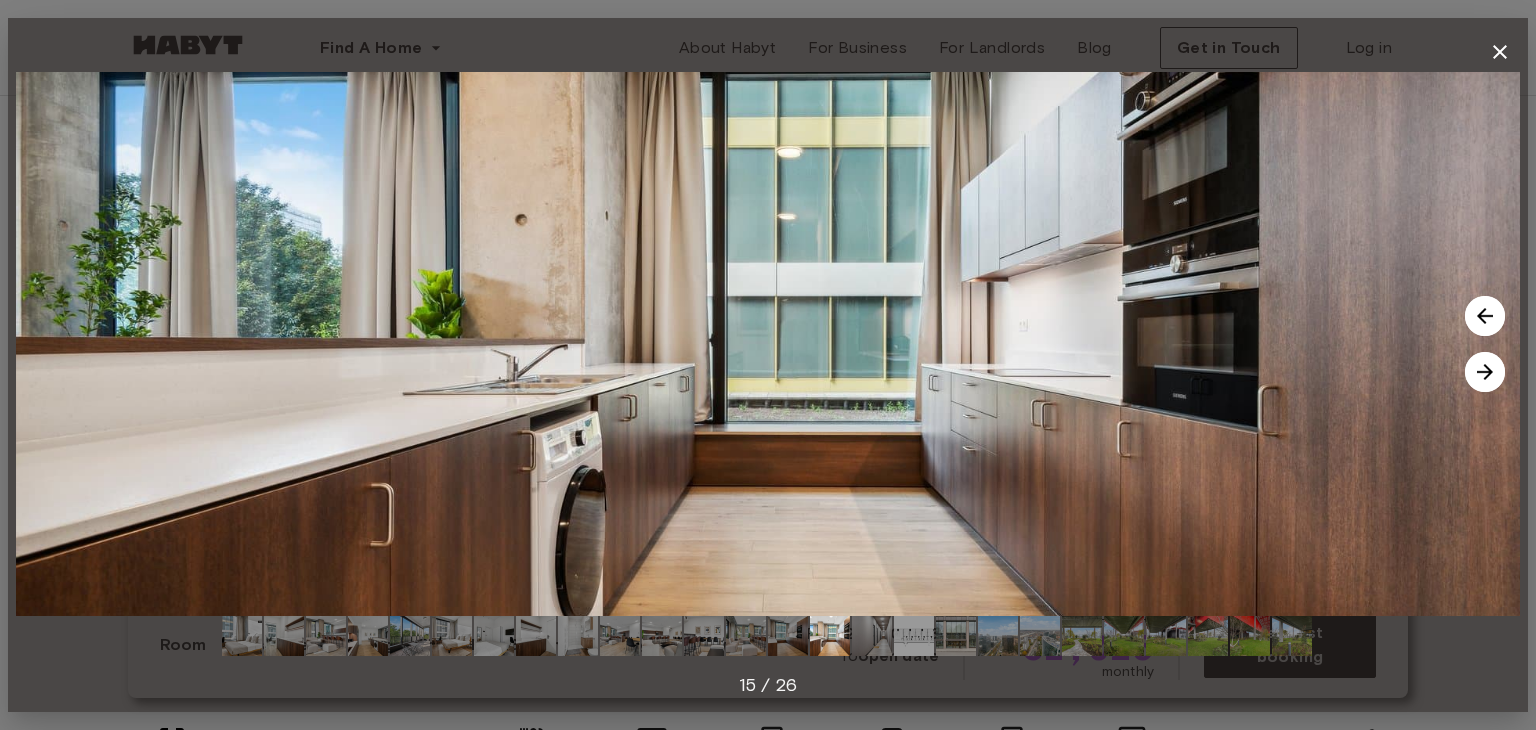 click at bounding box center (1485, 372) 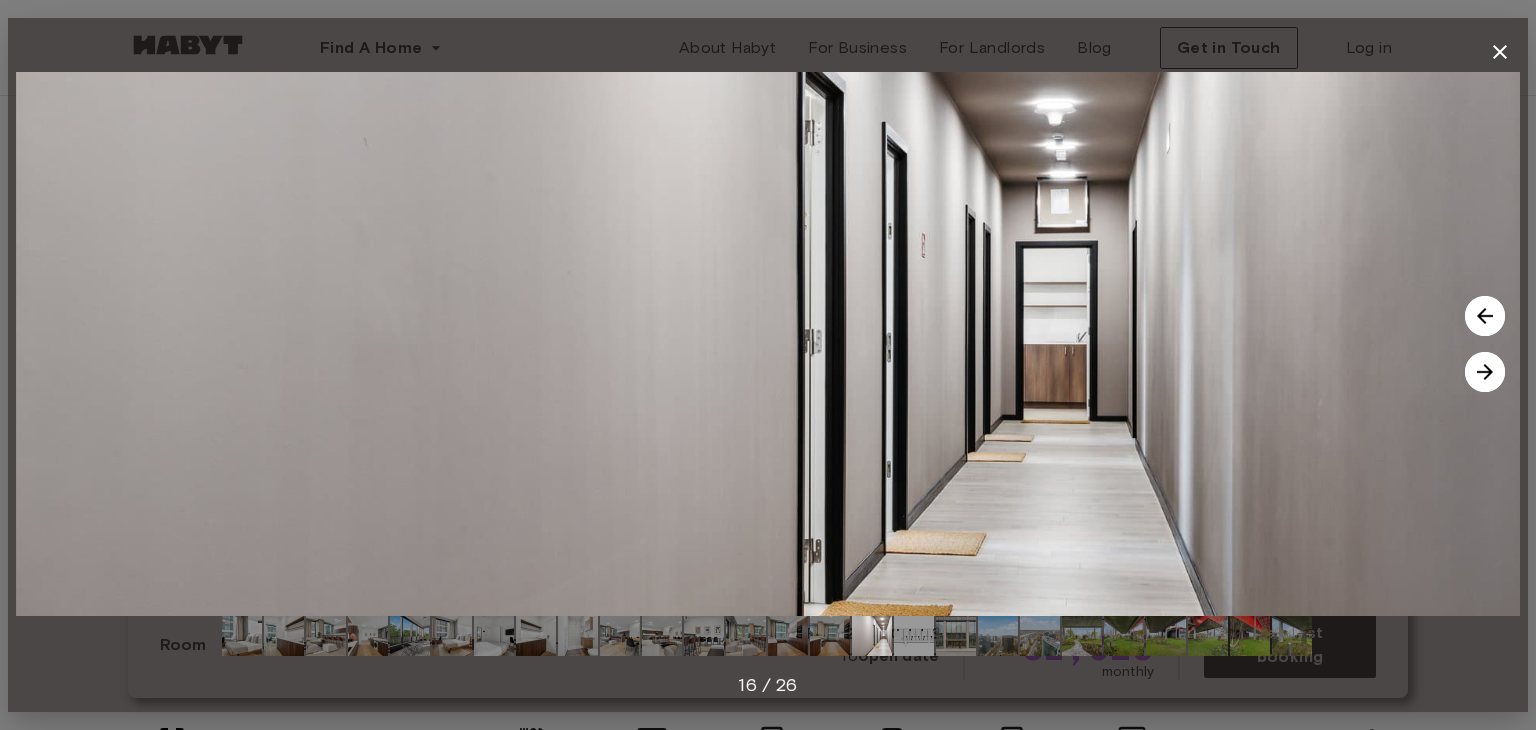 click at bounding box center (1485, 372) 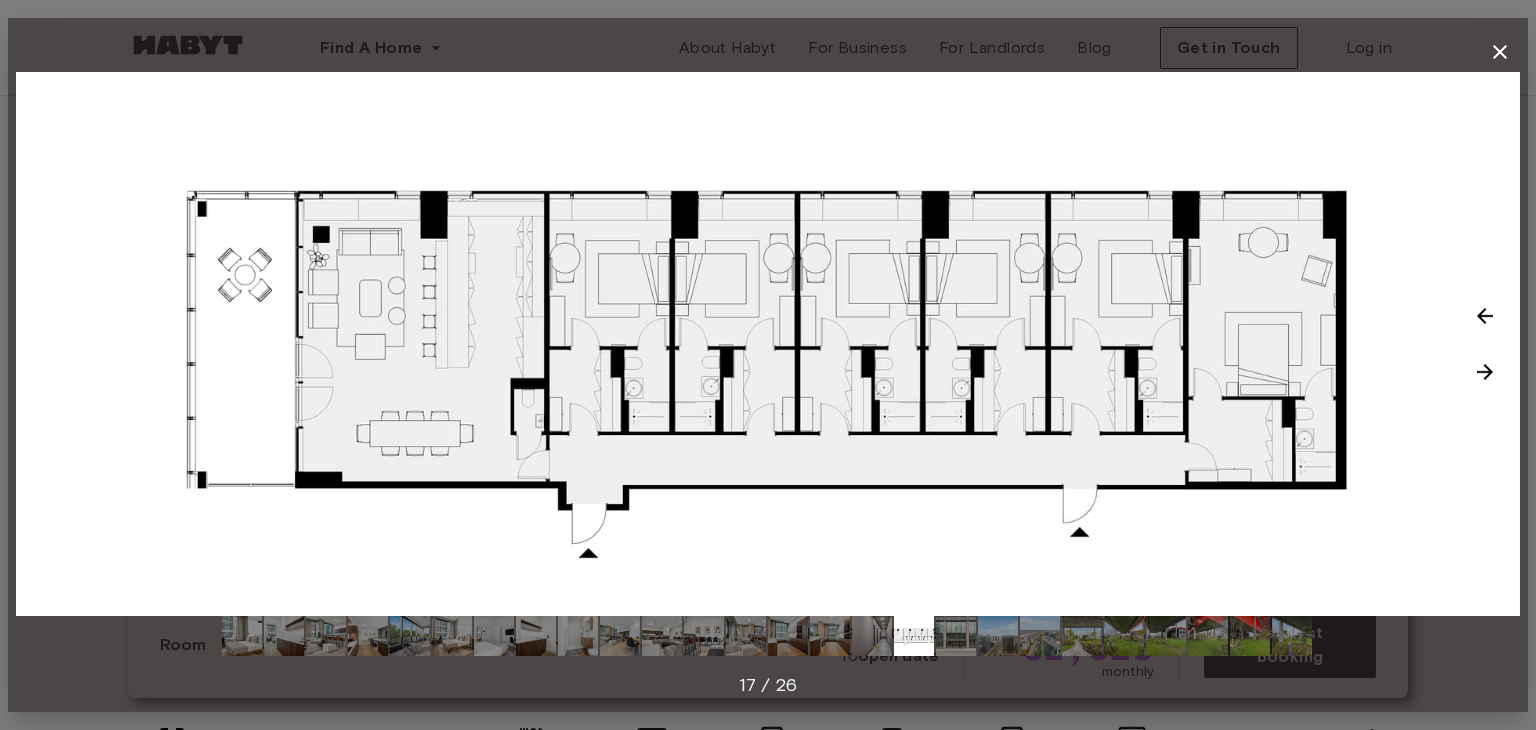 click at bounding box center [1485, 372] 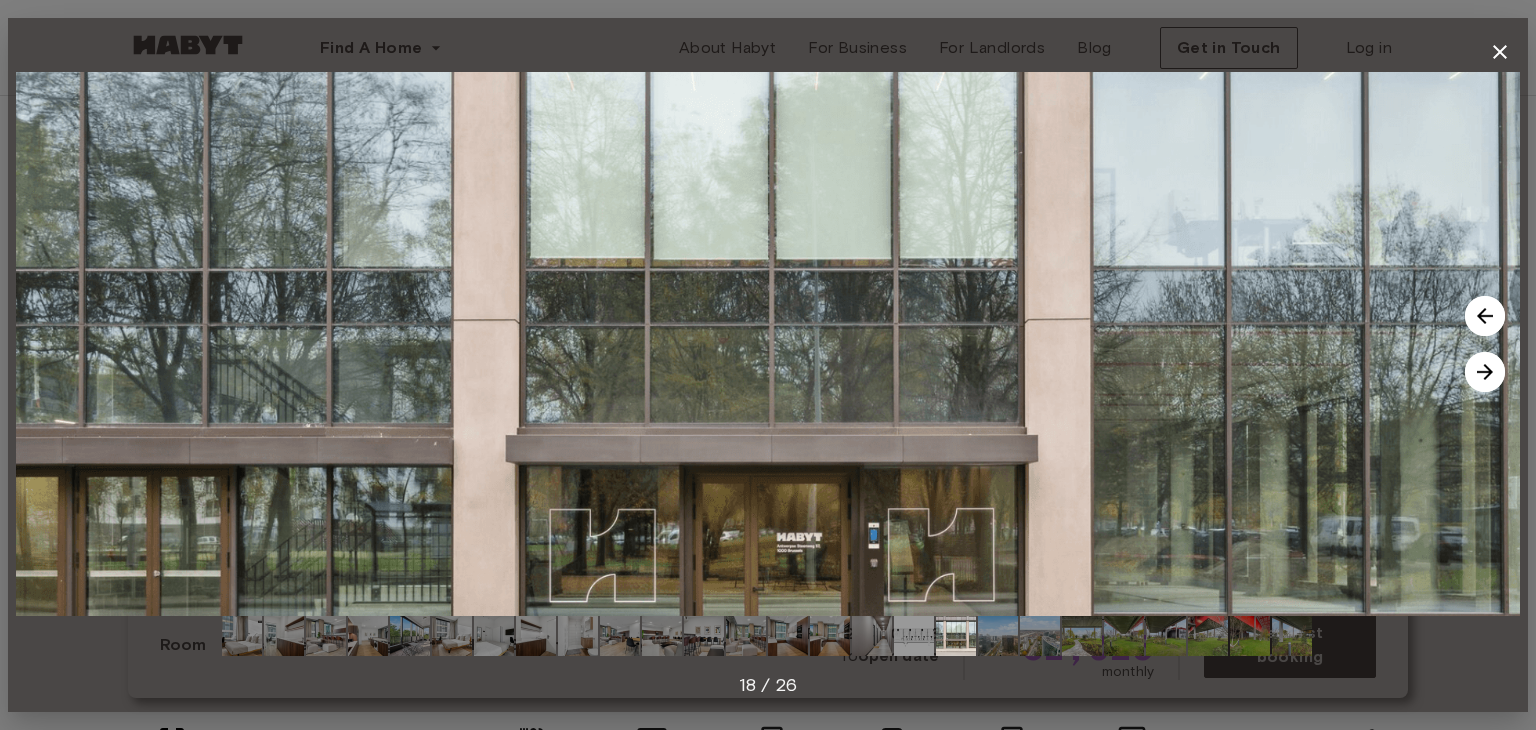 click at bounding box center (1485, 372) 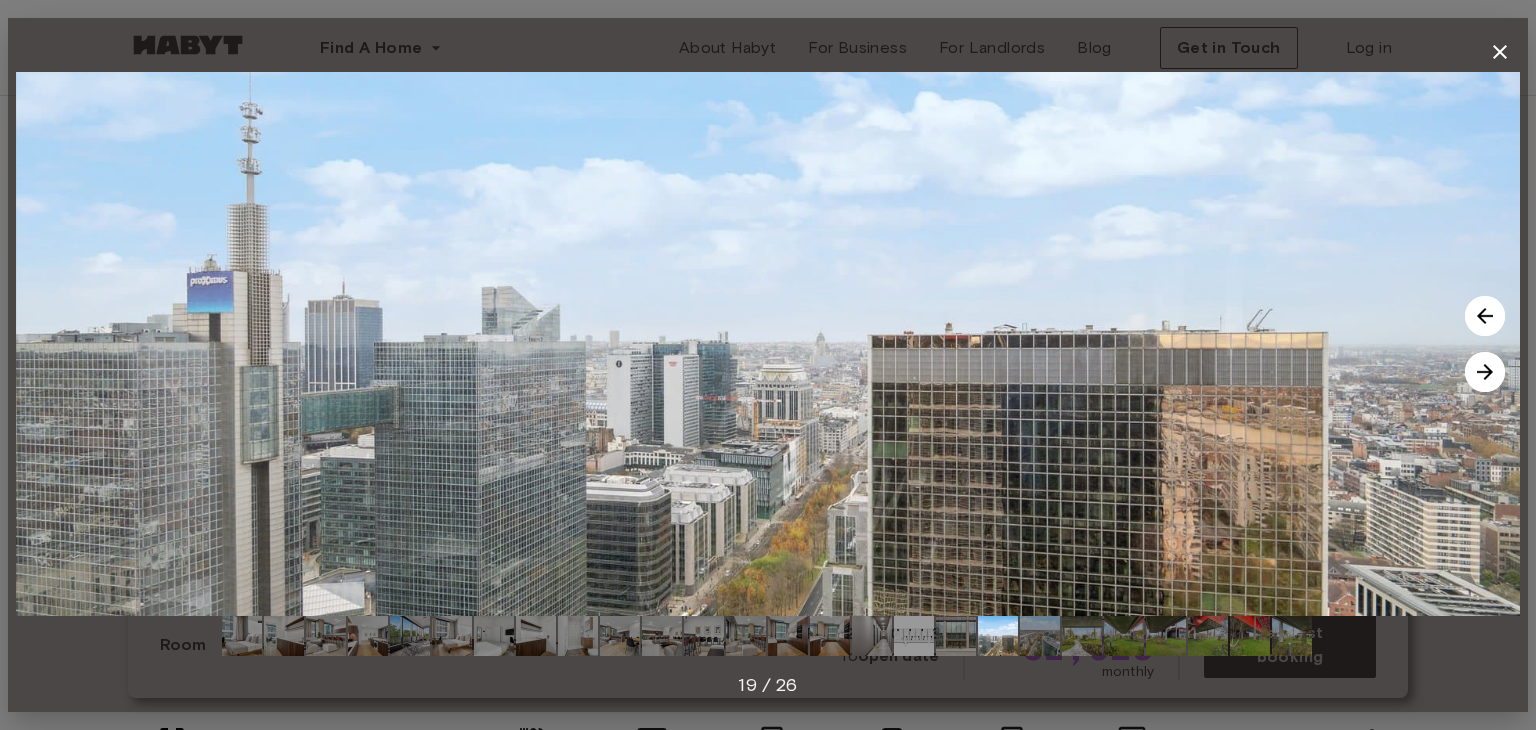 click 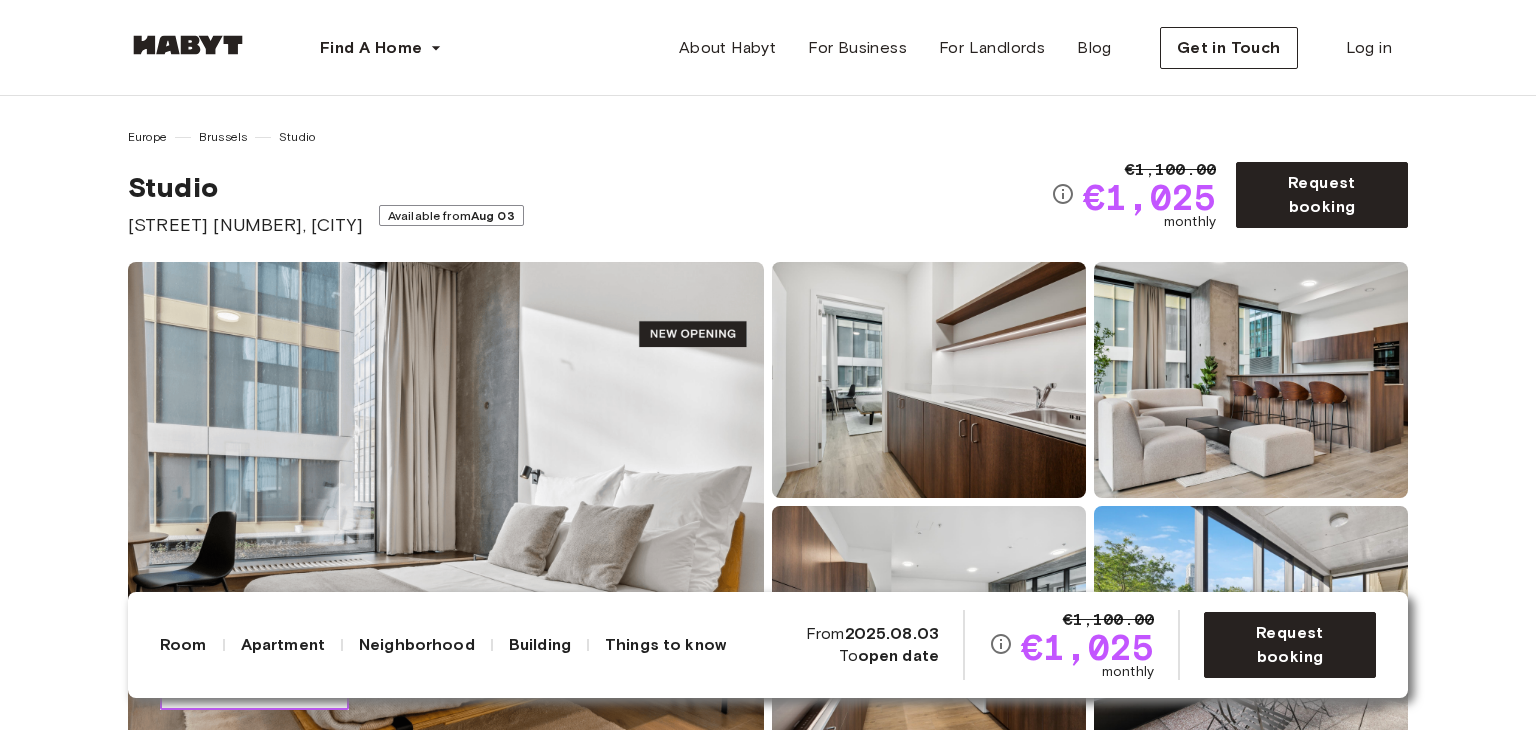 scroll, scrollTop: 666, scrollLeft: 0, axis: vertical 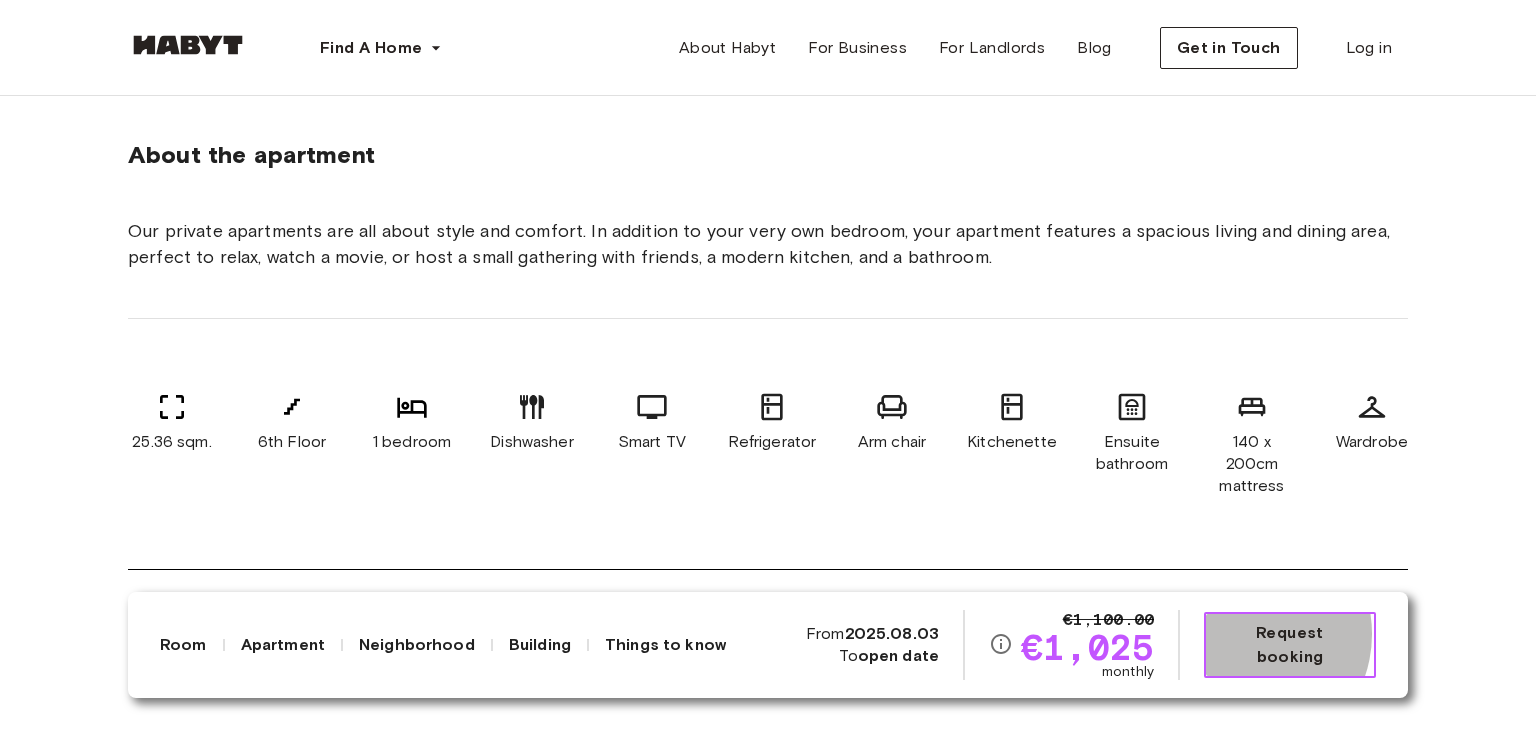 click on "Request booking" at bounding box center (1290, 645) 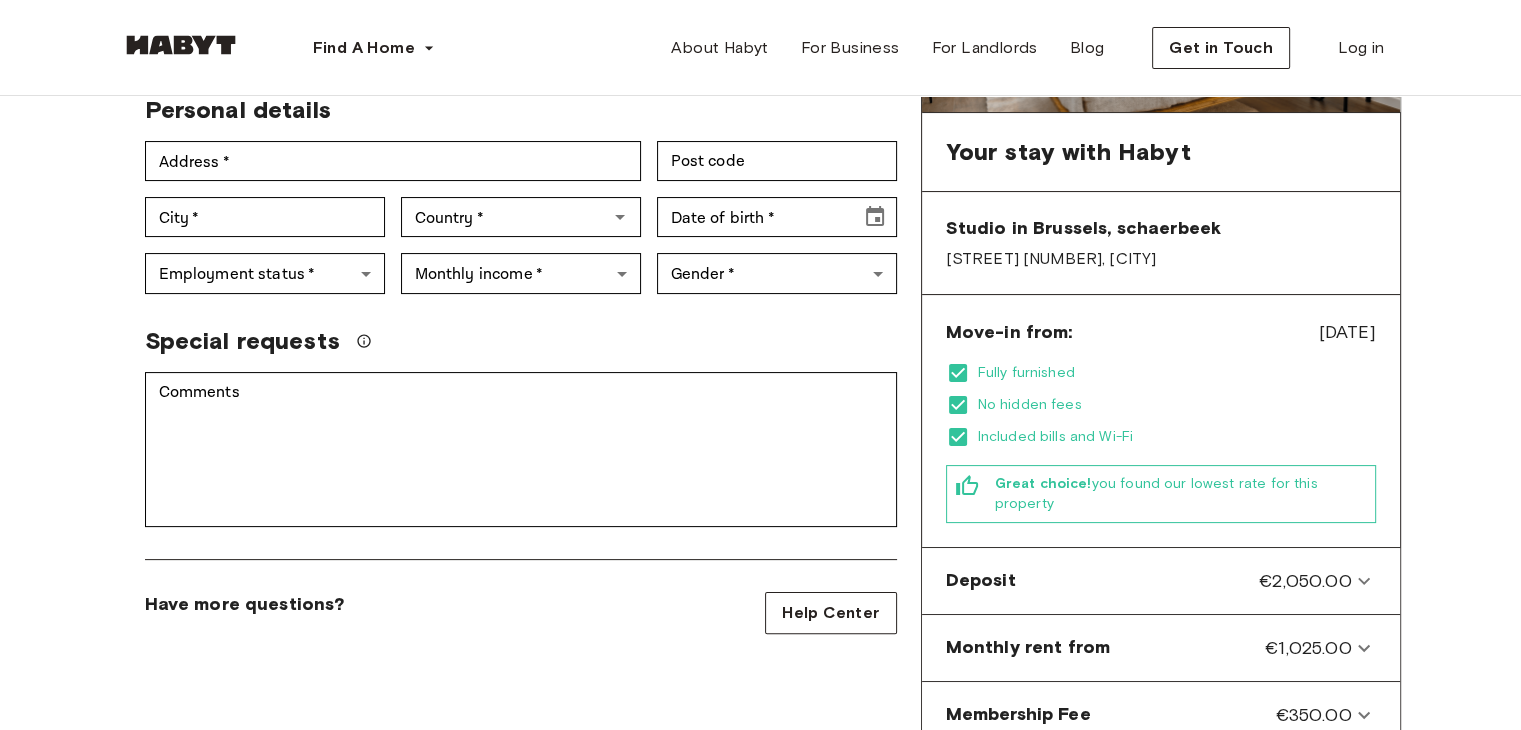 scroll, scrollTop: 0, scrollLeft: 0, axis: both 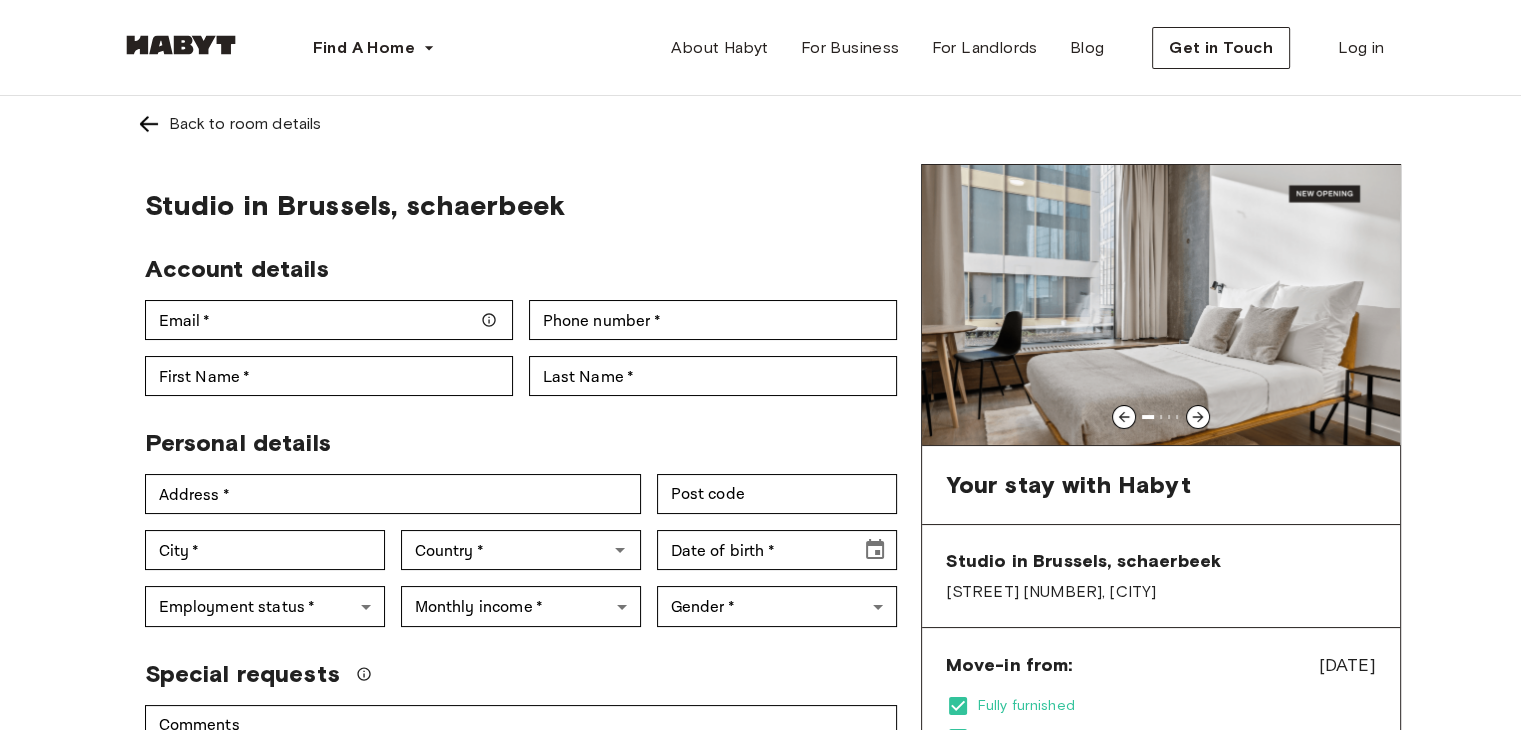 click 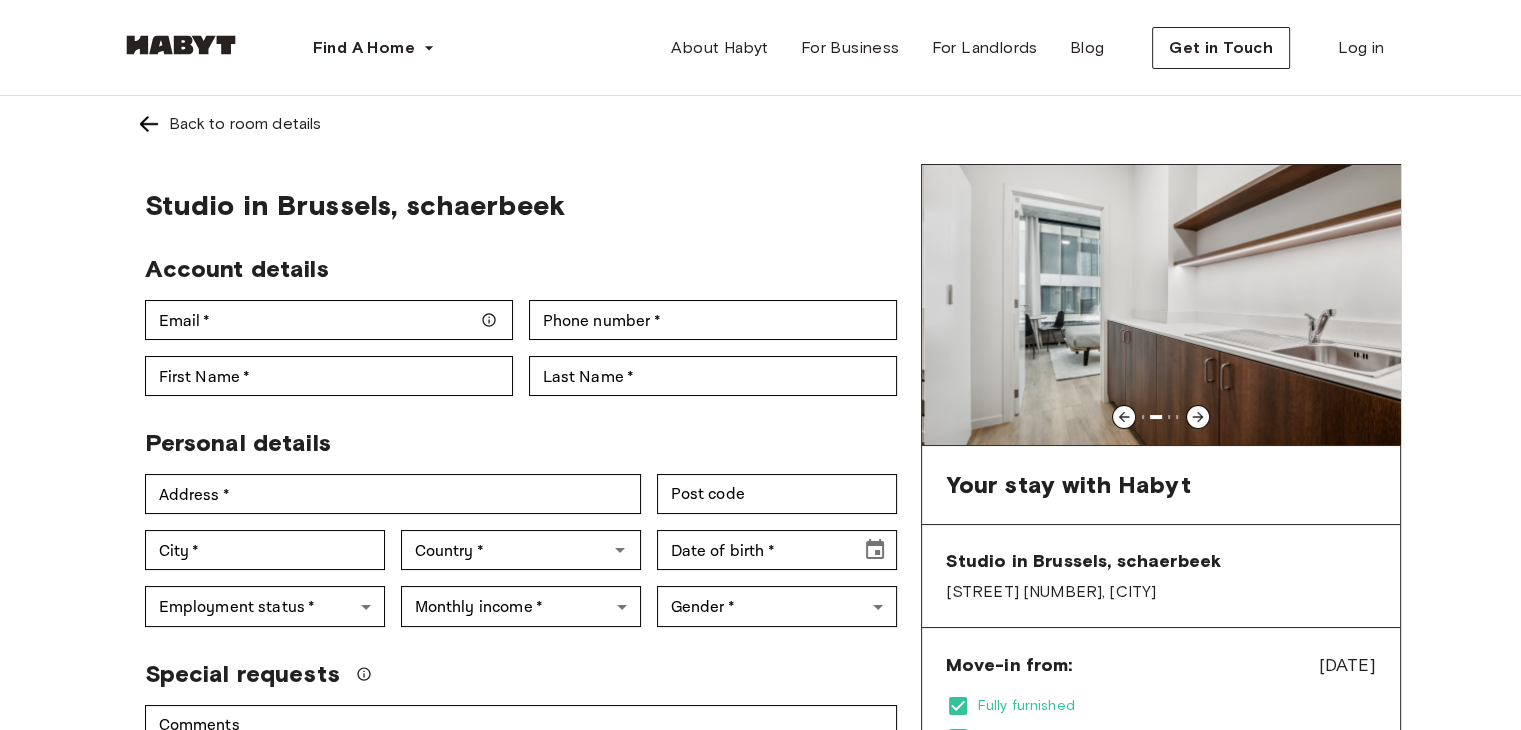 click 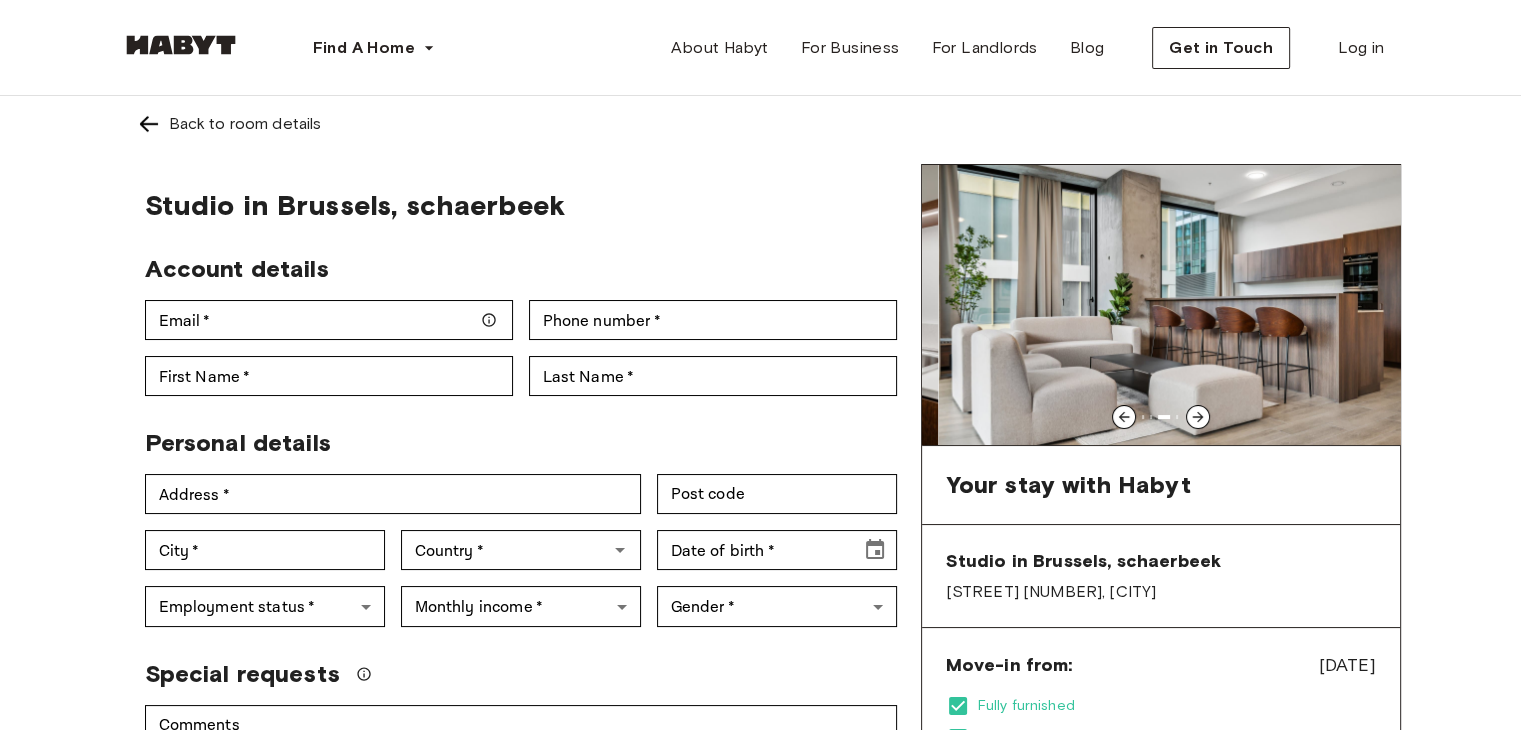 click 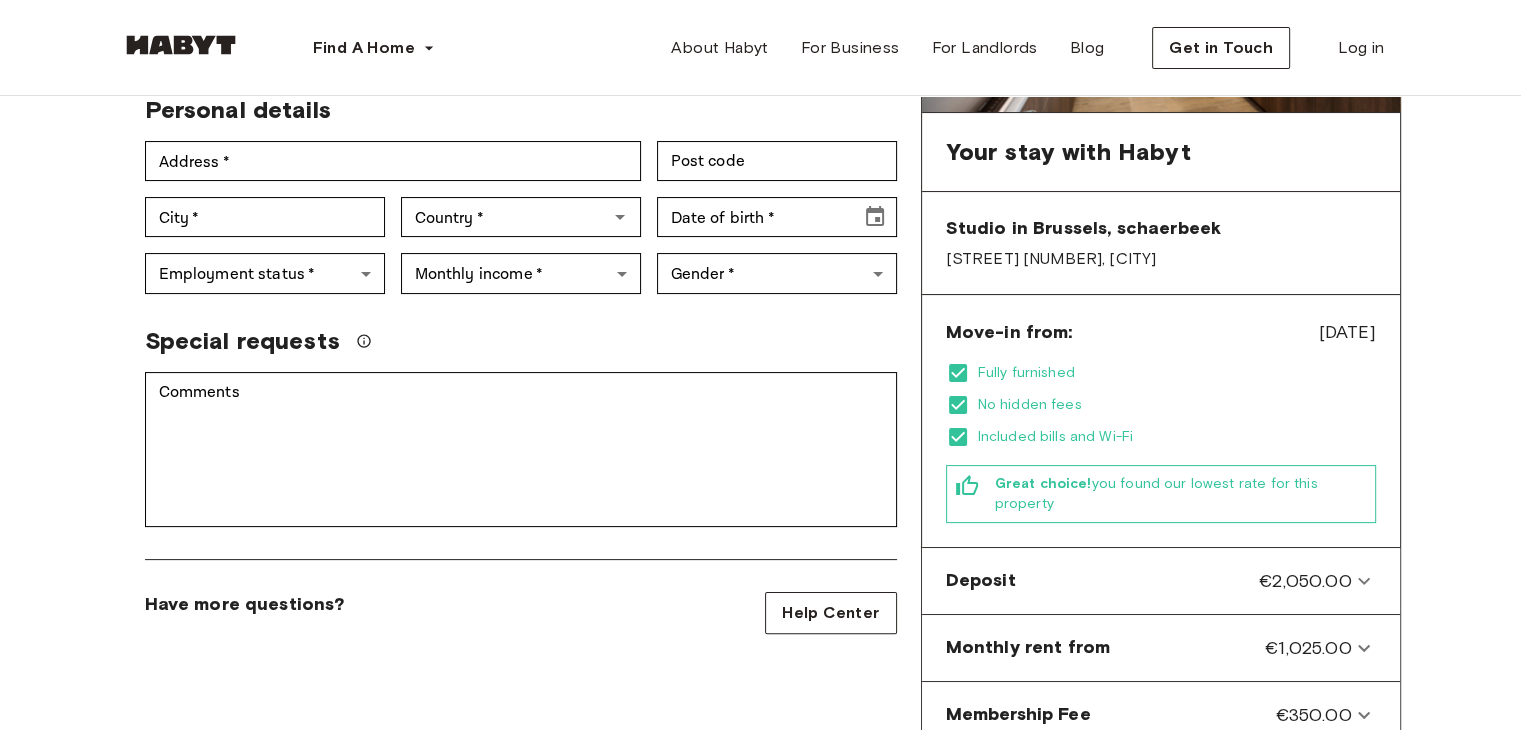 scroll, scrollTop: 666, scrollLeft: 0, axis: vertical 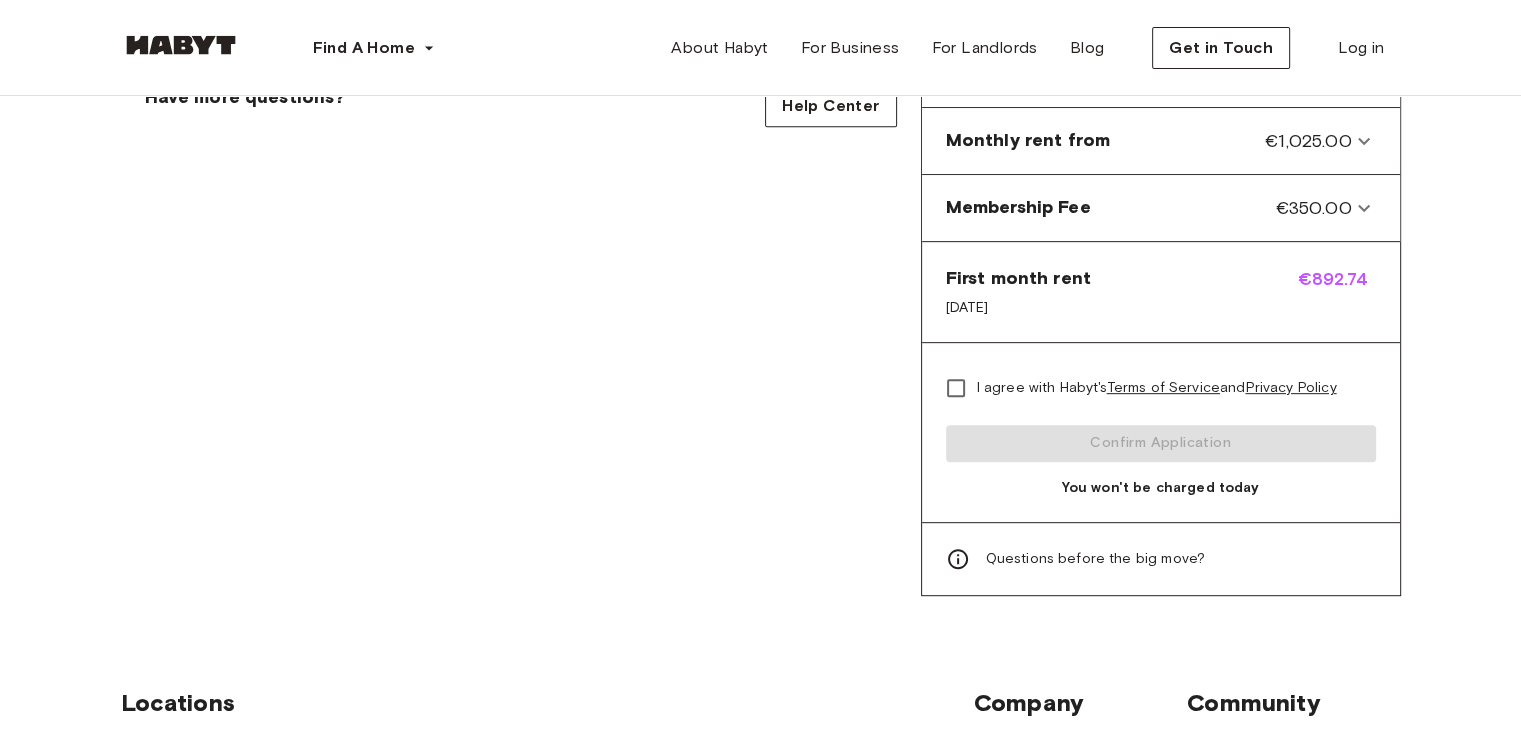 click on "Questions before the big move?" at bounding box center [1096, 559] 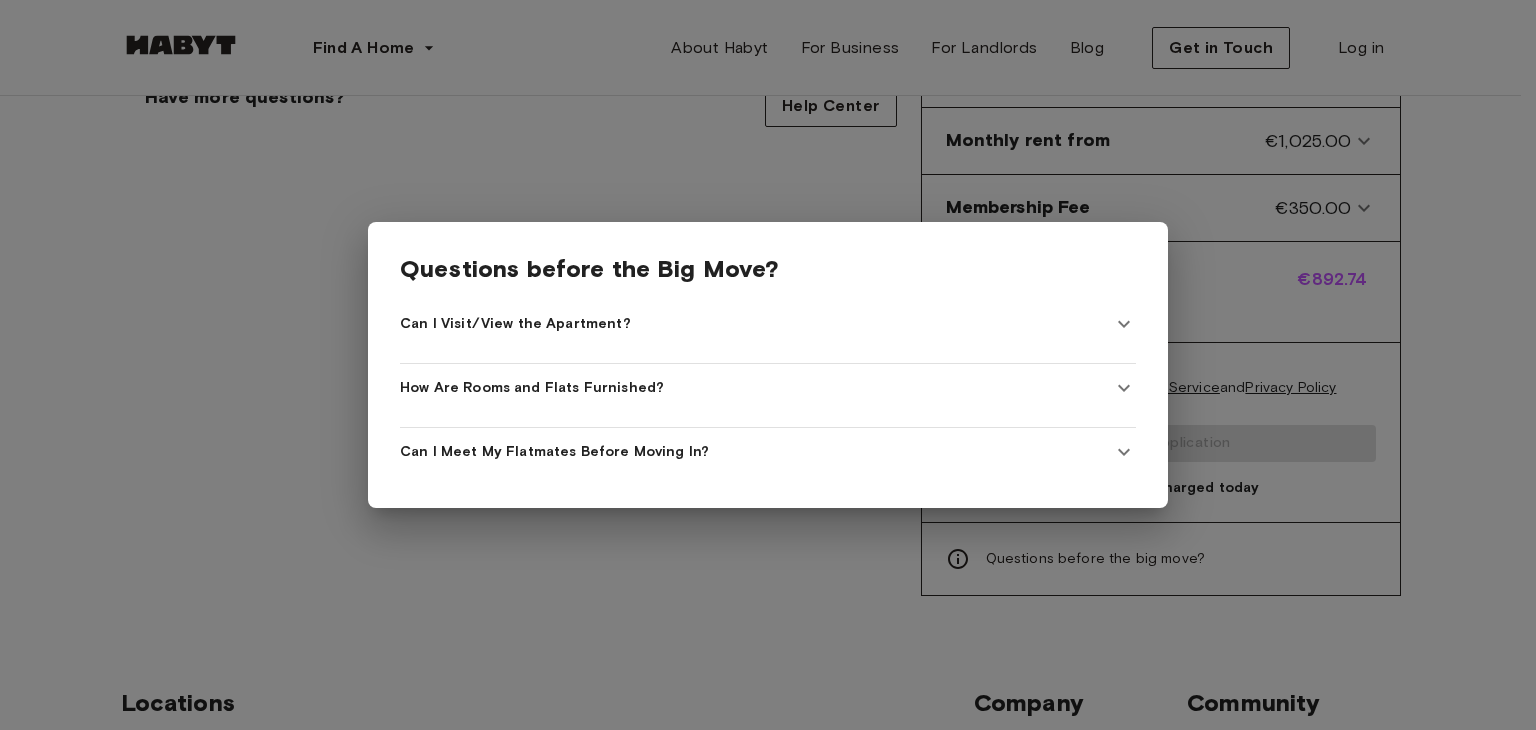 click on "Can I Visit/View the Apartment?" at bounding box center [768, 324] 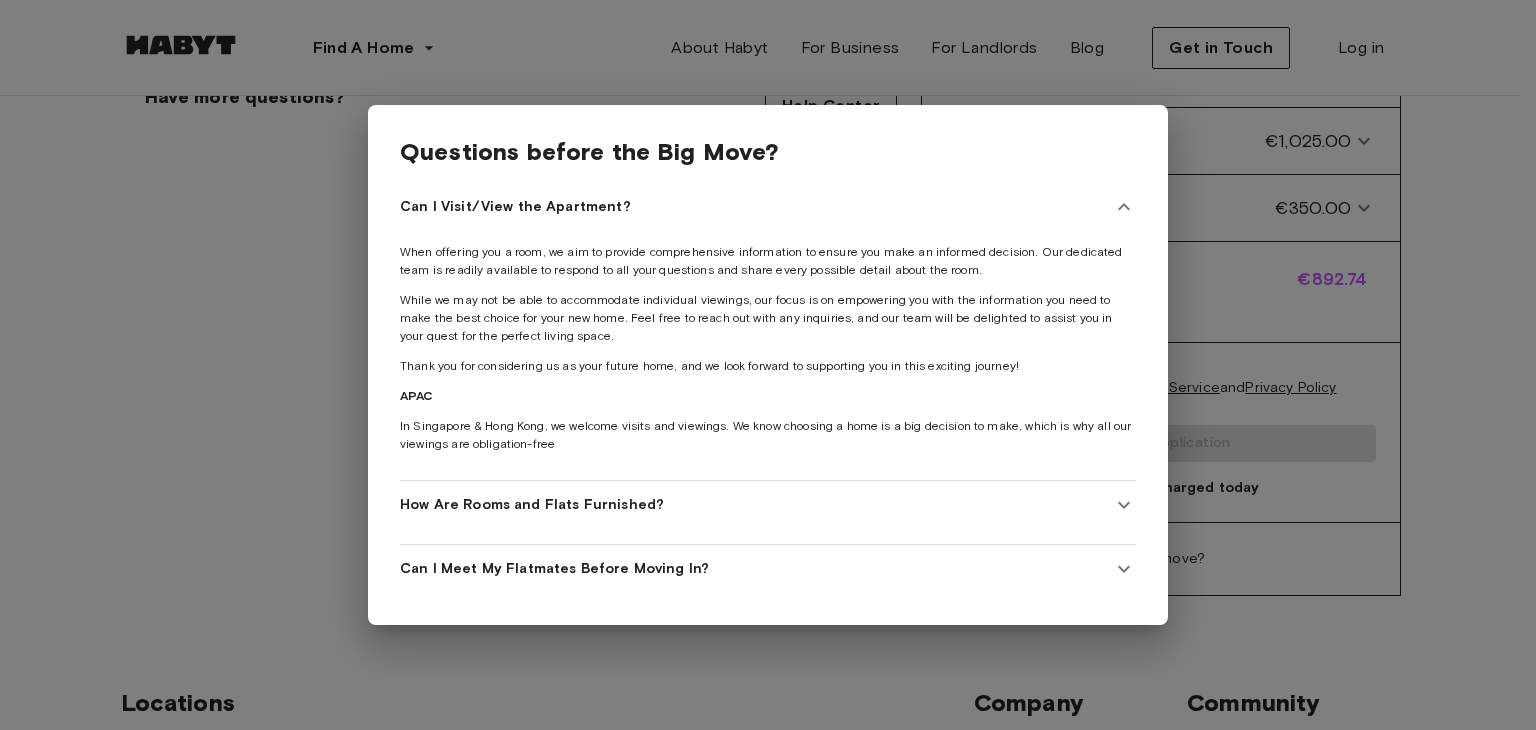 click on "While we may not be able to accommodate individual viewings, our focus is on empowering you with the information you need to make the best choice for your new home. Feel free to reach out with any inquiries, and our team will be delighted to assist you in your quest for the perfect living space." at bounding box center (768, 318) 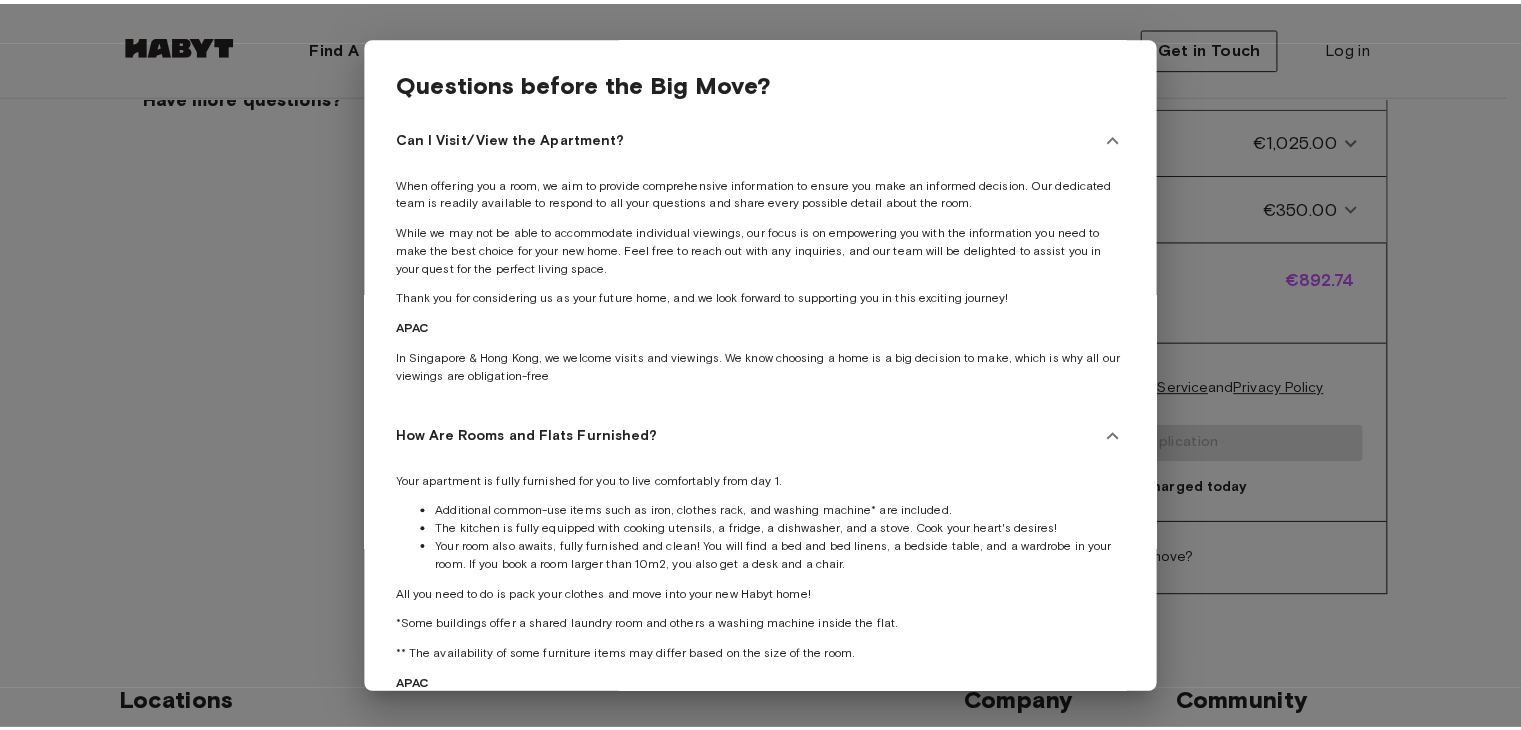 scroll, scrollTop: 220, scrollLeft: 0, axis: vertical 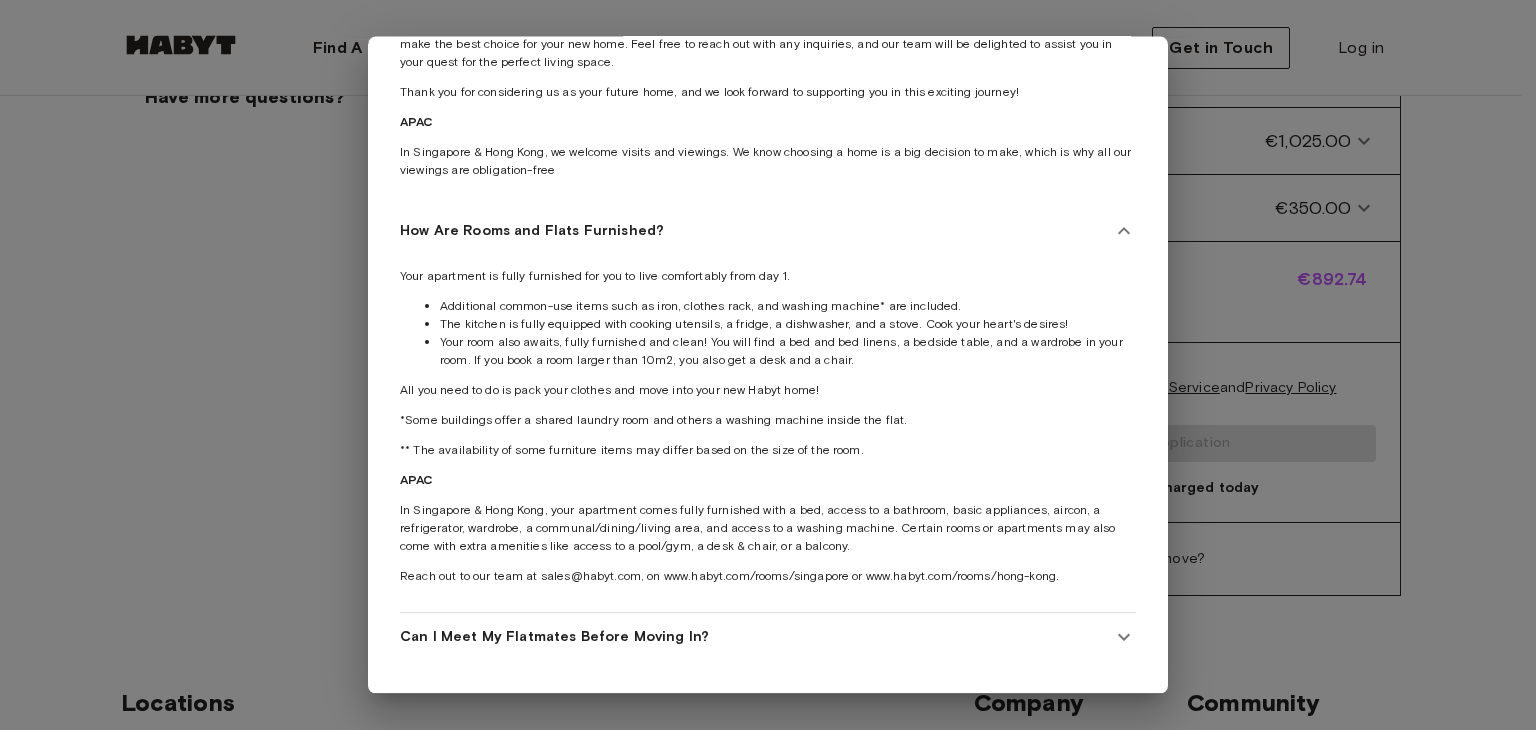 click at bounding box center (768, 365) 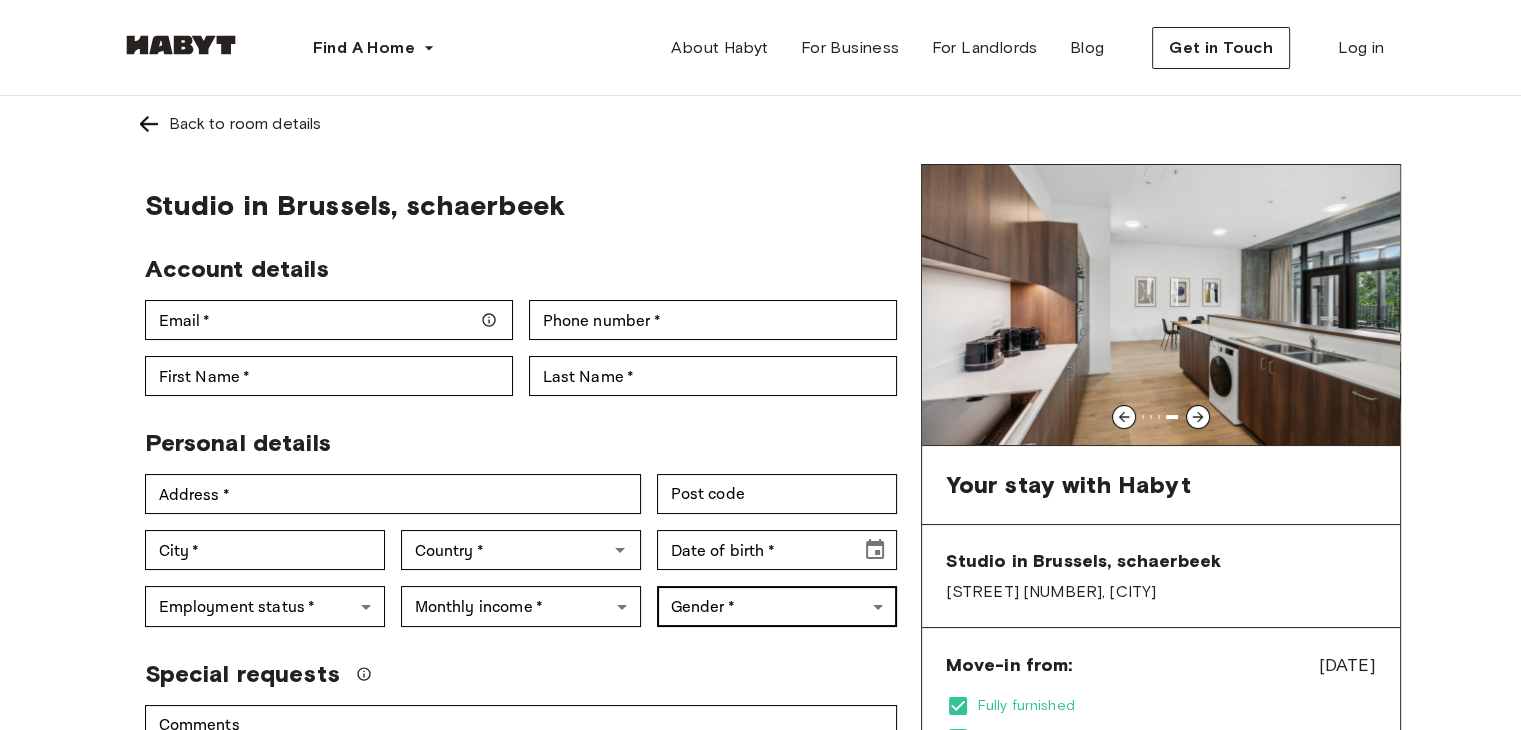 scroll, scrollTop: 333, scrollLeft: 0, axis: vertical 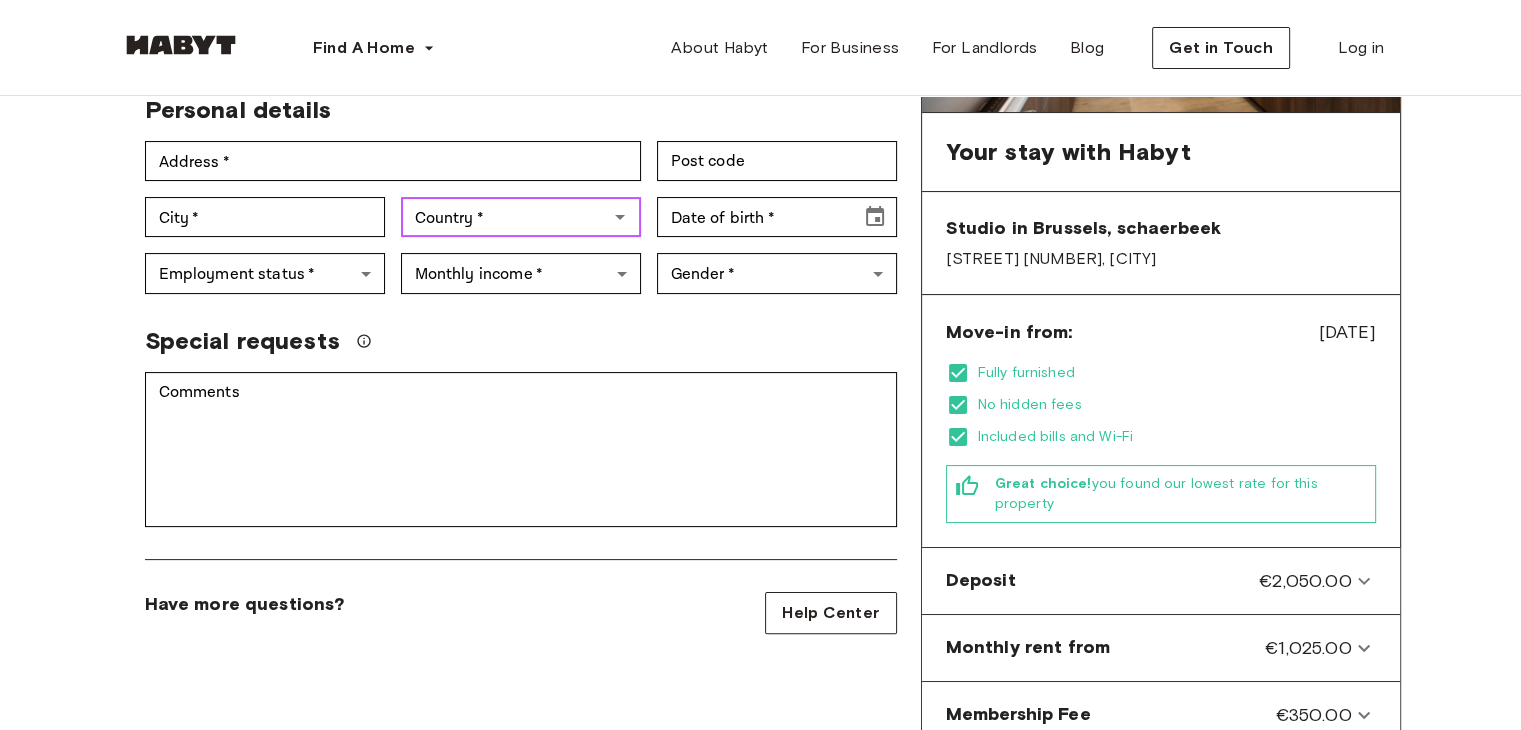 click on "Country   *" at bounding box center (504, 217) 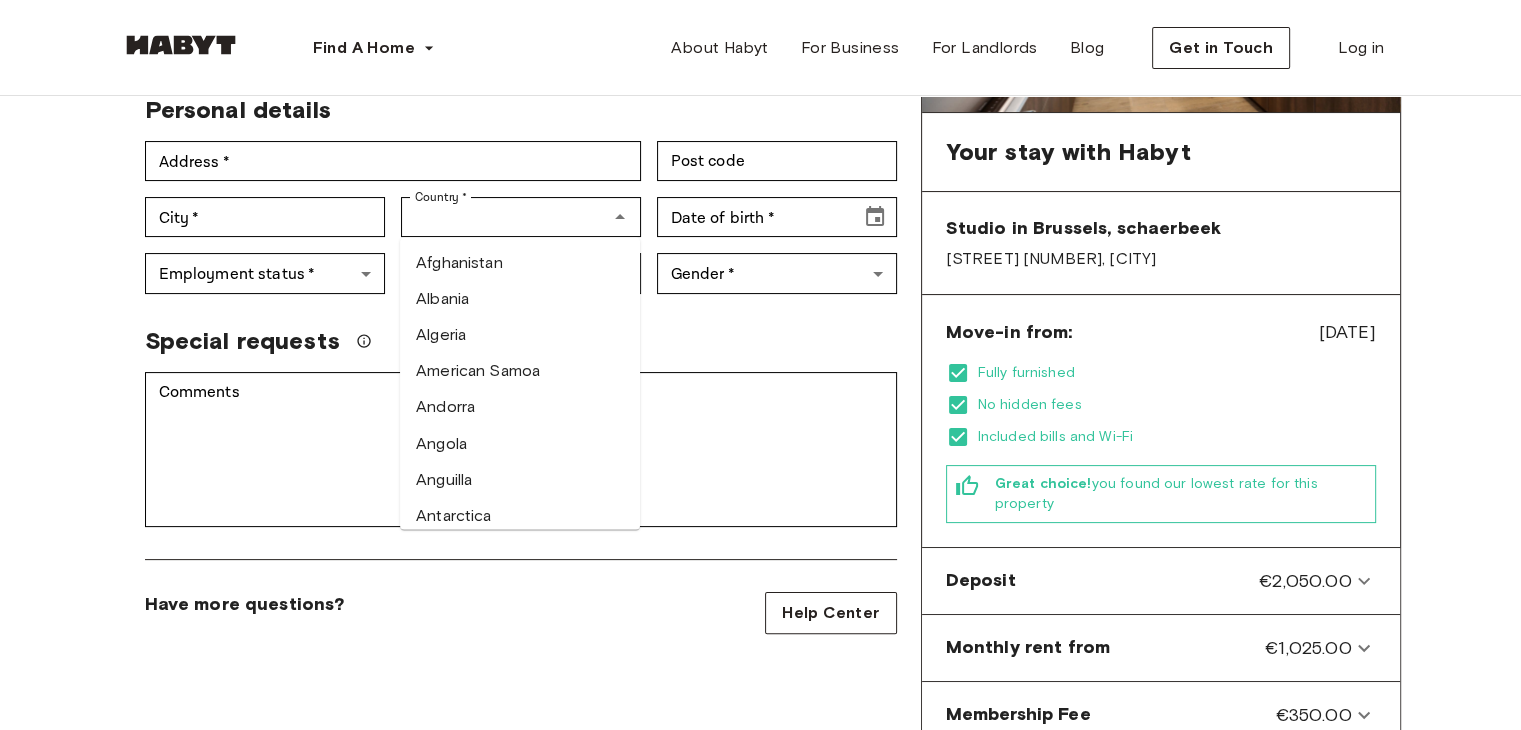 click on "Back to room details Studio in Brussels, schaerbeek Account details Email   * Email   * Phone number   * Phone number   * First Name   * First Name   * Last Name   * Last Name   * Personal details Address   * Address   * Post code Post code City   * City   * Country   * Country   * Afghanistan Albania Algeria American Samoa Andorra Angola Anguilla Antarctica Antigua and Barbuda Argentina Armenia Aruba Australia Austria Azerbaijan Bahamas Bahrain Bangladesh Barbados Belarus Belgium Belize Benin Bermuda Bhutan Bolivia Bosnia and Herzegovina Botswana Bouvet Island Brazil British Indian Ocean Territory Brunei Darussalam Bulgaria Burkina Faso Burundi Cambodia Cameroon Canada Cape Verde Cayman Islands Central African Republic Chad Chile People's Republic of China Christmas Island Cocos (Keeling) Islands Colombia Comoros Republic of the Congo Democratic Republic of the Congo Cook Islands Costa Rica Cote d'Ivoire Croatia Cuba Cyprus Czech Republic Denmark Djibouti Dominica Ecuador Egypt *" at bounding box center [760, 439] 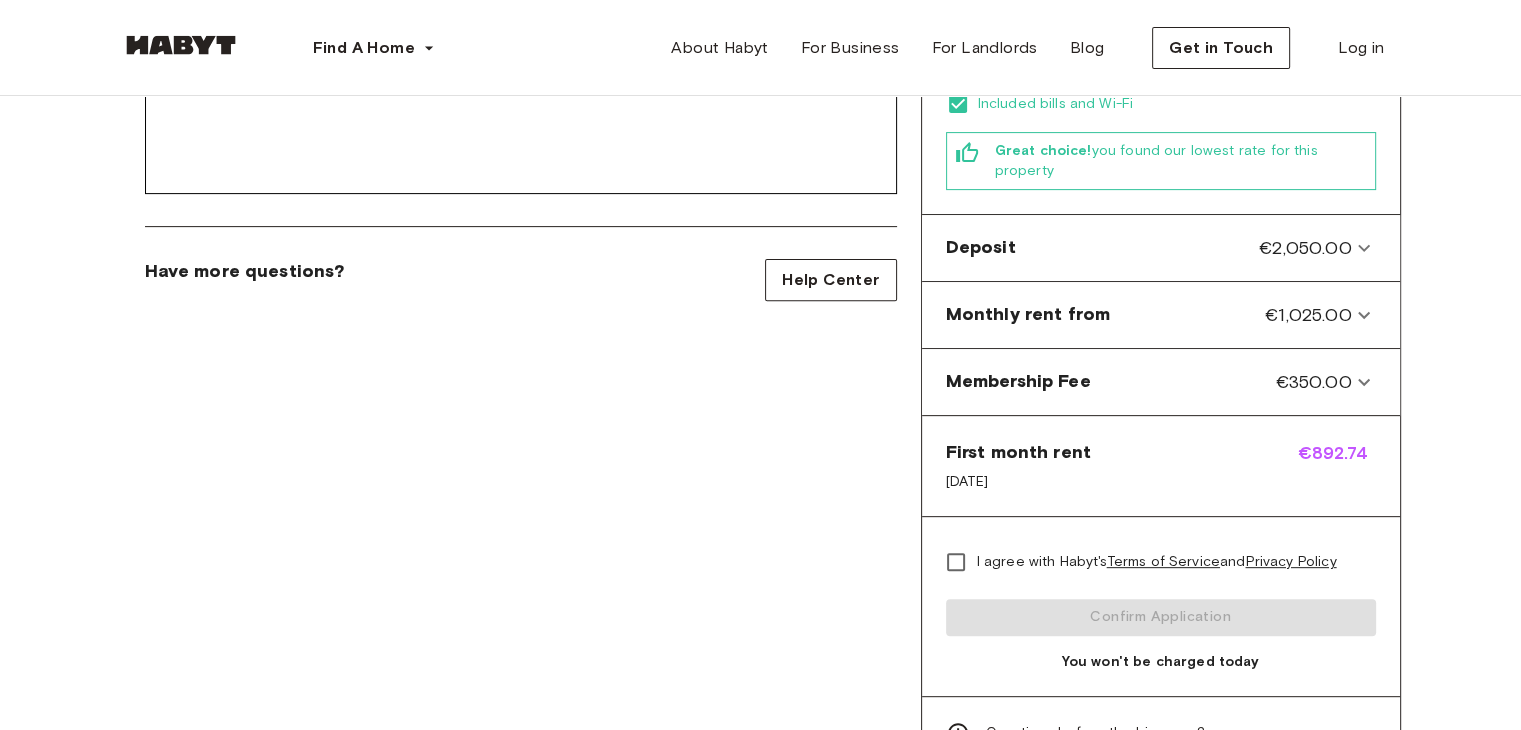 scroll, scrollTop: 333, scrollLeft: 0, axis: vertical 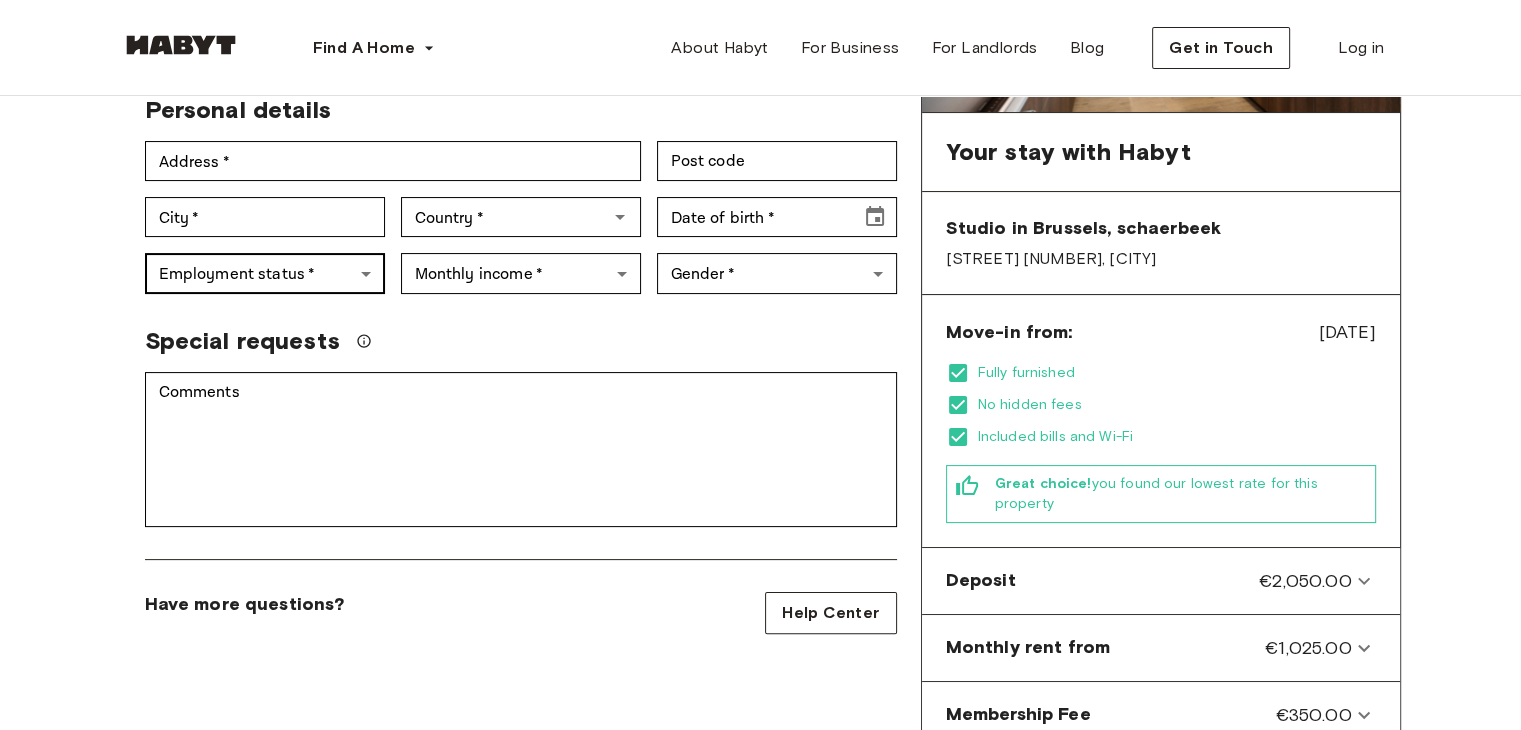 click on "Find A Home Europe Amsterdam Berlin Frankfurt Hamburg Lisbon Madrid Milan Modena Paris Turin Munich Rotterdam Stuttgart Dusseldorf Cologne Zurich The Hague Graz Brussels Leipzig Asia Hong Kong Singapore Seoul Phuket Tokyo About Habyt For Business For Landlords Blog Get in Touch Log in Back to room details Studio in Brussels, schaerbeek Account details Email   * Email   * Phone number   * Phone number   * First Name   * First Name   * Last Name   * Last Name   * Personal details Address   * Address   * Post code Post code City   * City   * Country   * Country   * Date of birth   * Date of birth   * Employment status   * ​ Employment status   * Monthly income   * ​ Monthly income   * Gender   * ​ Gender   * Special requests Comments * Comments I agree with Habyt's  Terms of Service  and  Privacy Policy Confirm Application You won't be charged today Have more questions? Help Center Your stay with Habyt Studio in Brussels, schaerbeek Move-in from: Aug 5, 2025 Graz" at bounding box center [760, 858] 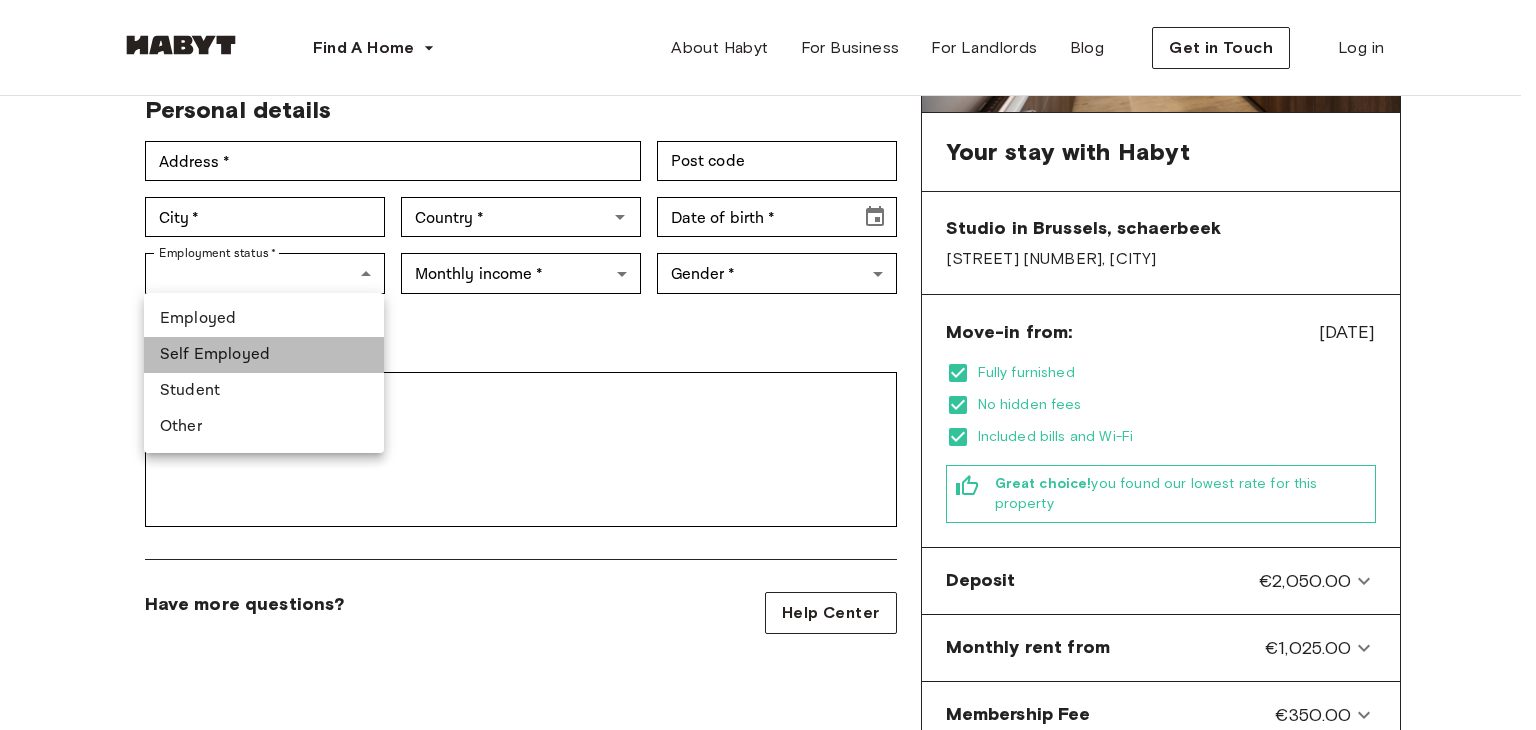 click on "Self Employed" at bounding box center (264, 355) 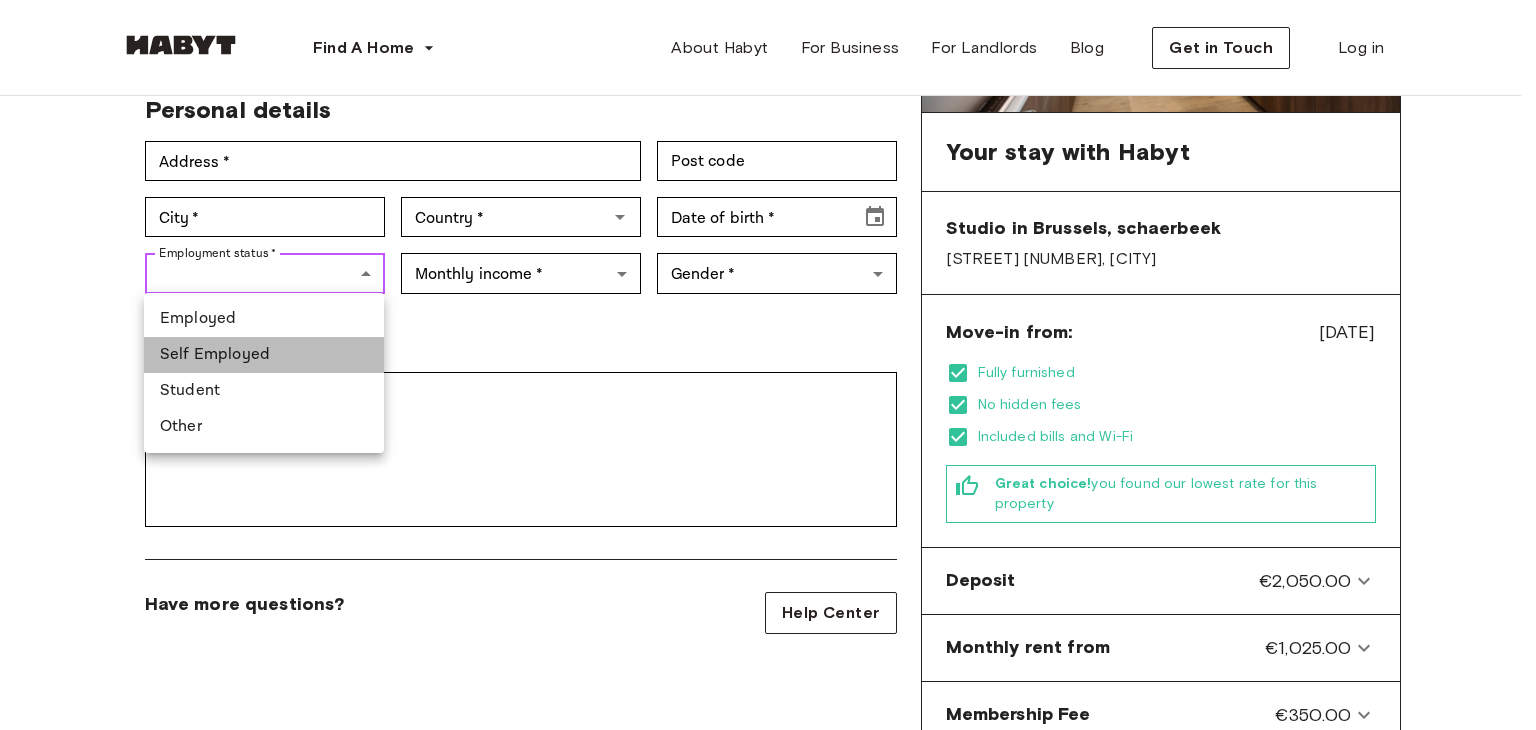 type on "**********" 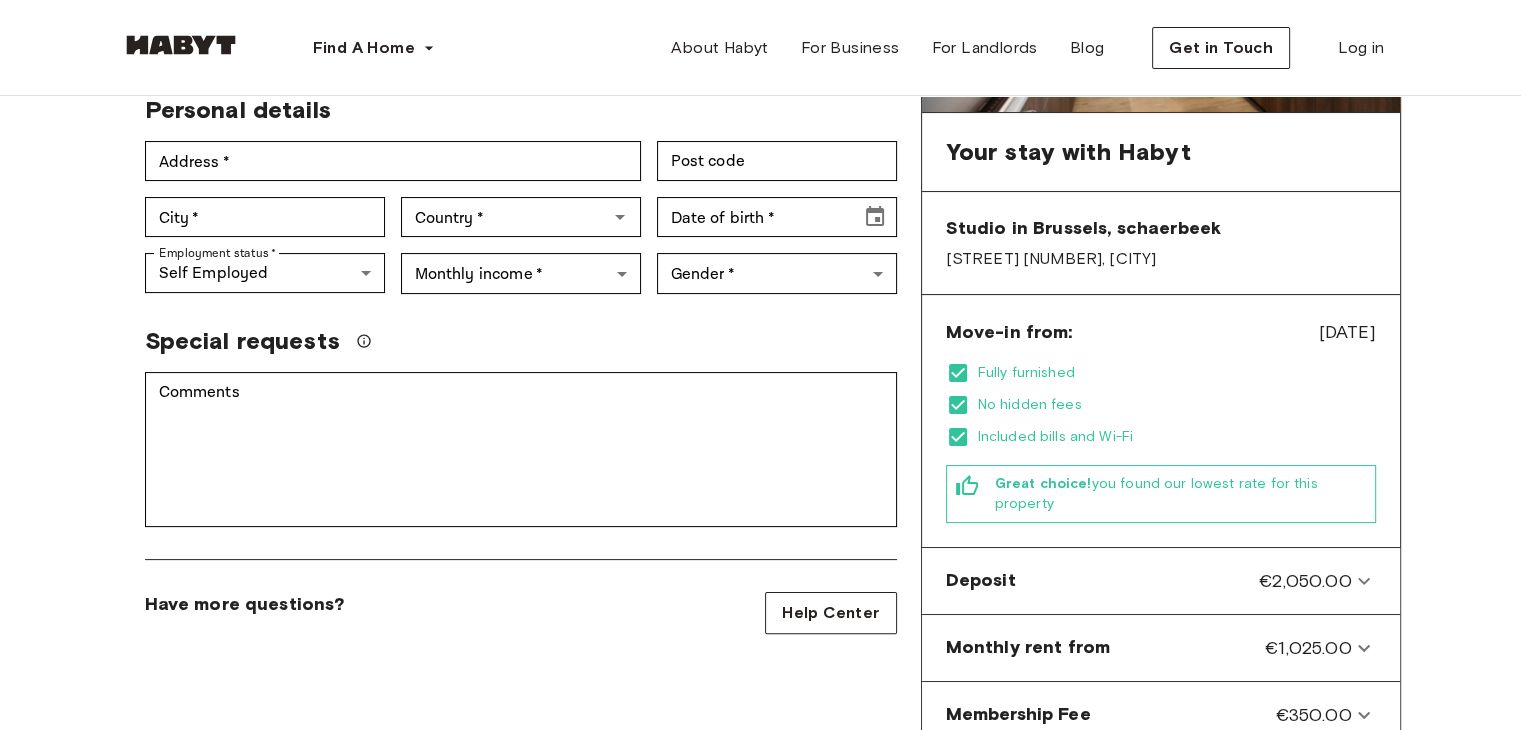 click on "**********" at bounding box center [761, 439] 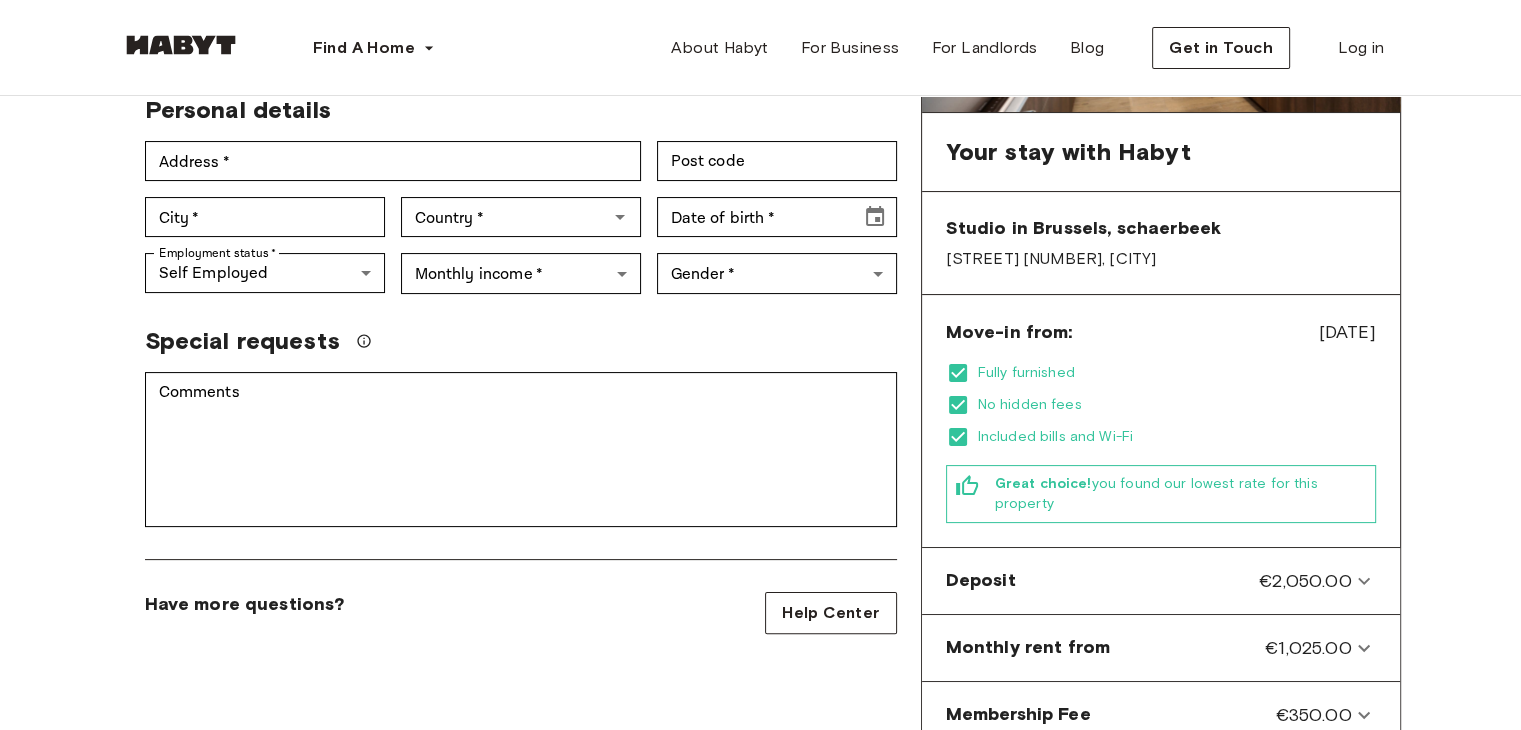 scroll, scrollTop: 0, scrollLeft: 0, axis: both 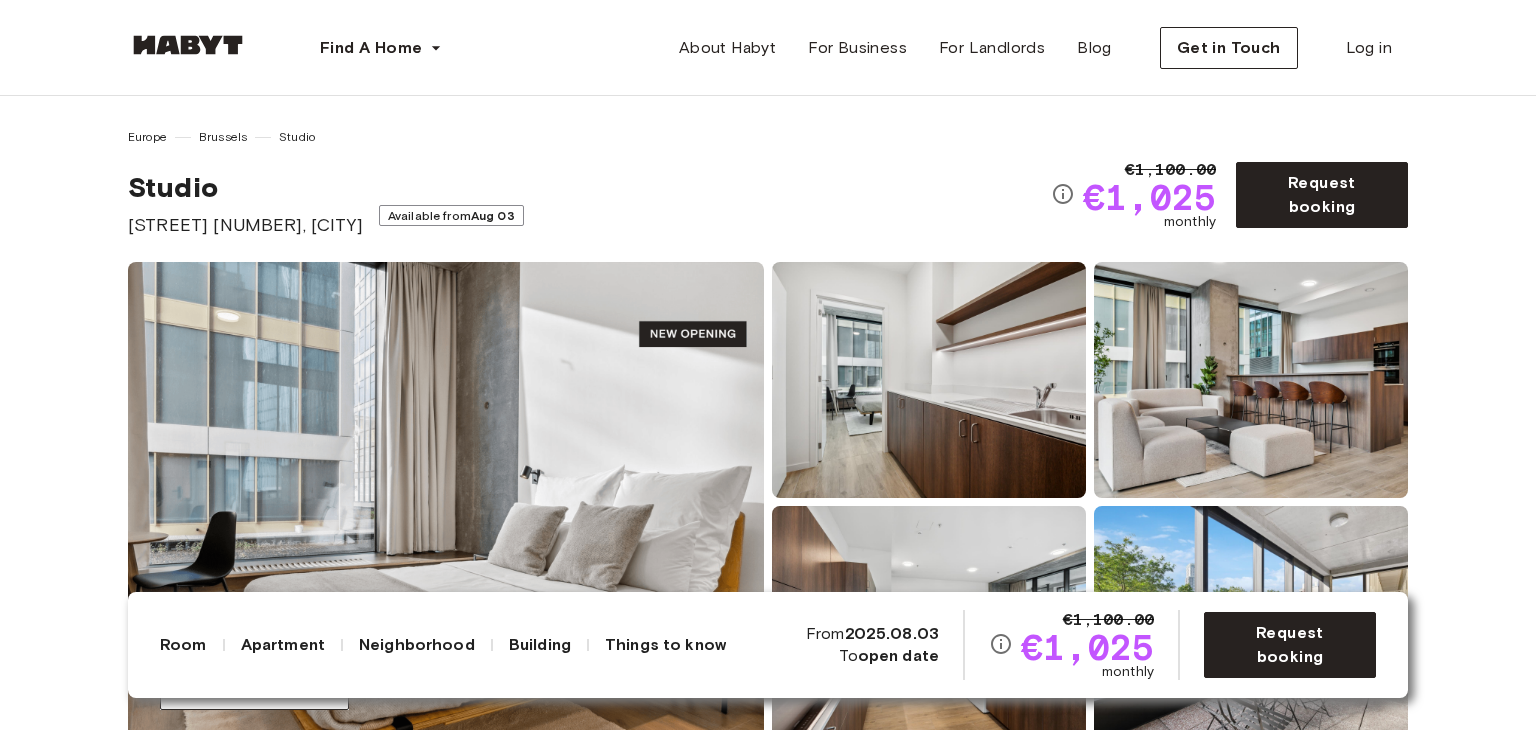 click on "Europe [CITY] Studio Studio [STREET] [NUMBER], [CITY] Available from Aug 03 €1,100.00 €1,025 monthly Request booking Show all photos About the apartment Our private apartments are all about style and comfort. In addition to your very own bedroom, your apartment features a spacious living and dining area, perfect to relax, watch a movie, or host a small gathering with friends, a modern kitchen, and a bathroom. 25.36 sqm. 6th Floor 1 bedroom Dishwasher Smart TV Refrigerator Arm chair Kitchenette Ensuite bathroom 140 x 200cm mattress Wardrobe Living room Dining table and chairs Shared balcony Fully-equipped kitchen WiFi Kitchen utensils Bathroom Washing Machine About the building More about the building Show more Elevator Community garden Bicycle storage Community greenhouse About the neighborhood Open in Google Maps Show more [STREET] [NUMBER], [CITY] [CITY], [CITY] © Mapbox © OpenStreetMap Improve this map $ Things to know Fully furnished apartment here . Pets are not allowed" at bounding box center (768, 2885) 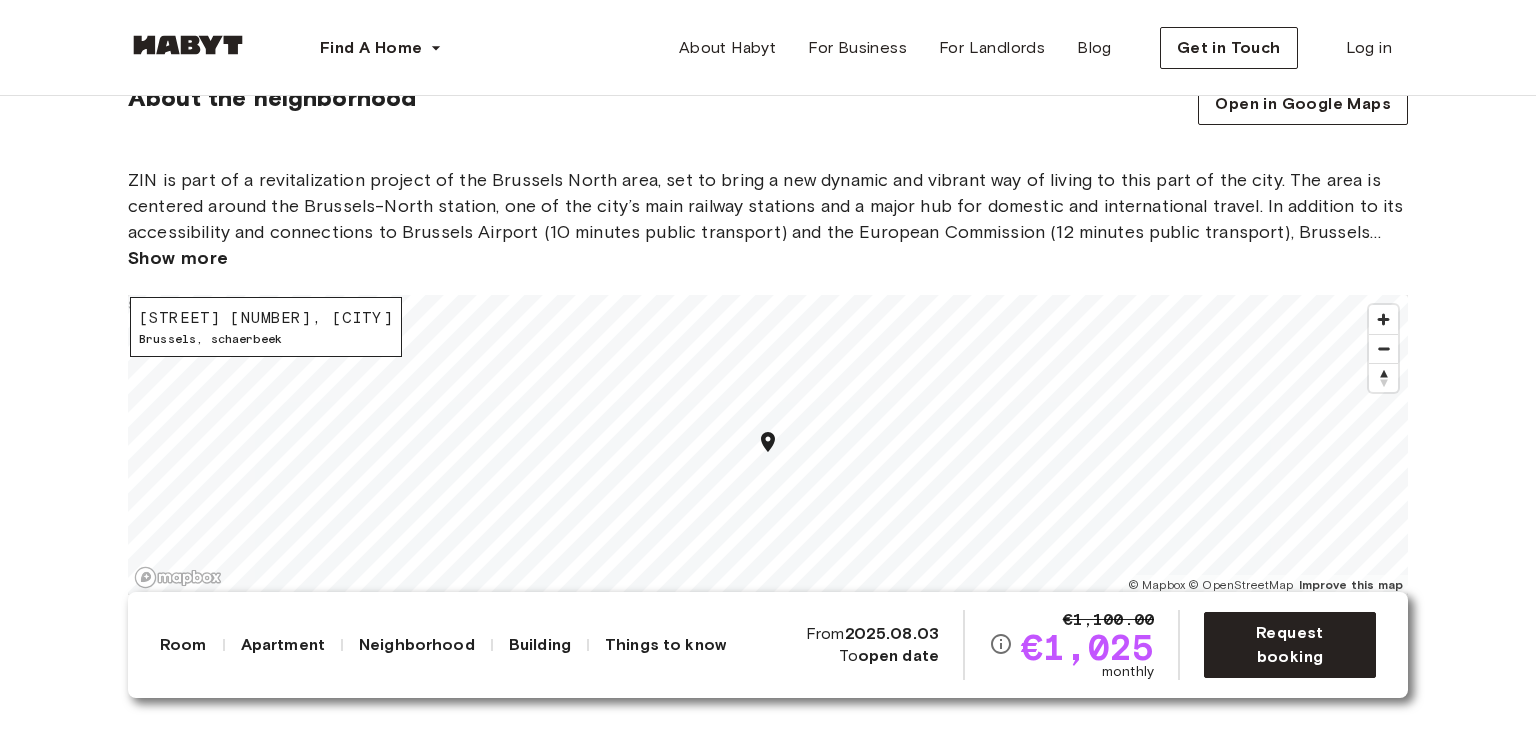 scroll, scrollTop: 1219, scrollLeft: 0, axis: vertical 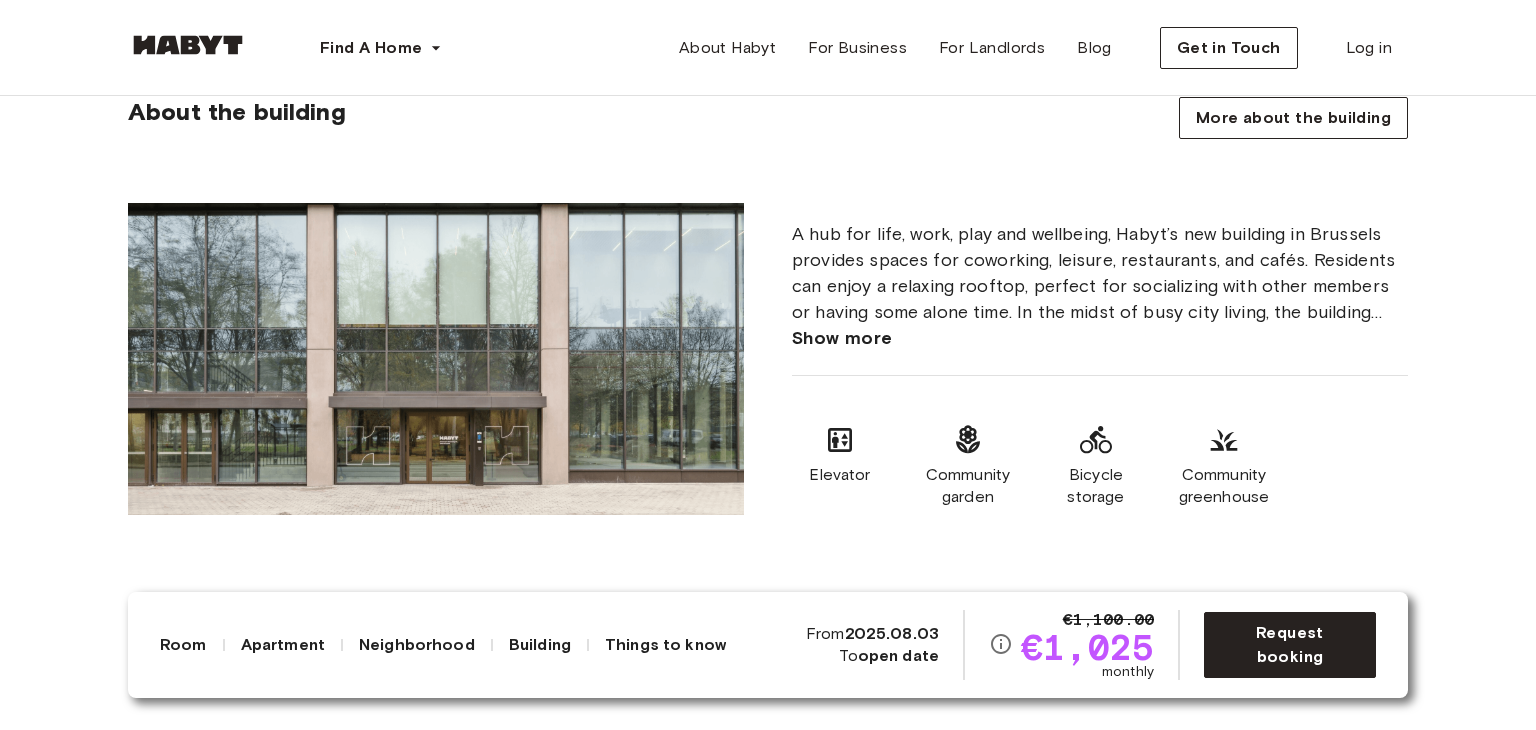 click on "A hub for life, work, play and wellbeing, Habyt’s new building in Brussels provides spaces for coworking, leisure, restaurants, and cafés. Residents can enjoy a relaxing rooftop, perfect for socializing with other members or having some alone time. In the midst of busy city living, the building also features a stunning garden, designed for moments of tranquility and wellbeing." at bounding box center [1100, 273] 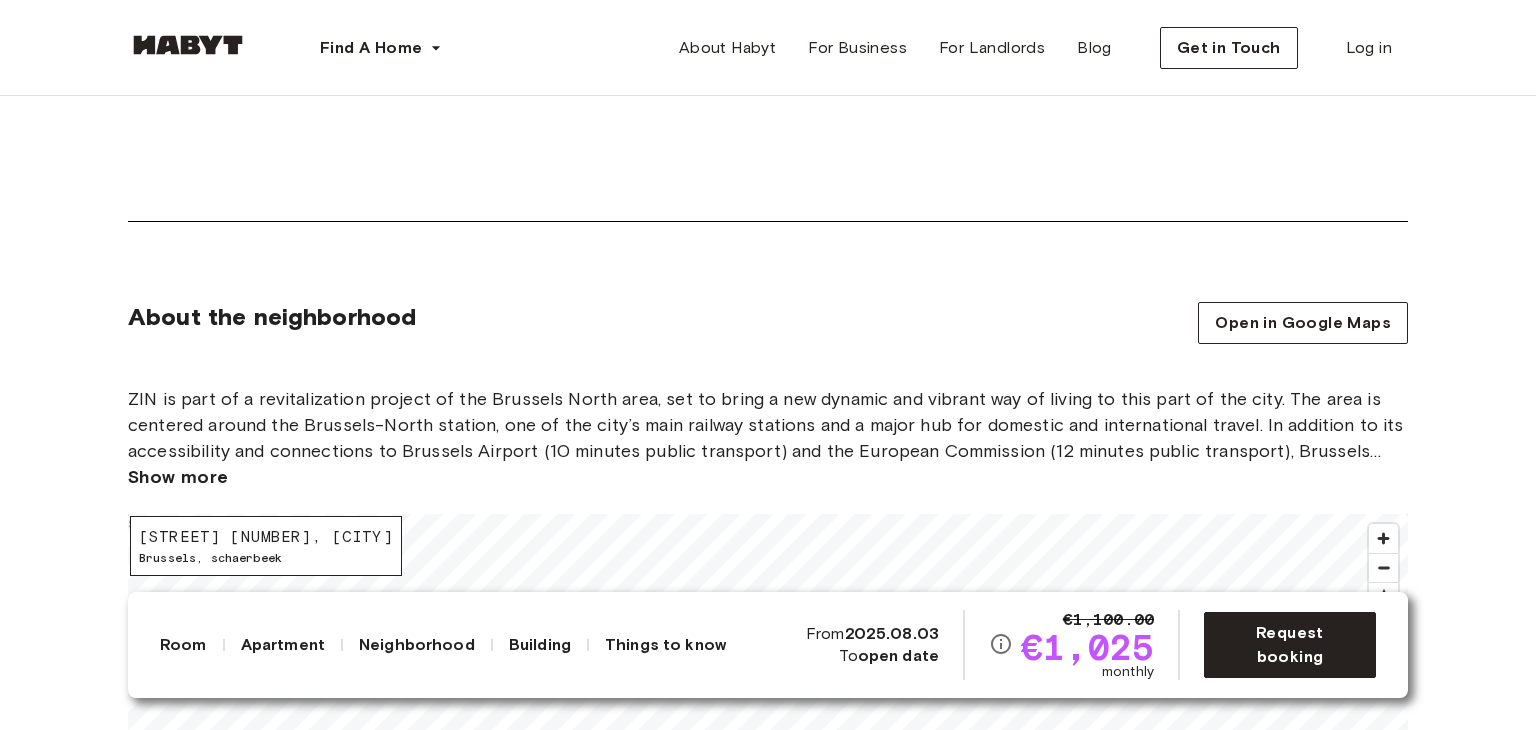 scroll, scrollTop: 0, scrollLeft: 0, axis: both 